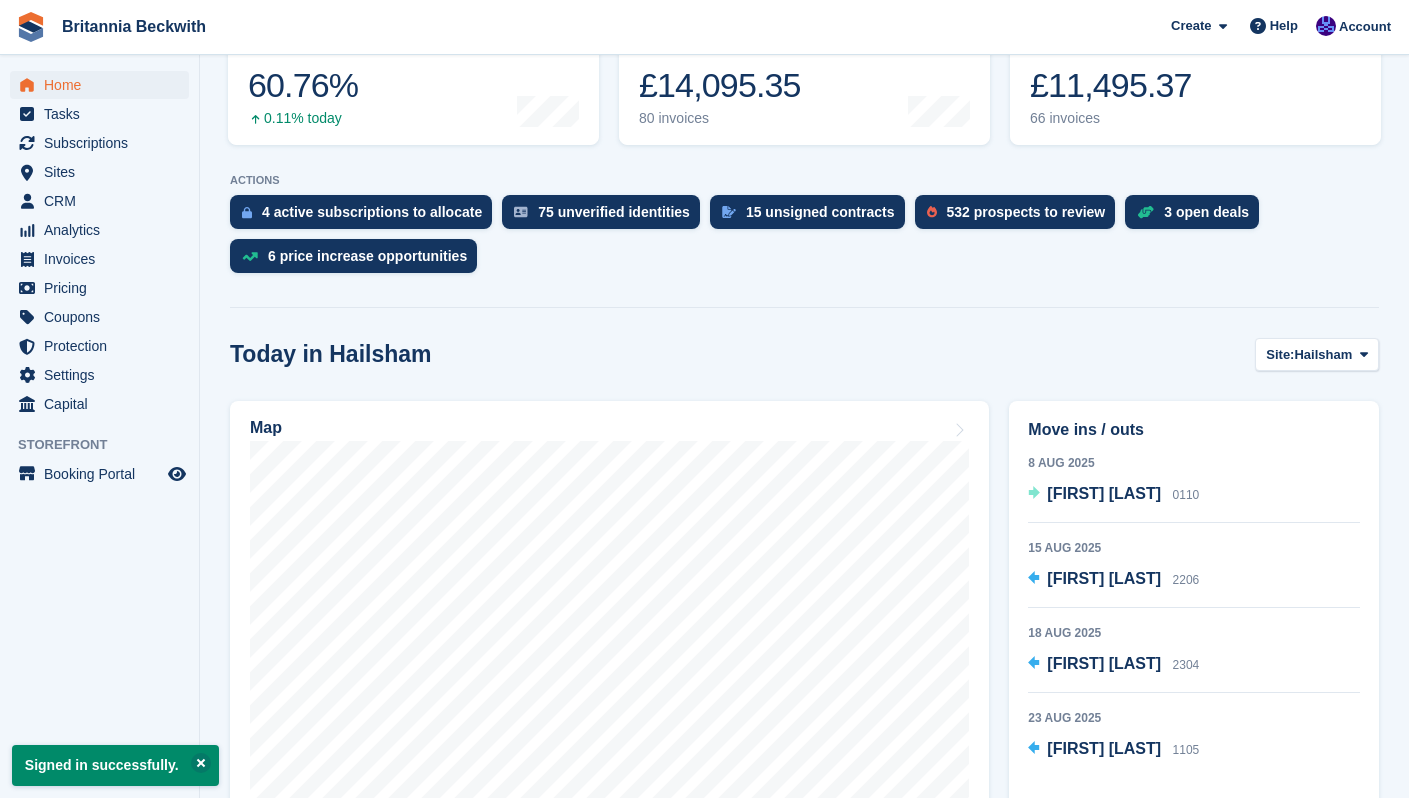 scroll, scrollTop: 400, scrollLeft: 0, axis: vertical 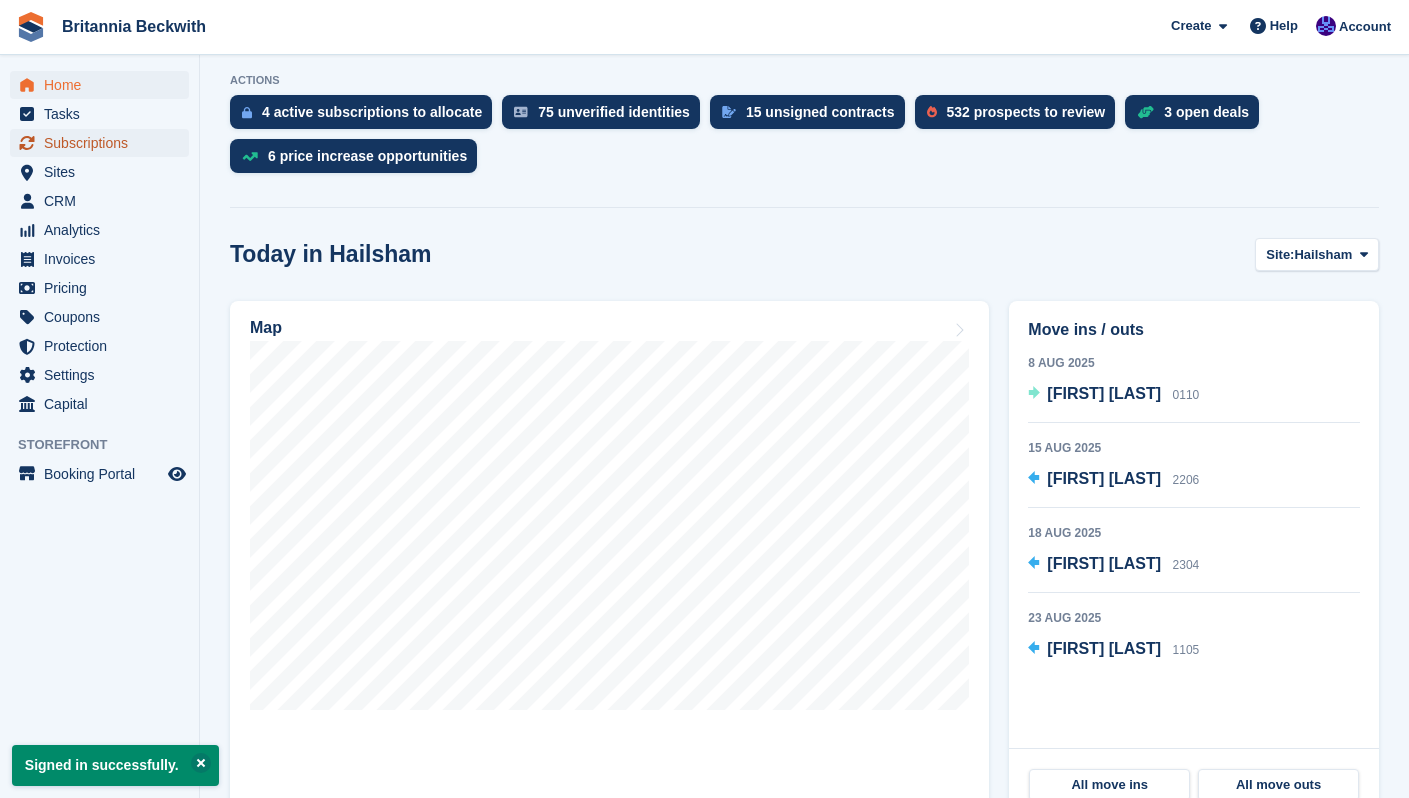 click on "Subscriptions" at bounding box center [104, 143] 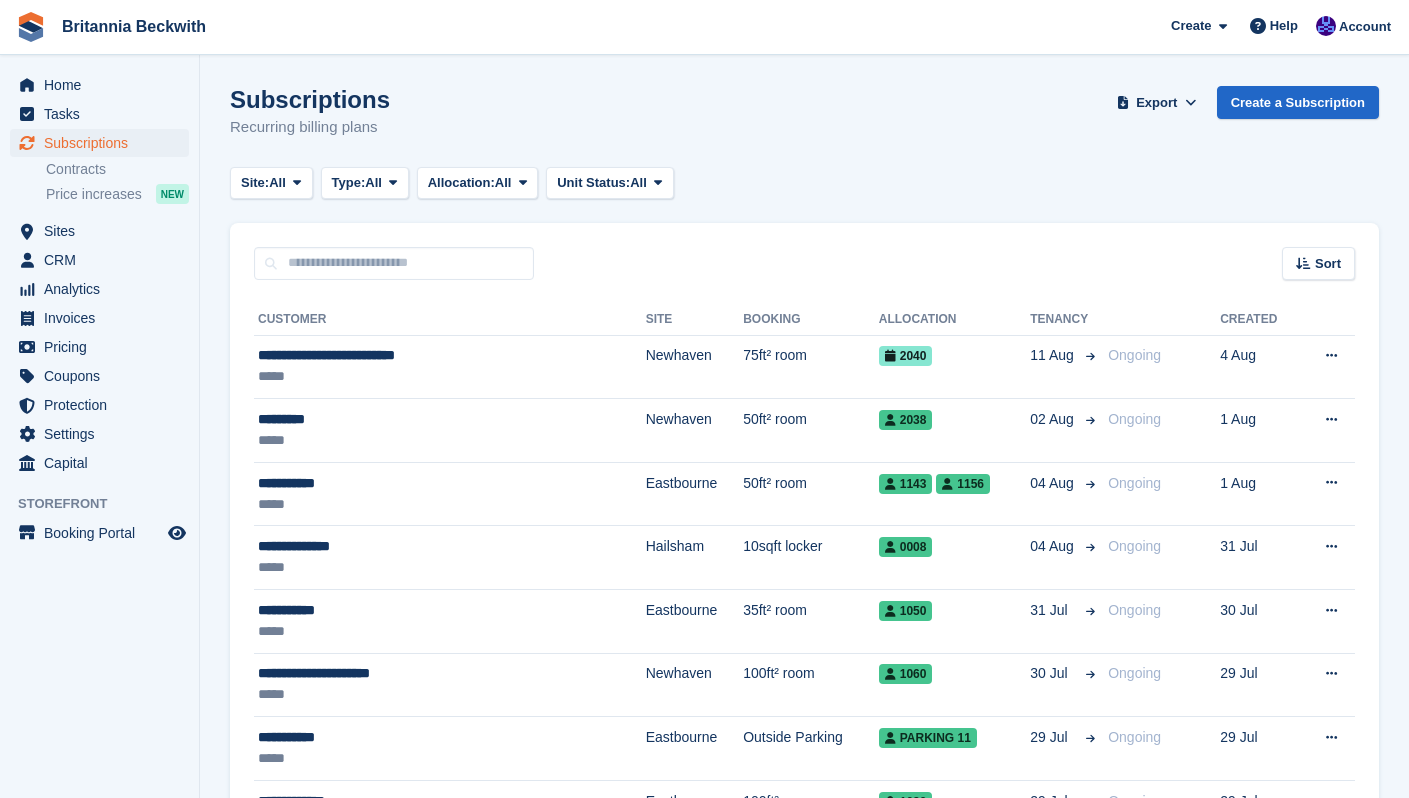 scroll, scrollTop: 0, scrollLeft: 0, axis: both 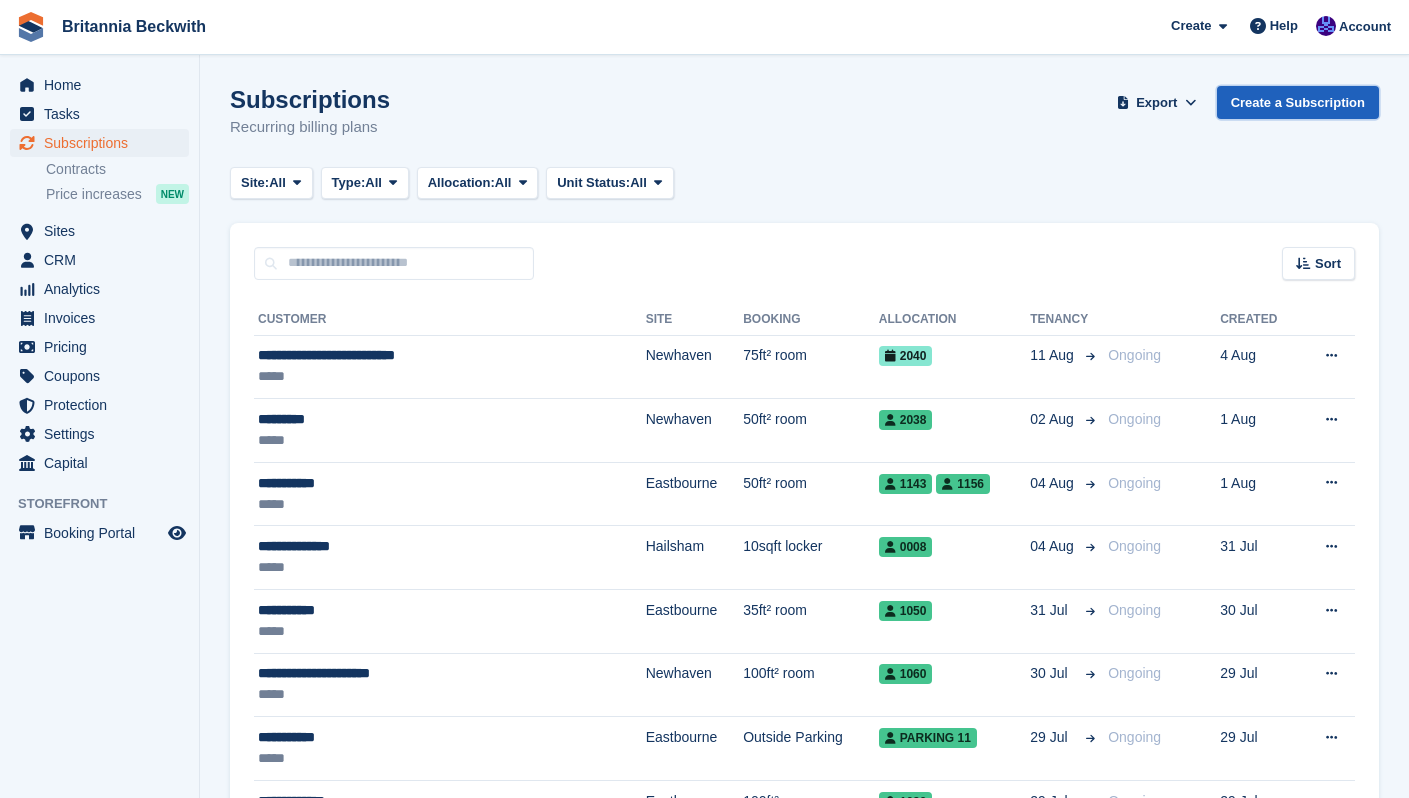 click on "Create a Subscription" at bounding box center [1298, 102] 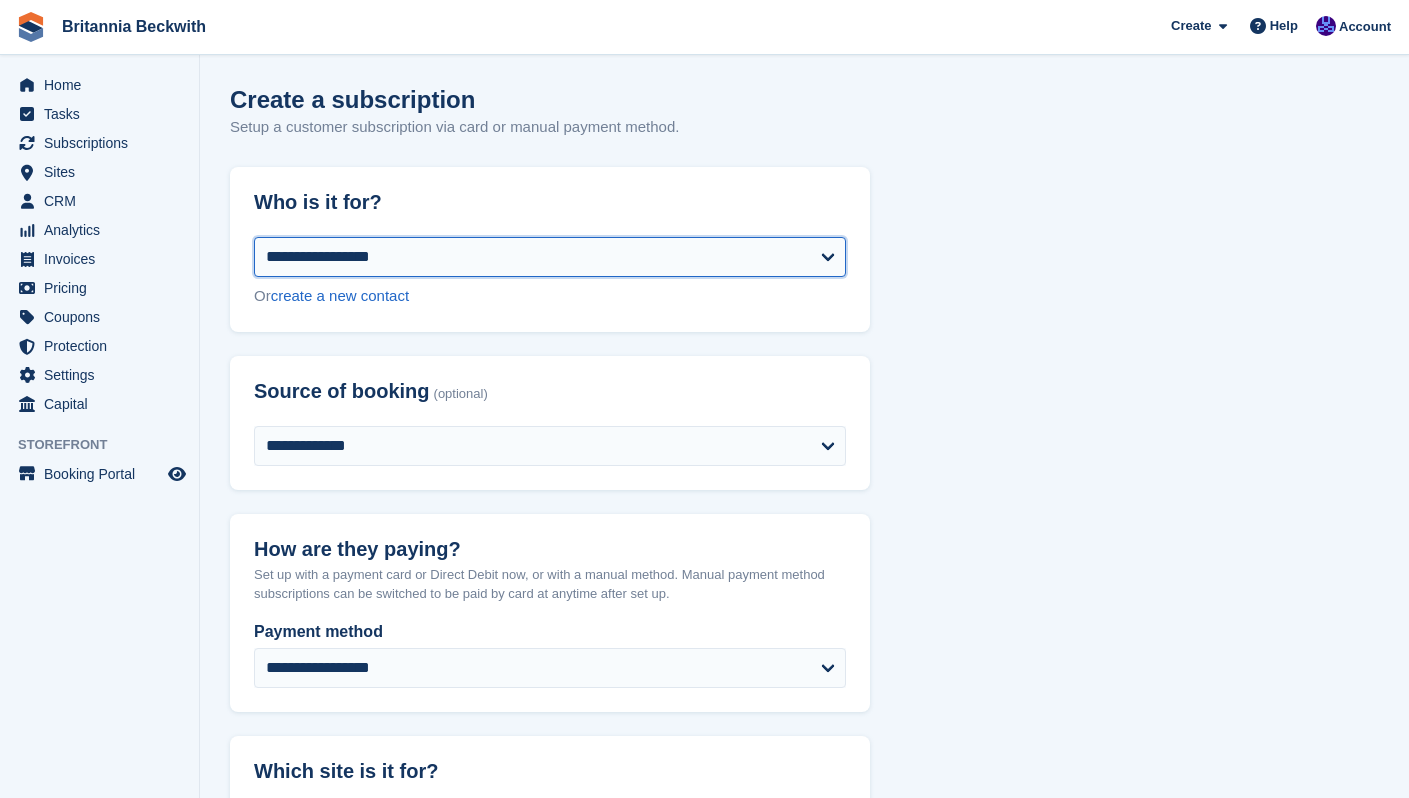 click on "**********" at bounding box center [550, 257] 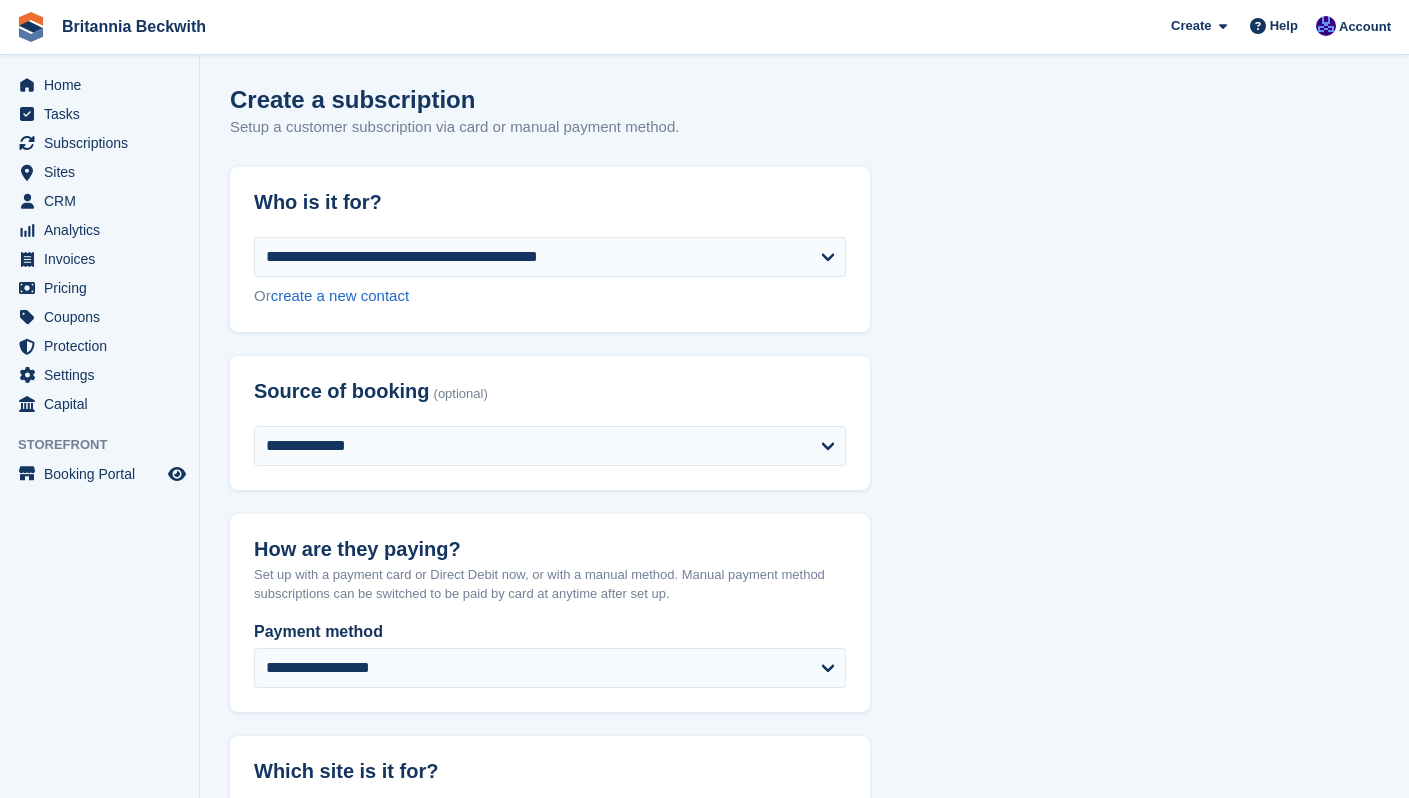 click on "**********" at bounding box center (804, 1483) 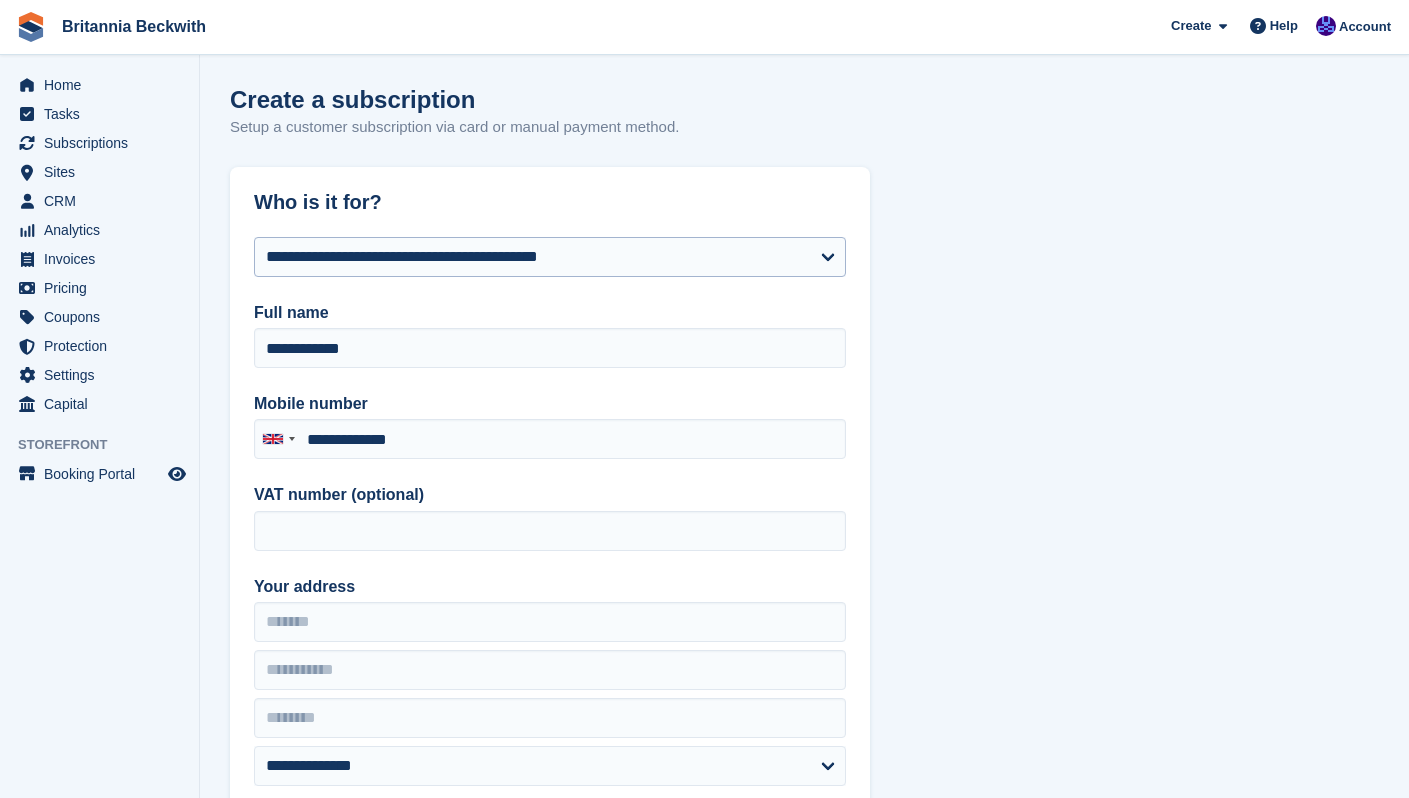 type on "**********" 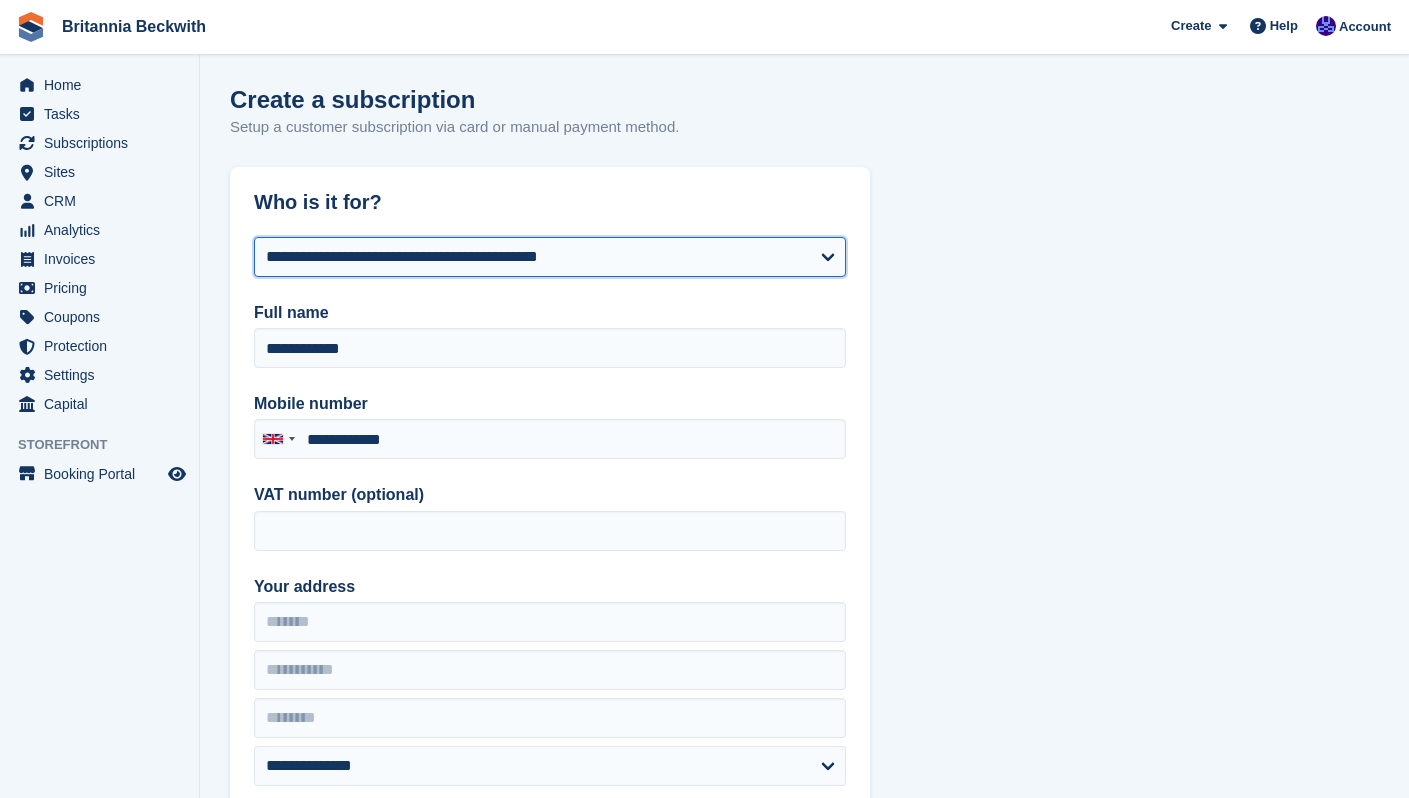 click on "**********" at bounding box center (550, 257) 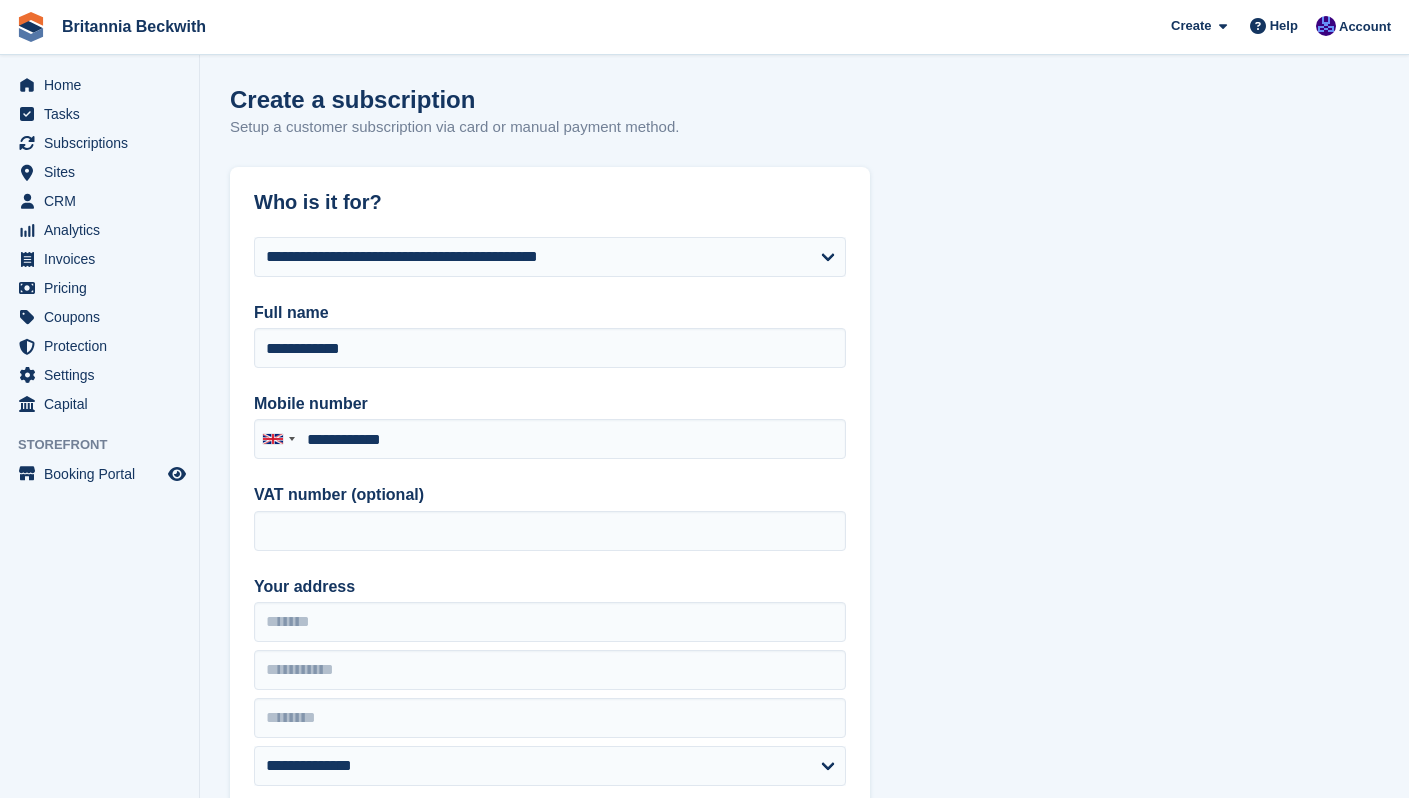 drag, startPoint x: 1201, startPoint y: 254, endPoint x: 1048, endPoint y: 265, distance: 153.39491 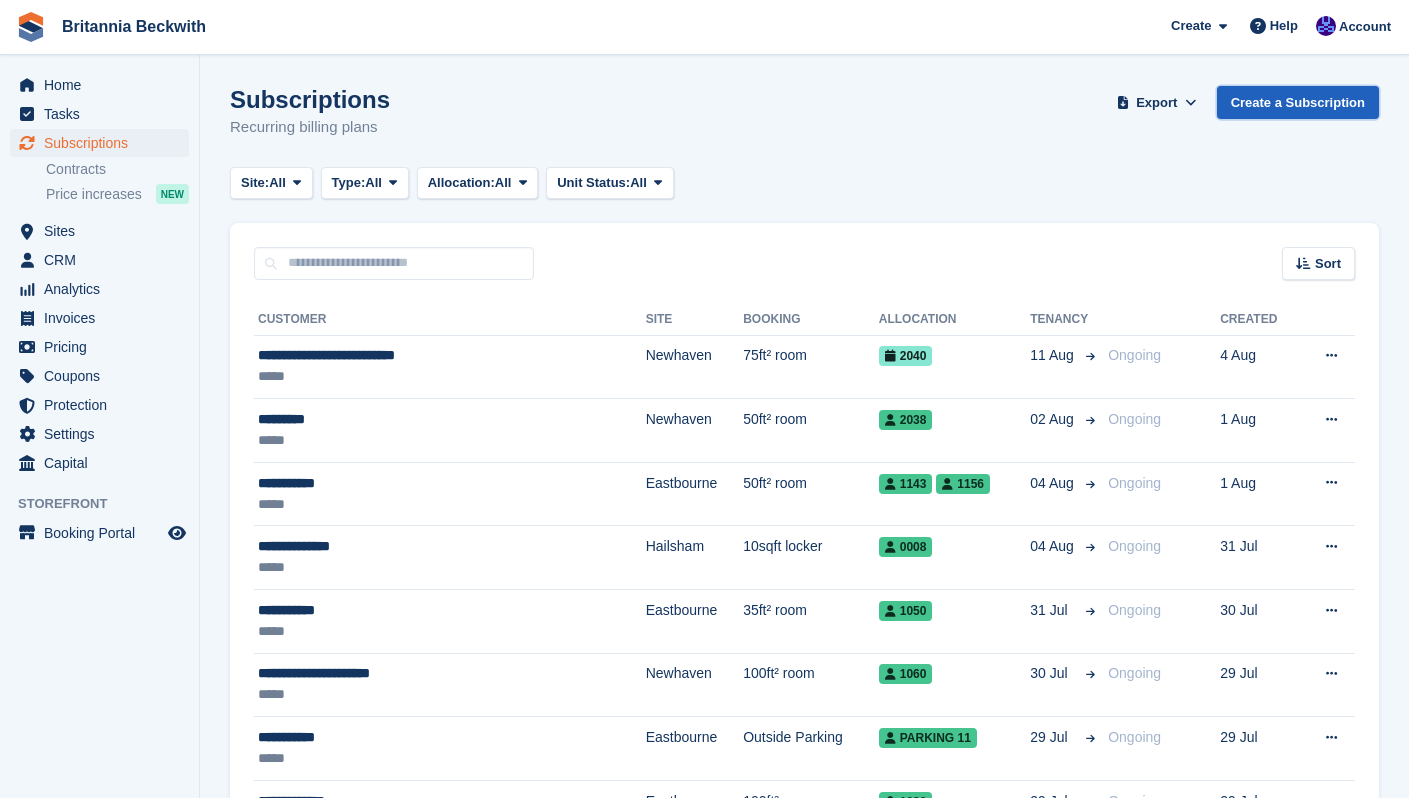 click on "Create a Subscription" at bounding box center (1298, 102) 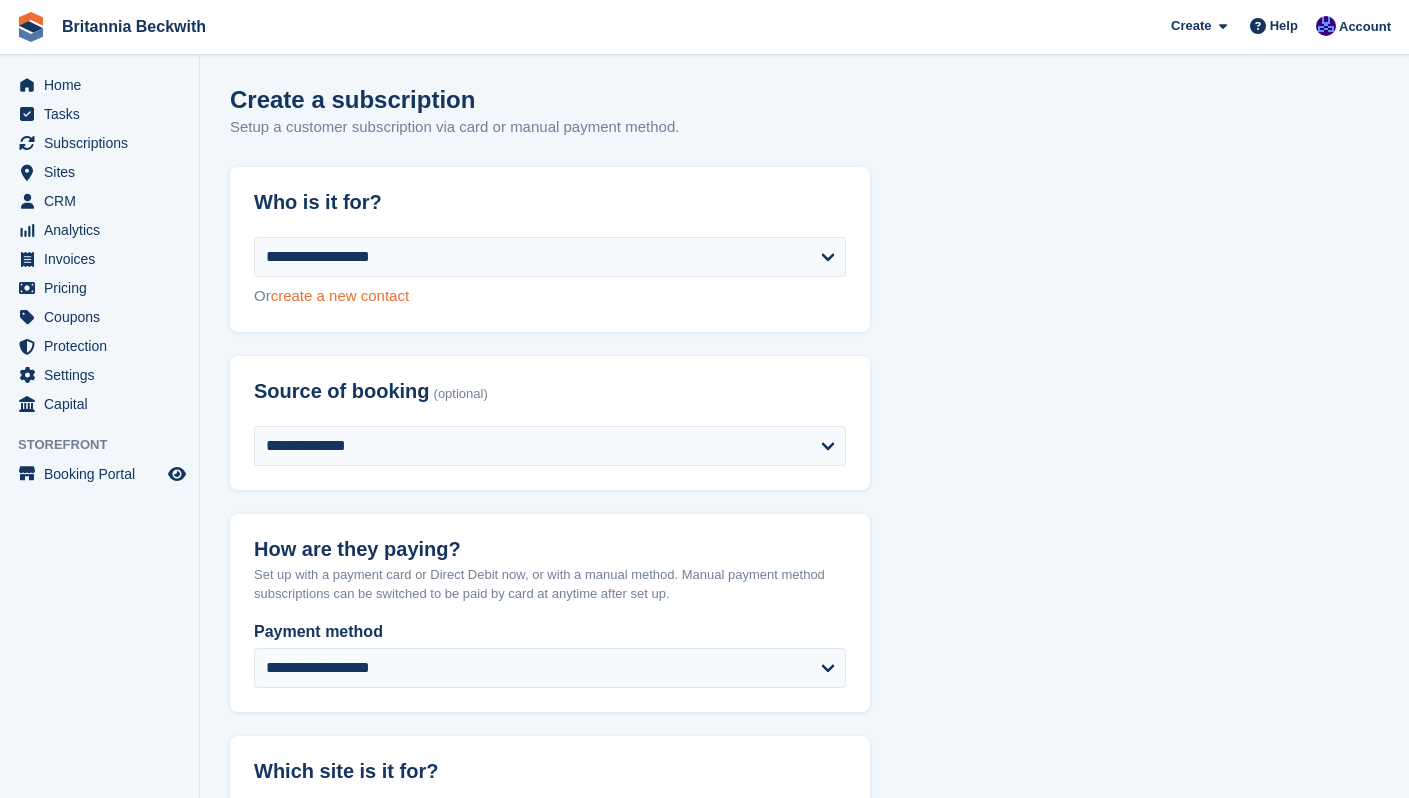 click on "create a new contact" at bounding box center (340, 295) 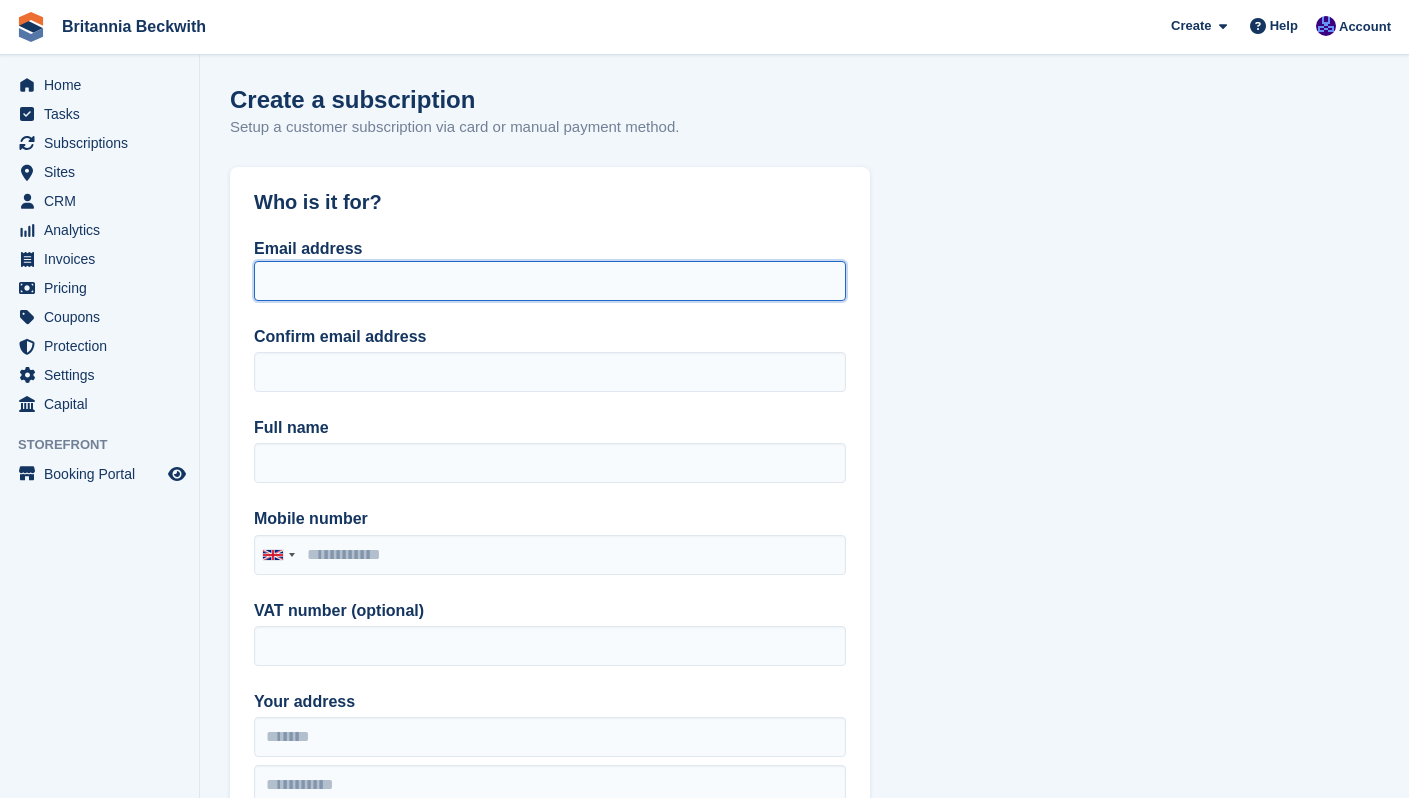 click on "Email address" at bounding box center (550, 281) 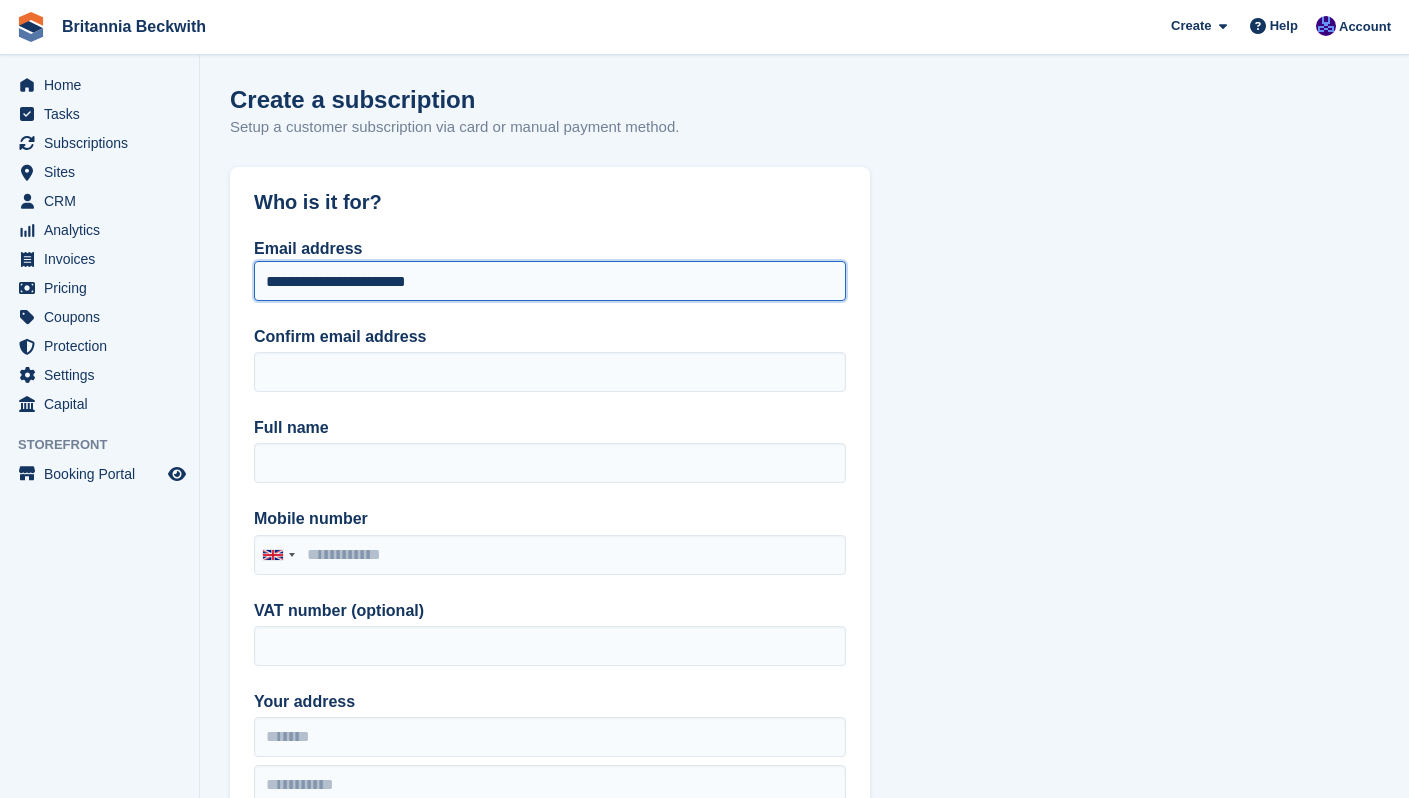 drag, startPoint x: 268, startPoint y: 284, endPoint x: 616, endPoint y: 278, distance: 348.05173 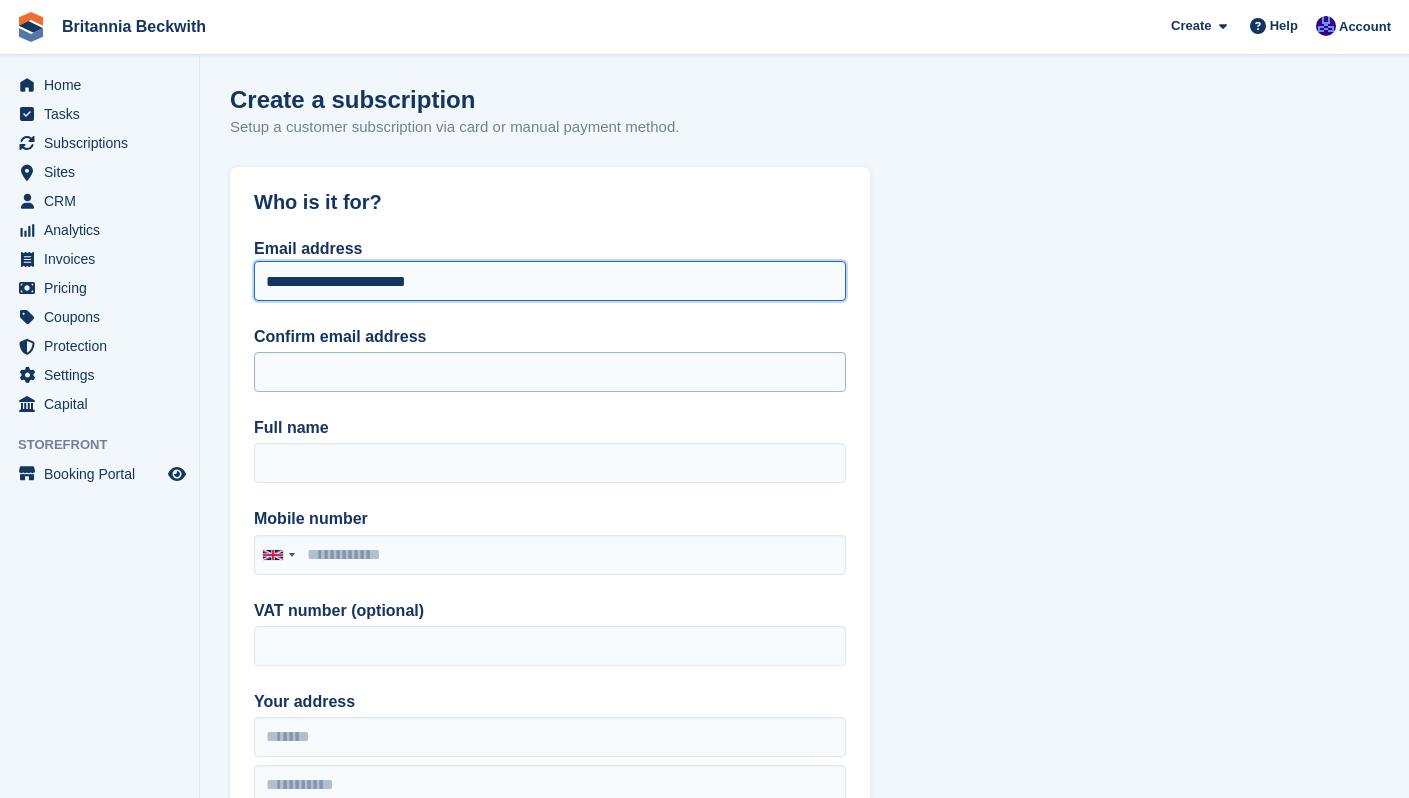 type on "**********" 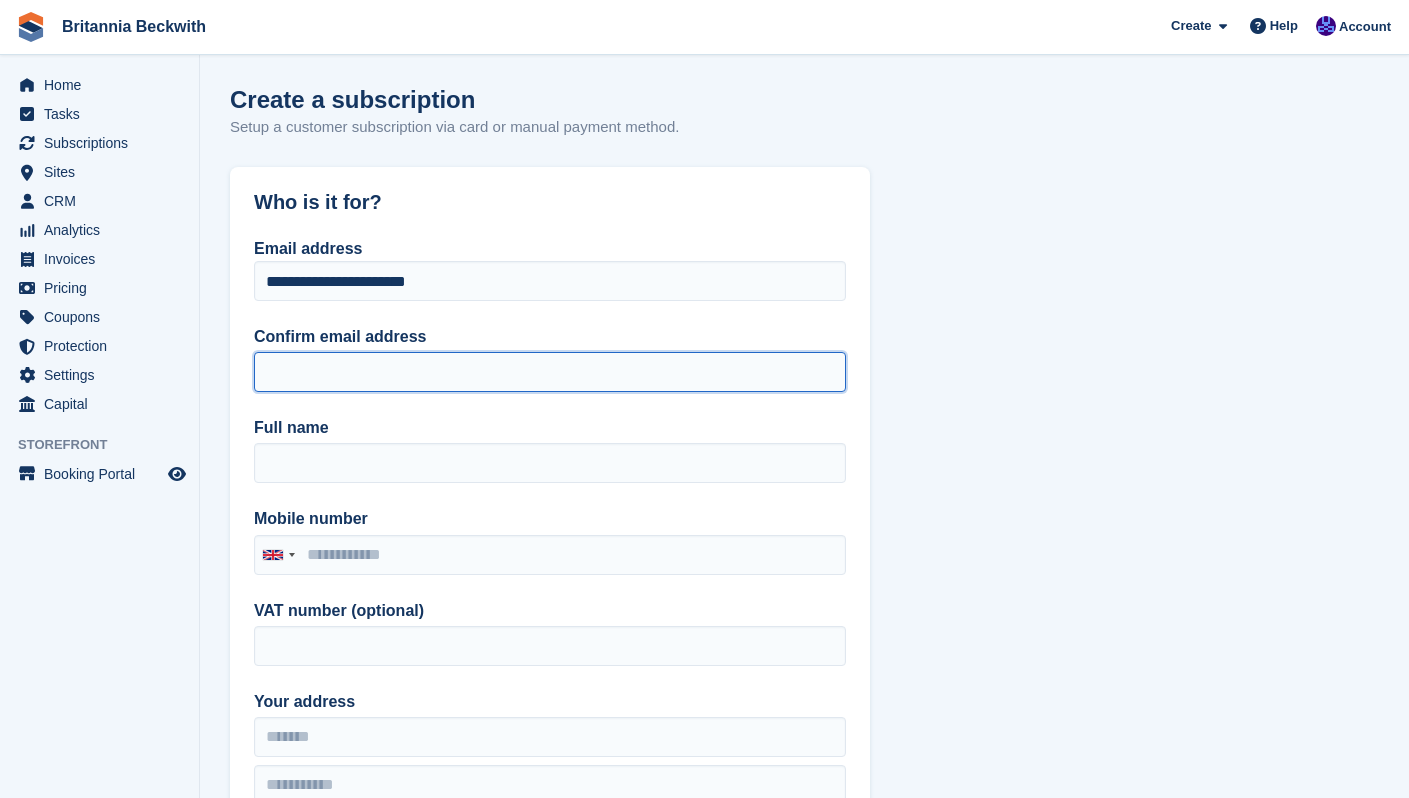 click on "Confirm email address" at bounding box center (550, 372) 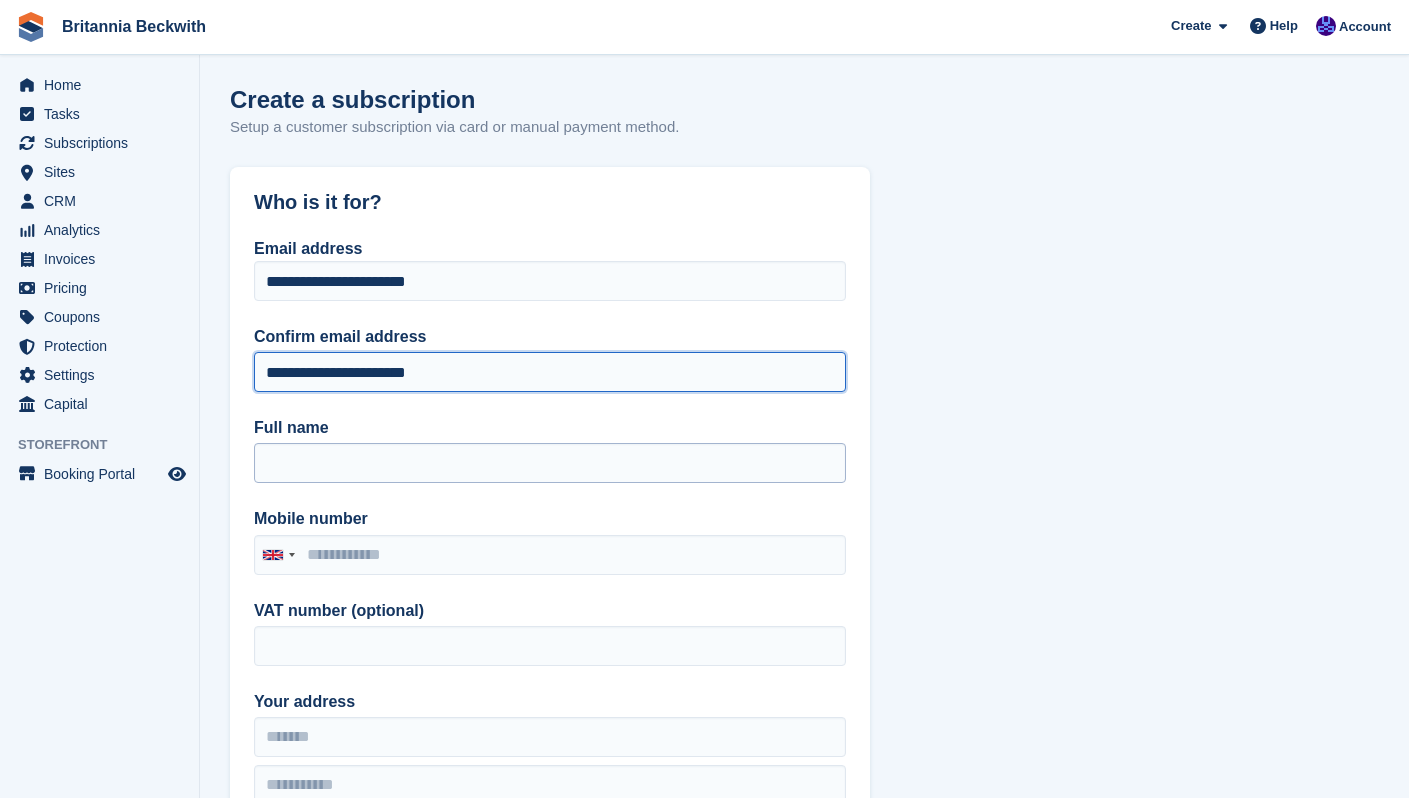 type on "**********" 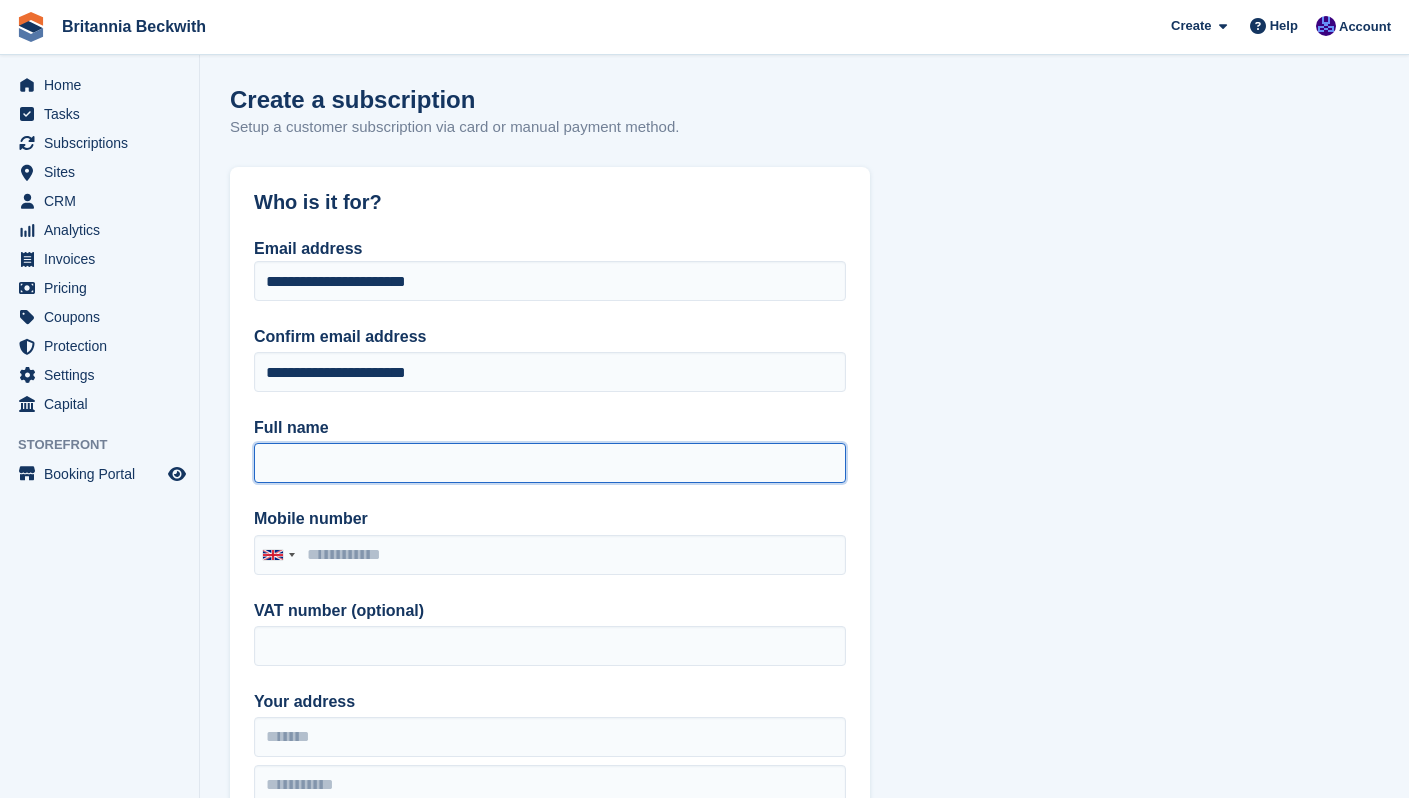 click on "Full name" at bounding box center (550, 463) 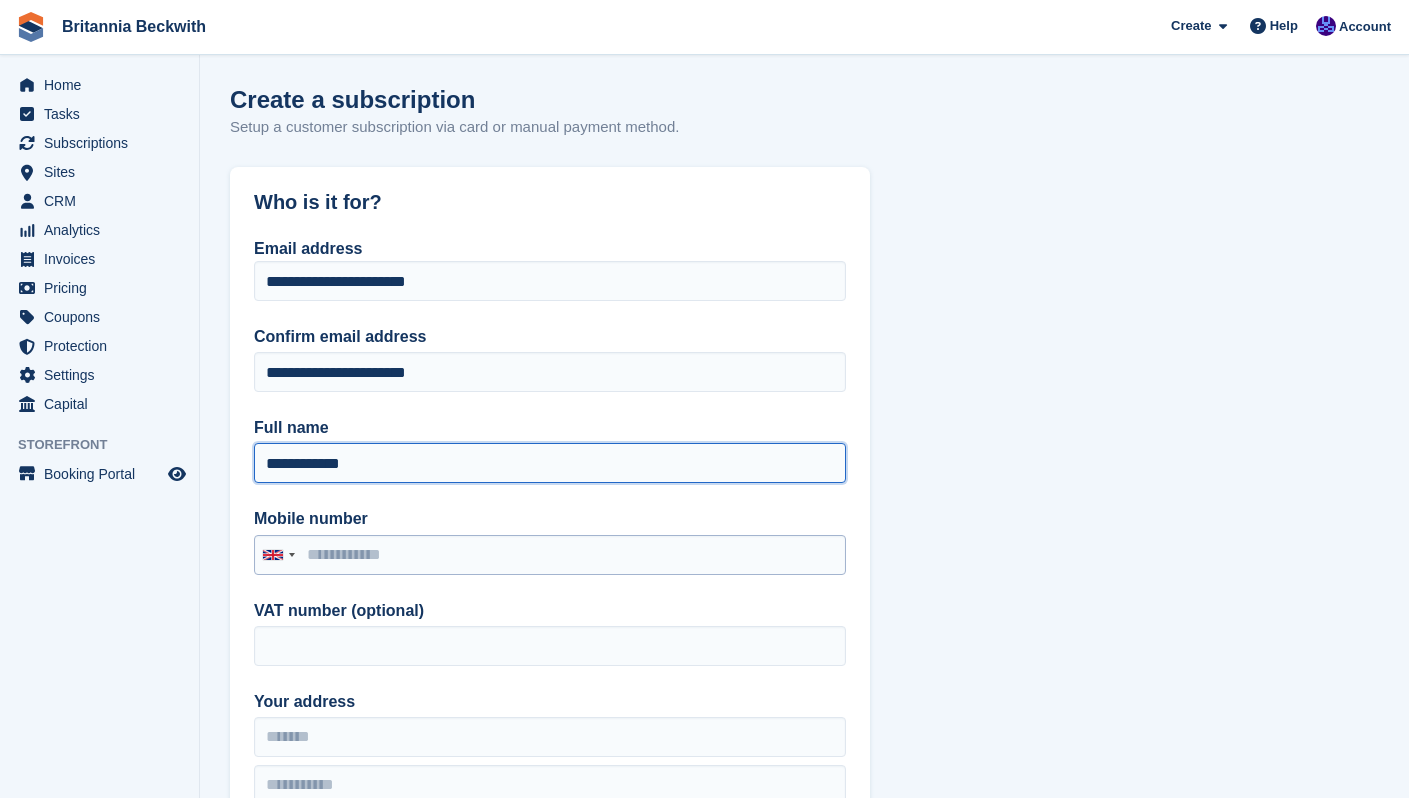 type on "**********" 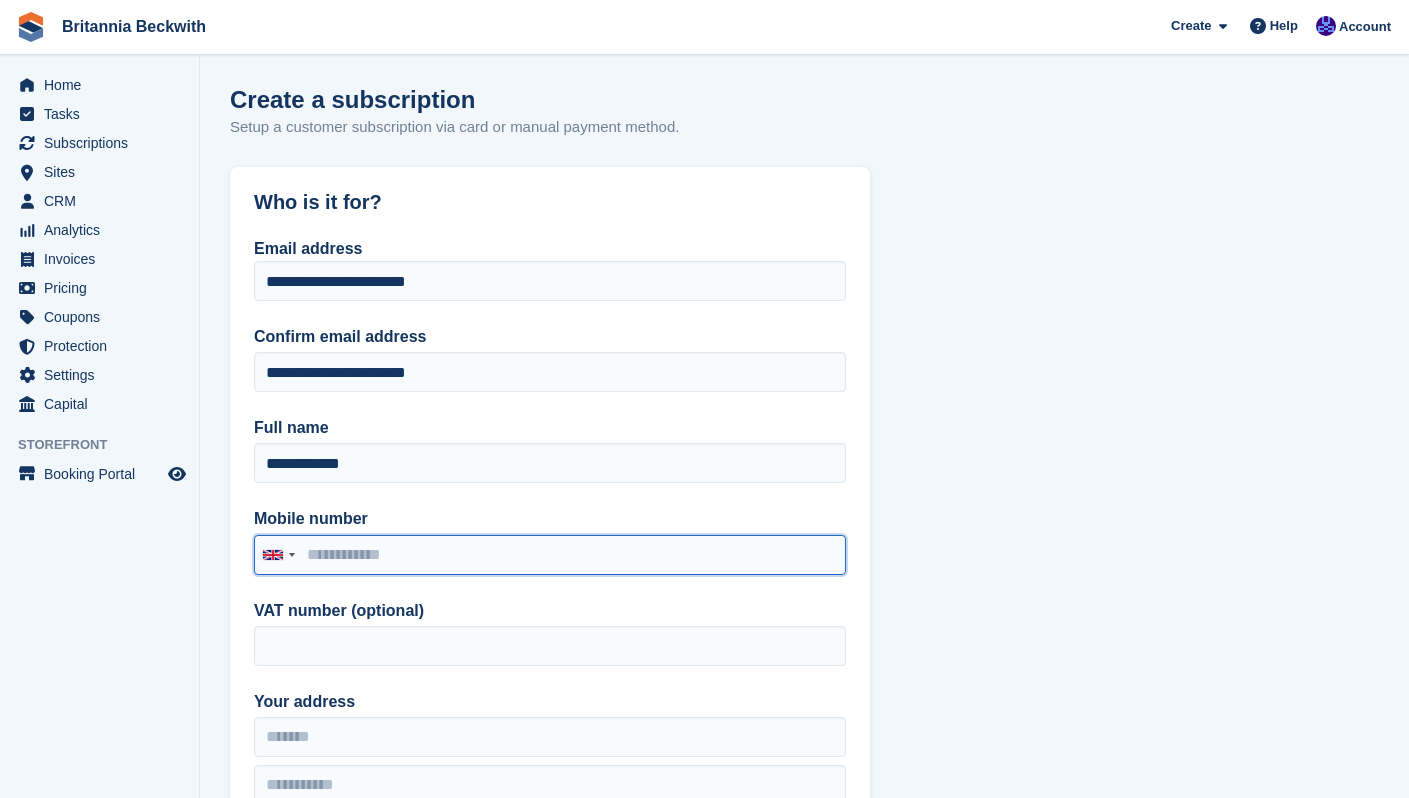 click on "Mobile number" at bounding box center [550, 555] 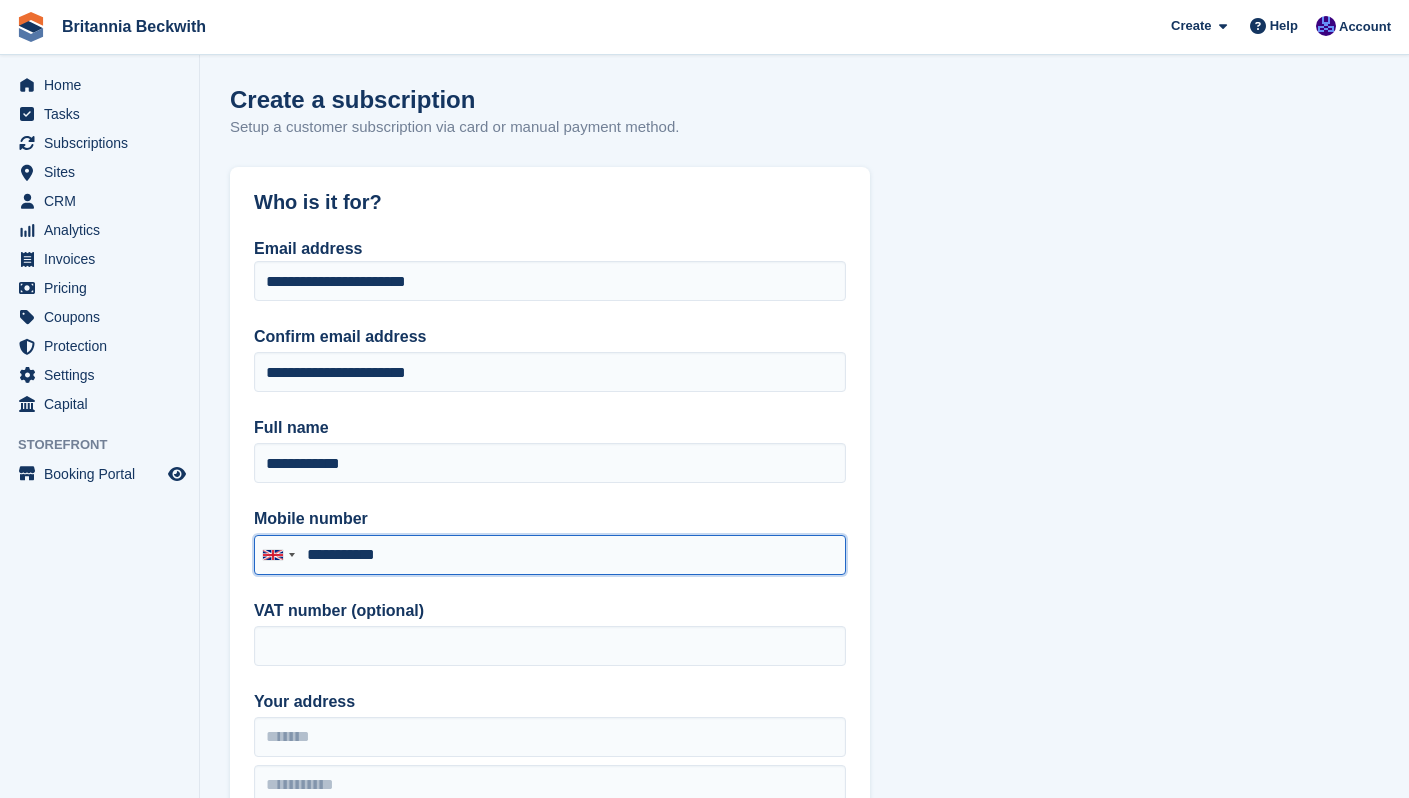 scroll, scrollTop: 200, scrollLeft: 0, axis: vertical 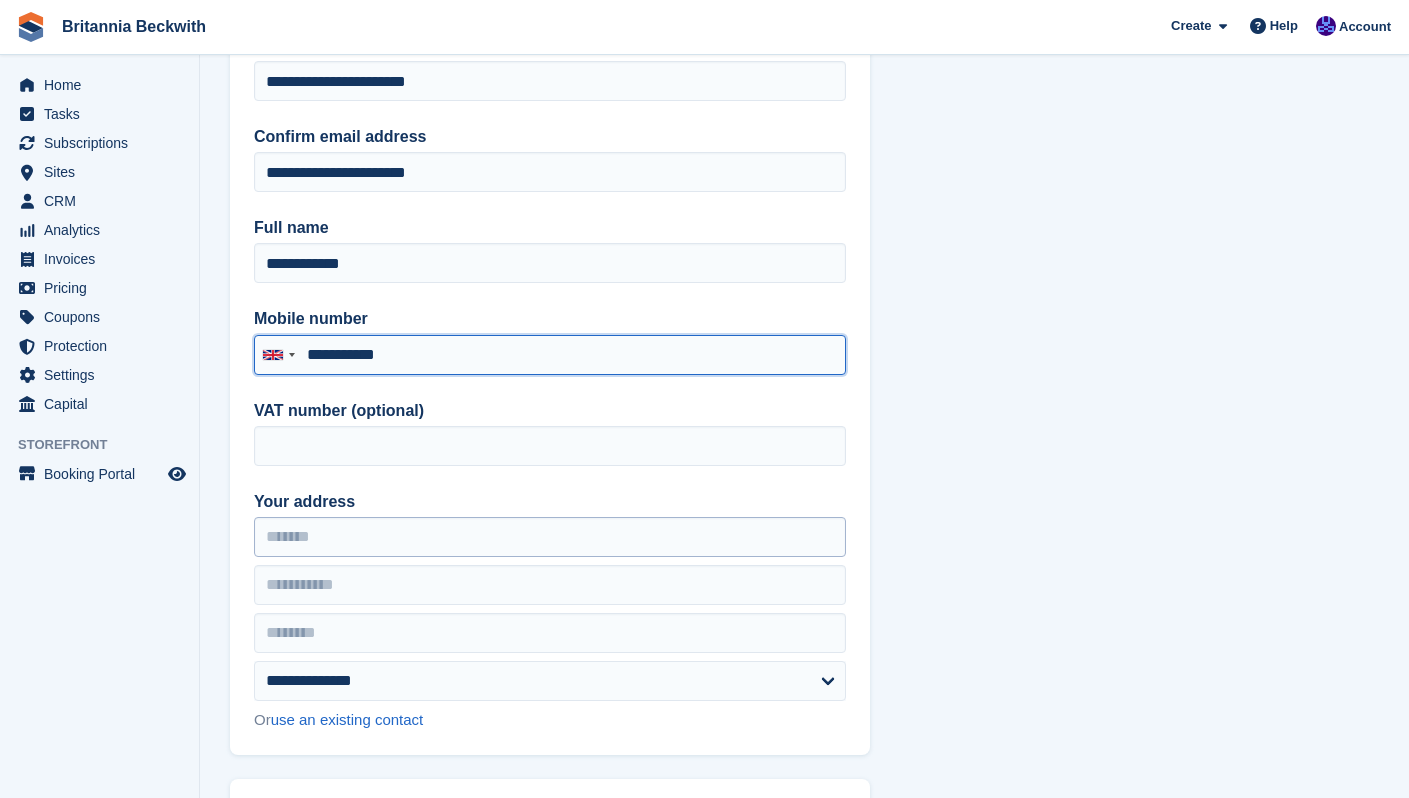 type on "**********" 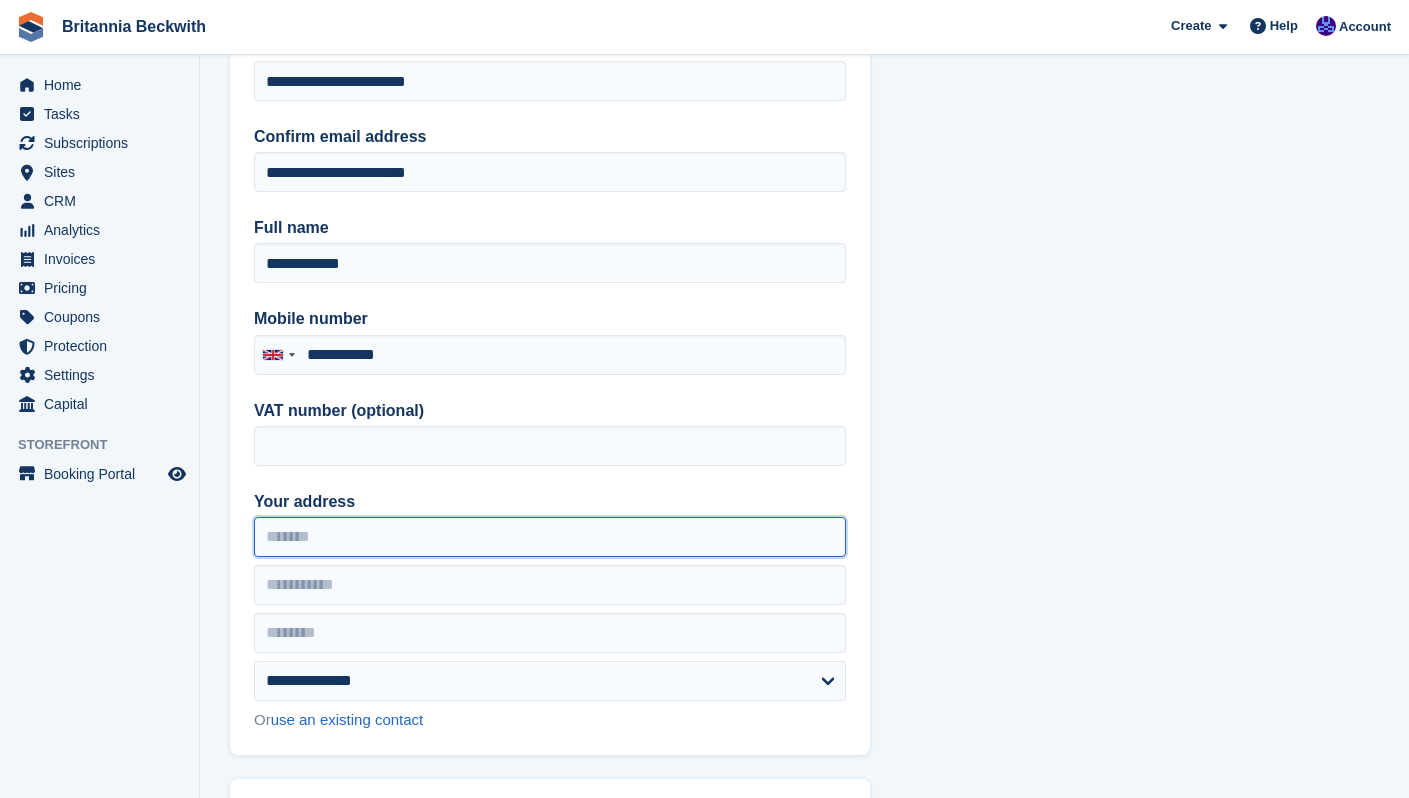 click on "Your address" at bounding box center (550, 537) 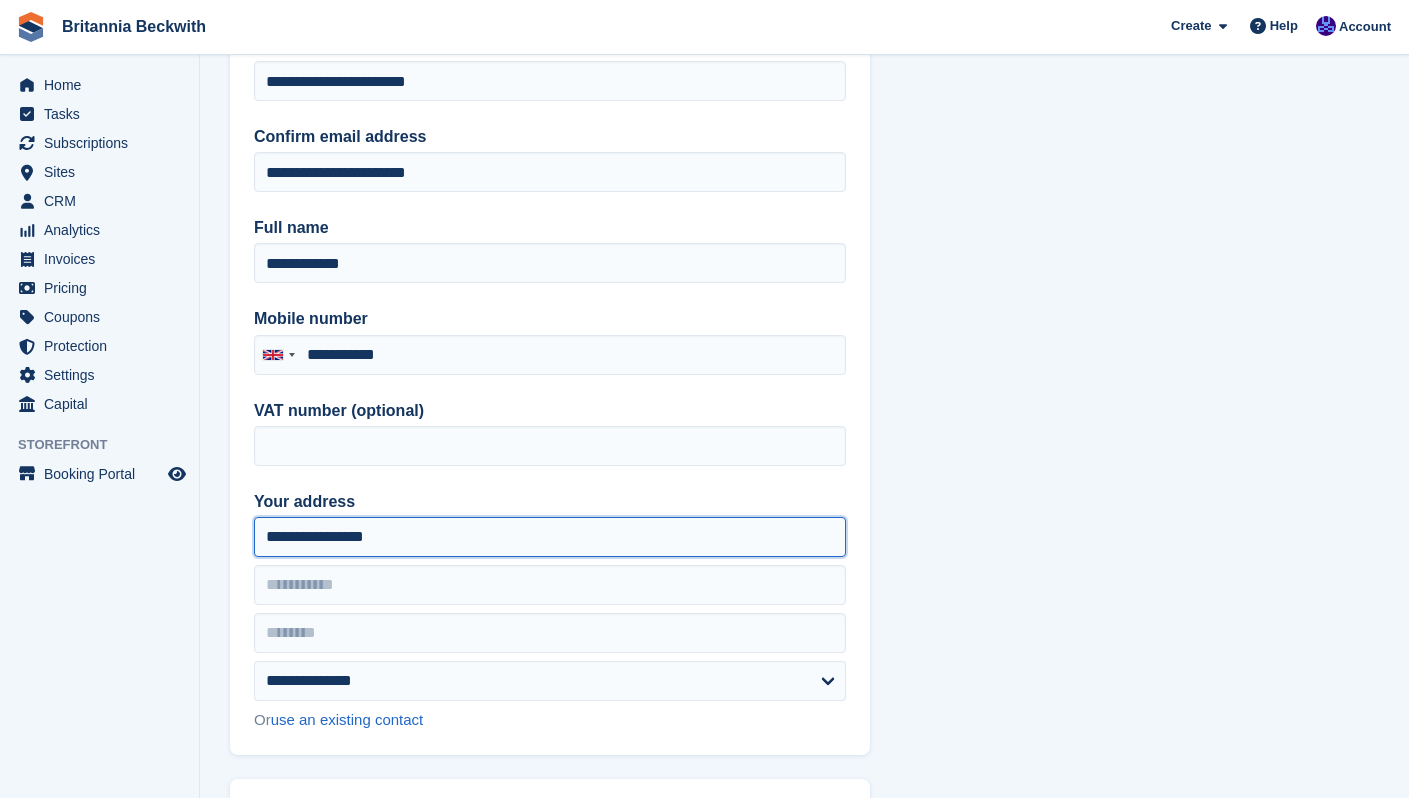 type on "**********" 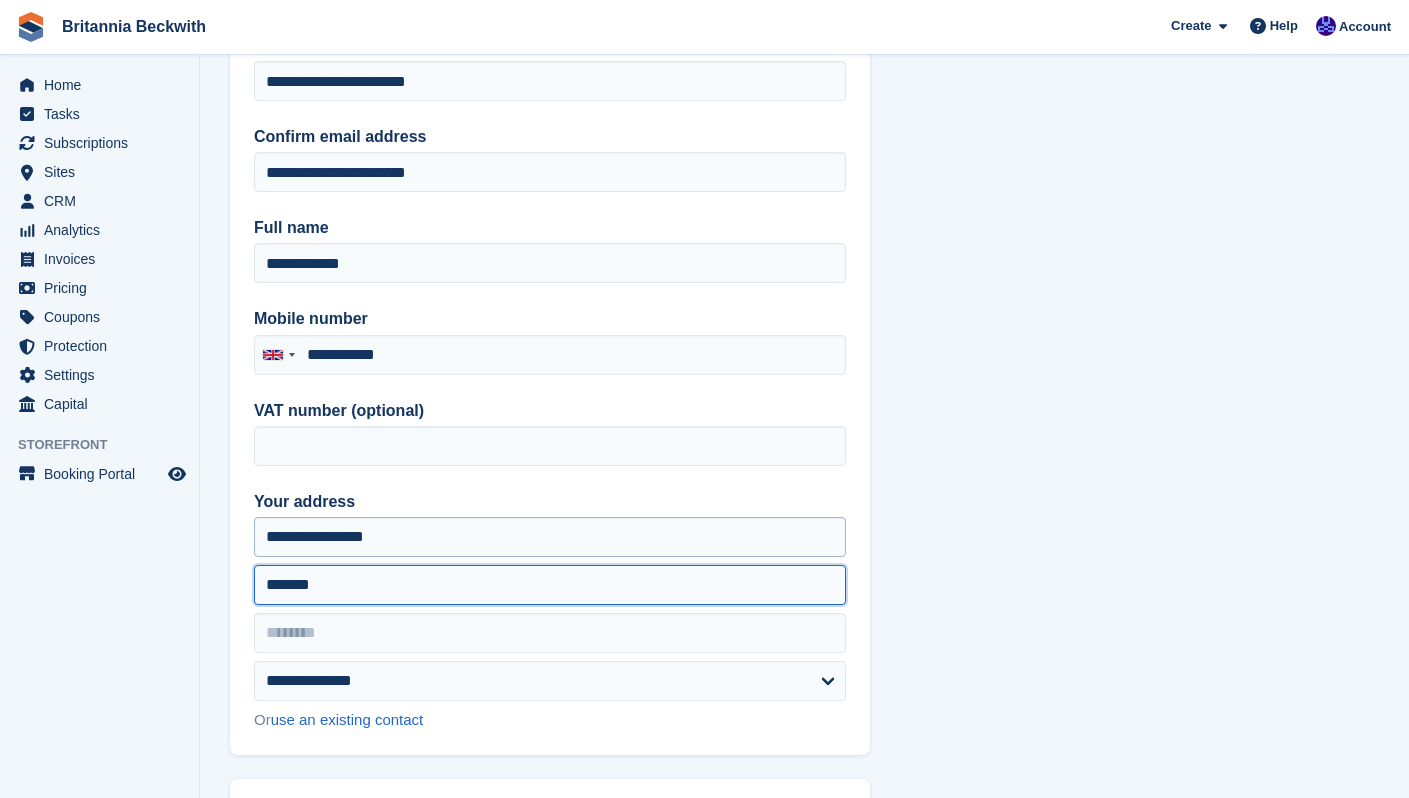 type on "*******" 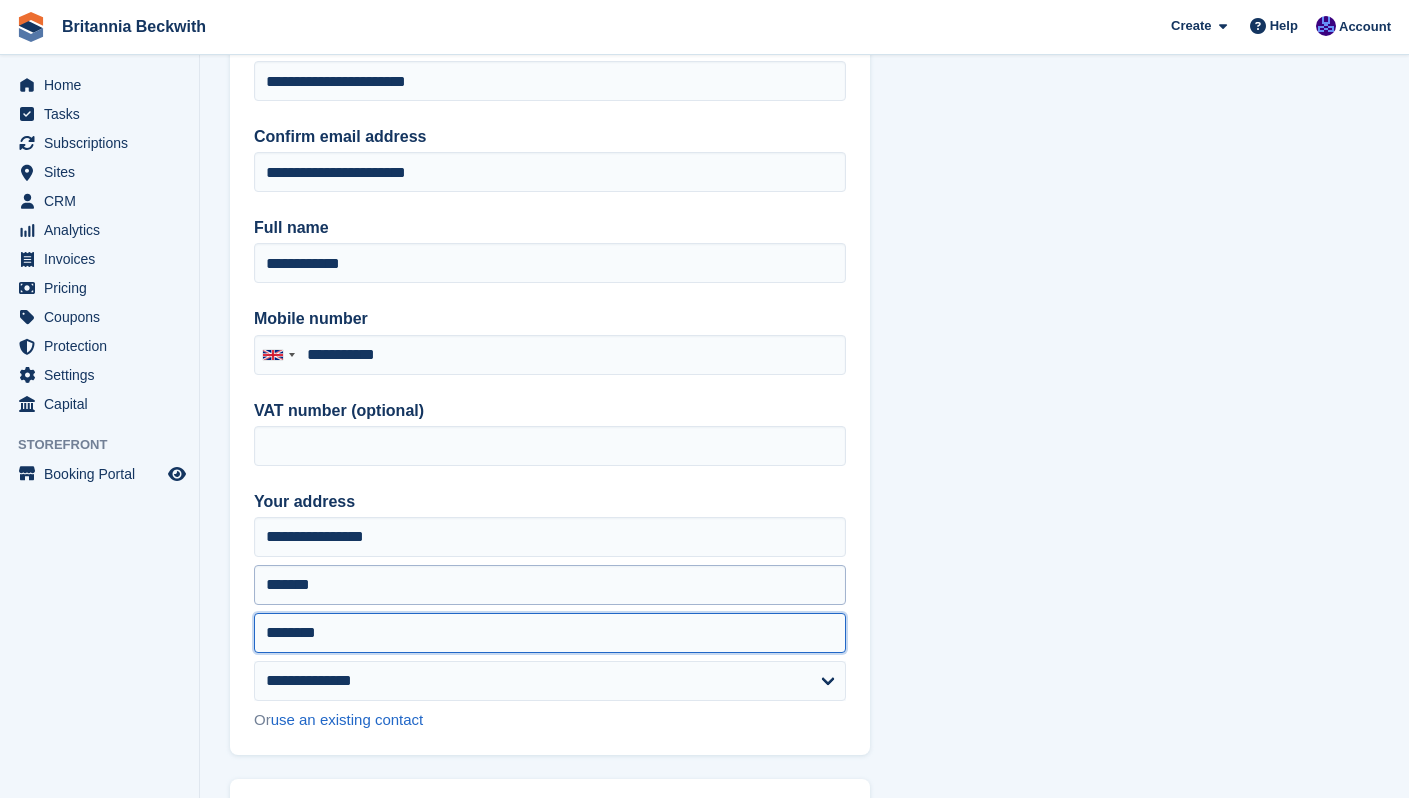 type on "********" 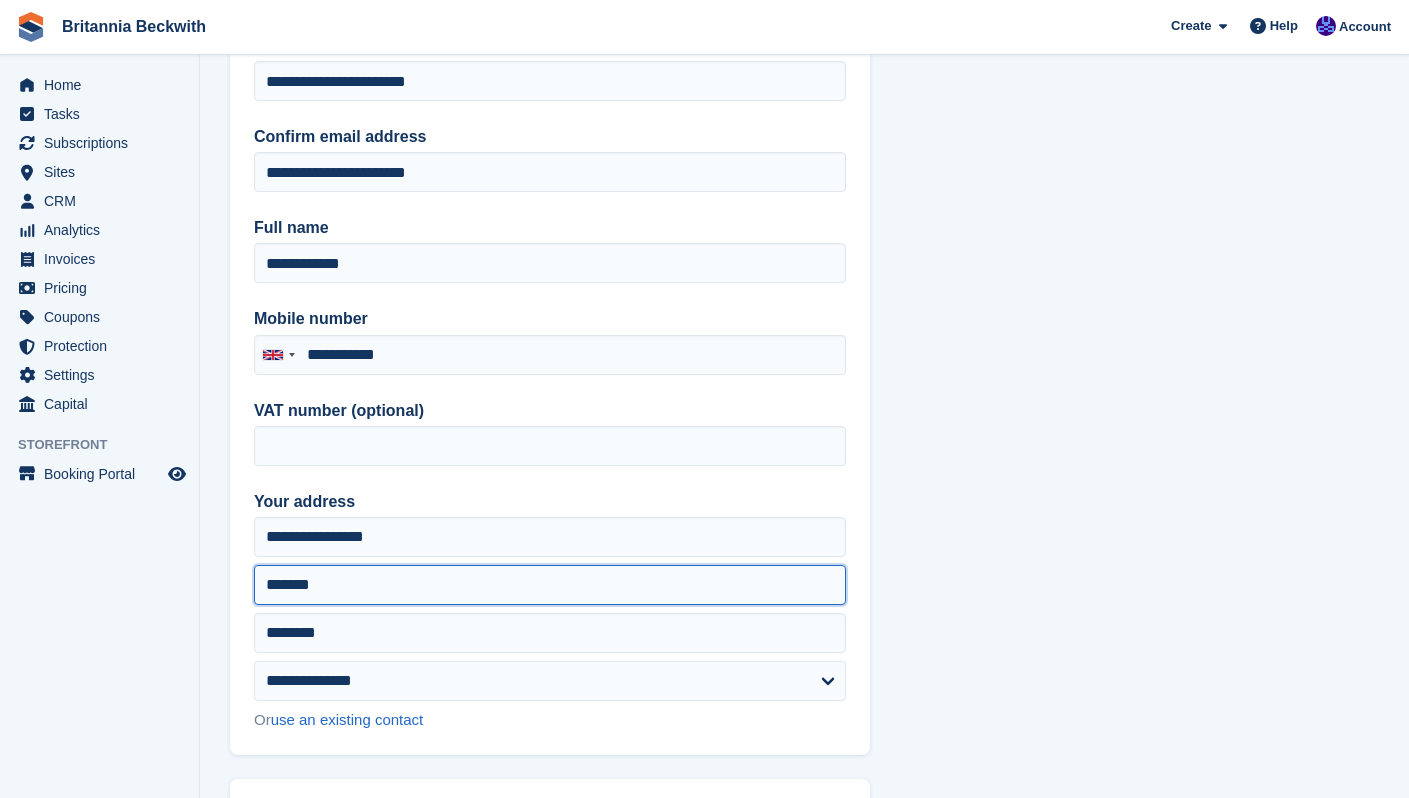 click on "*******" at bounding box center (550, 585) 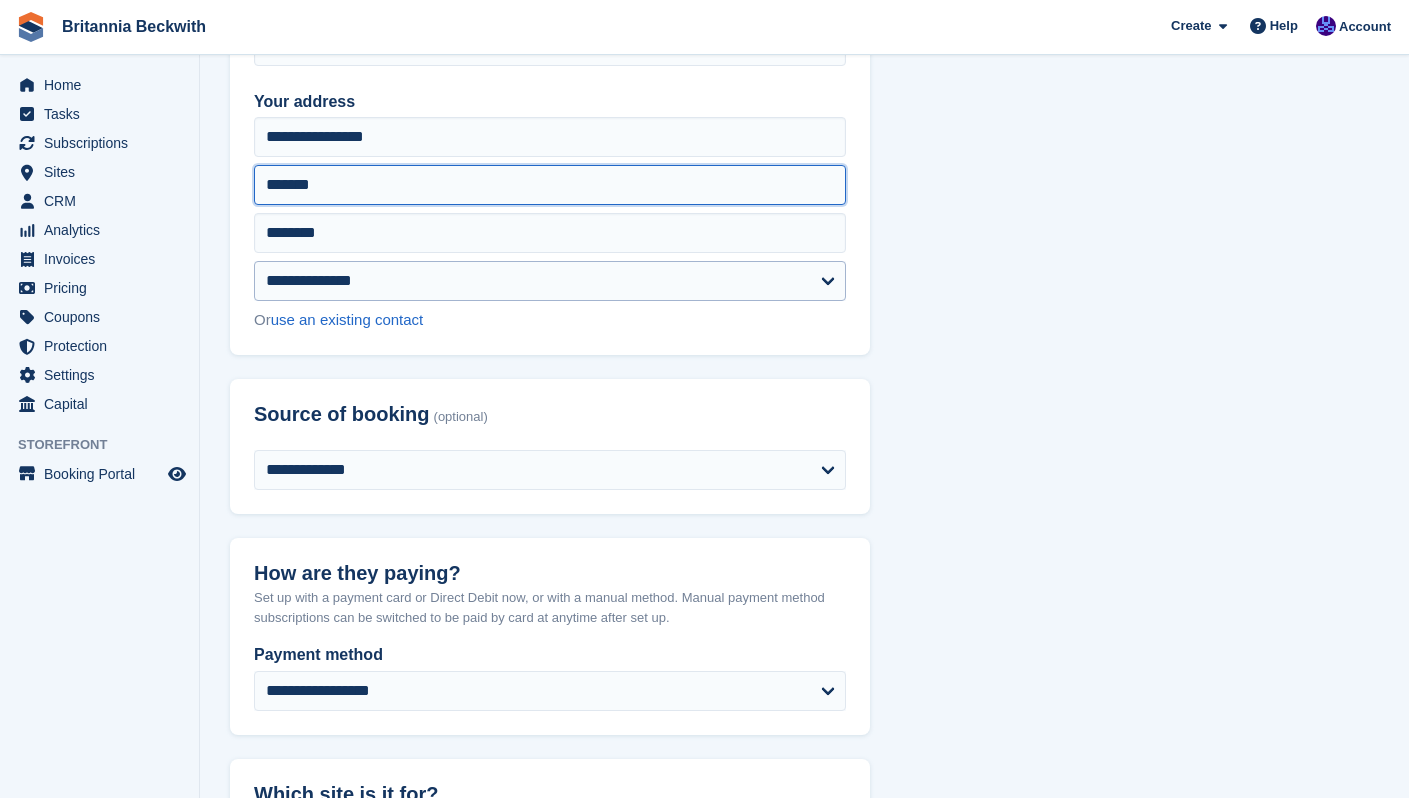 scroll, scrollTop: 800, scrollLeft: 0, axis: vertical 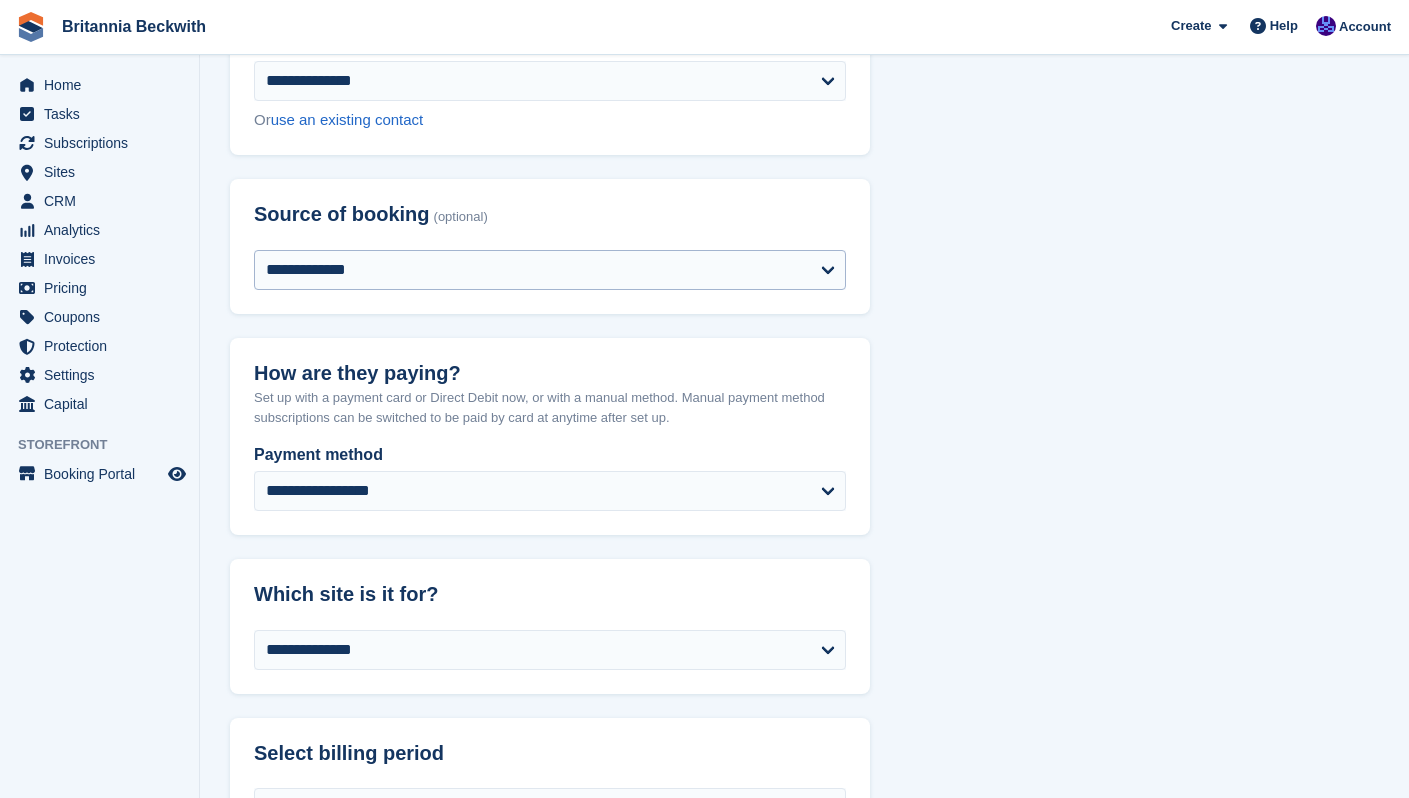 type on "*******" 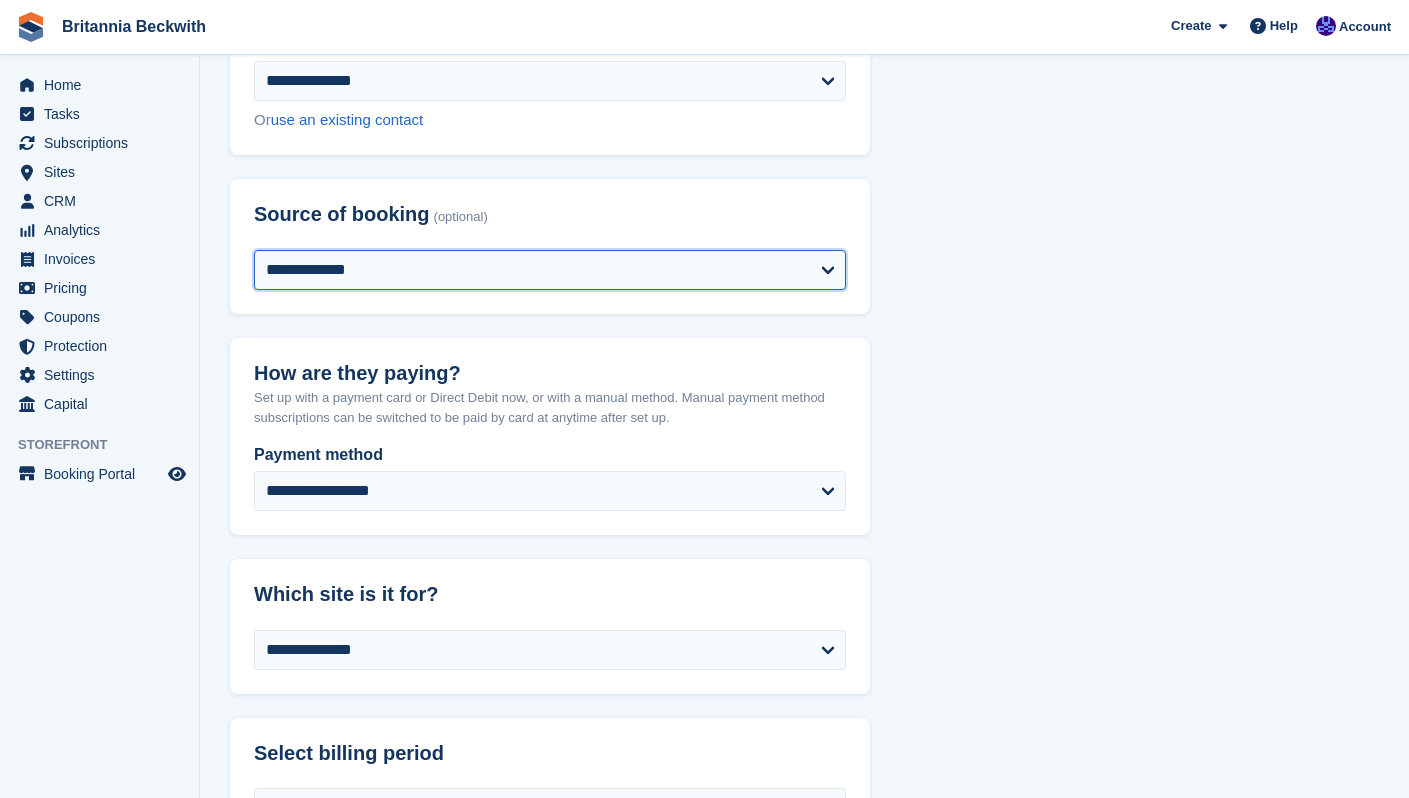 click on "**********" at bounding box center [550, 270] 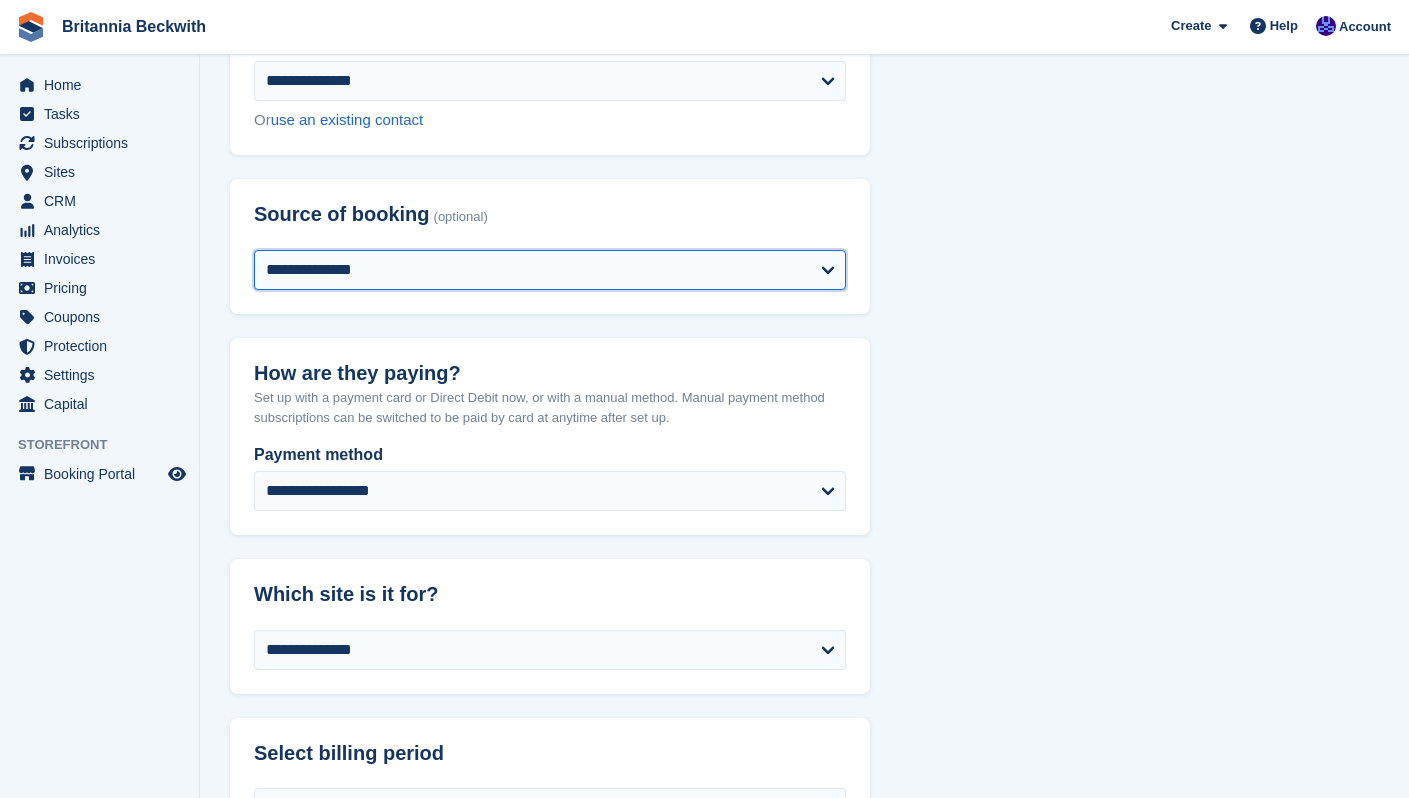 click on "**********" at bounding box center (550, 270) 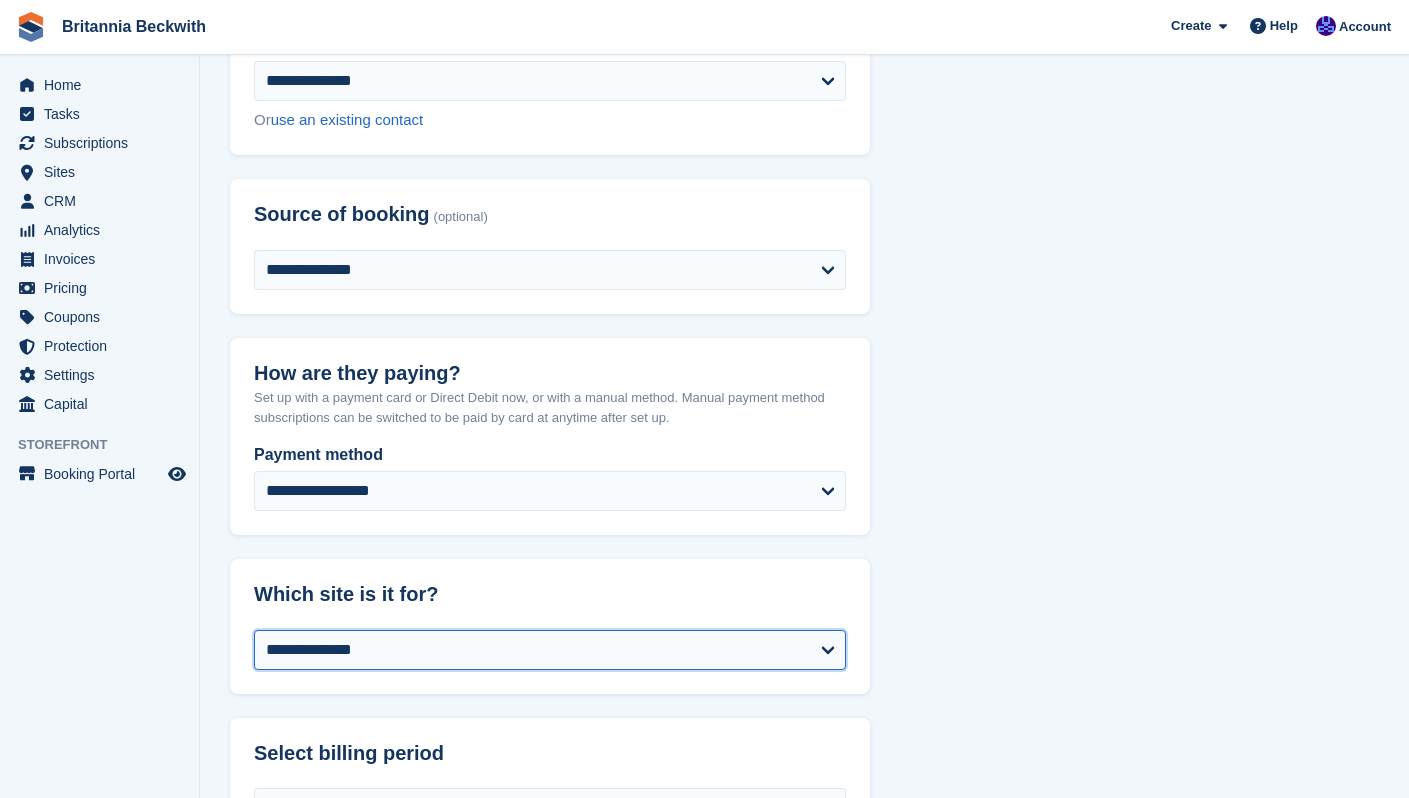 click on "**********" at bounding box center [550, 650] 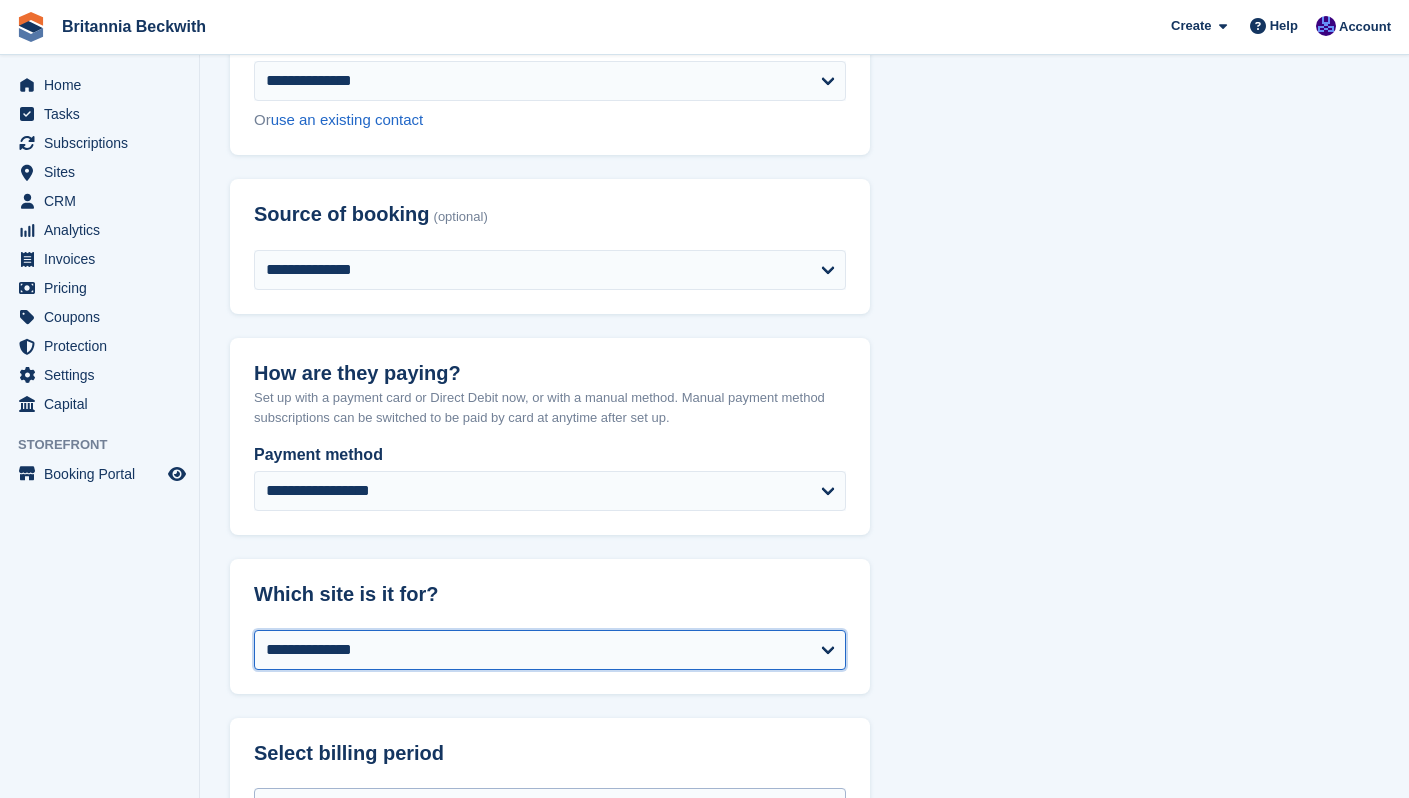 select on "***" 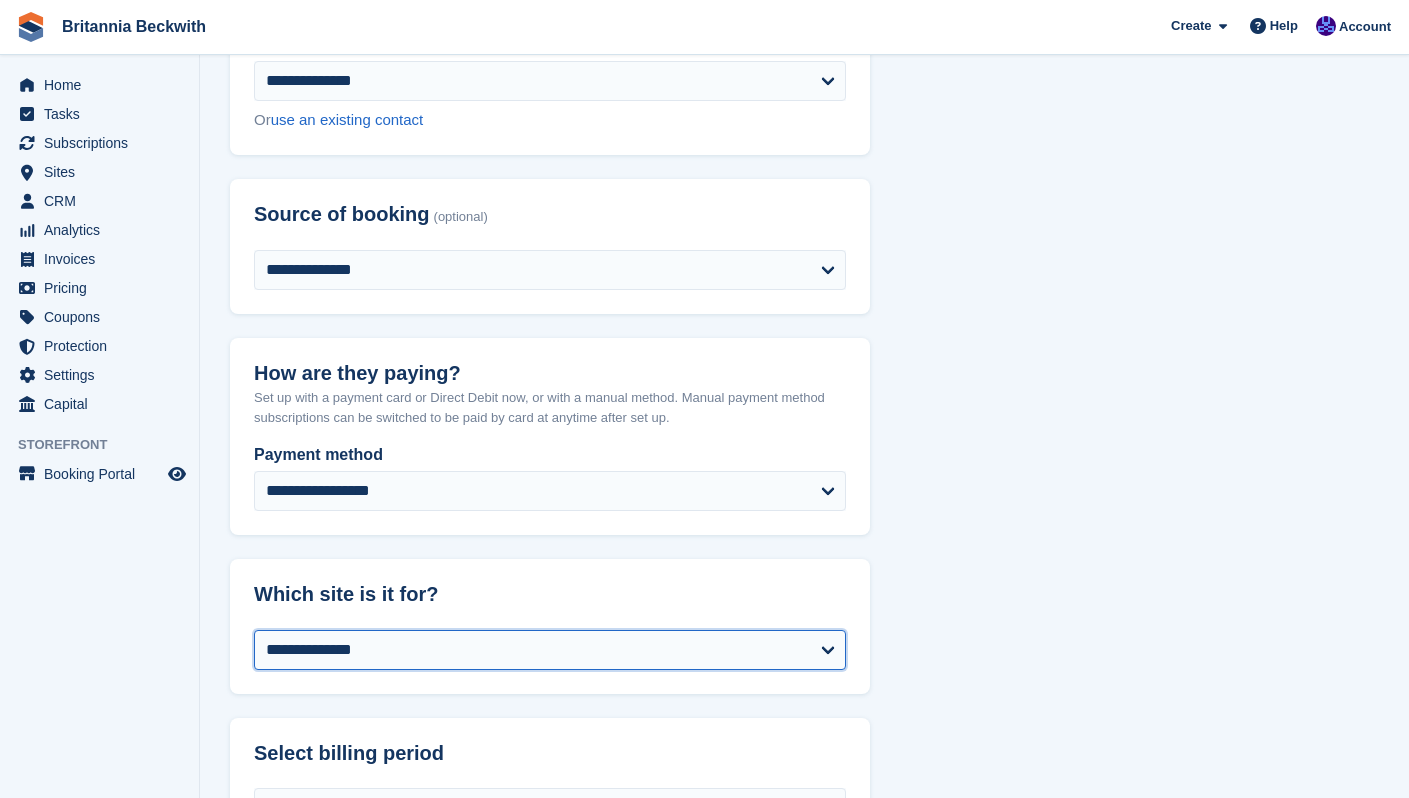 select on "**********" 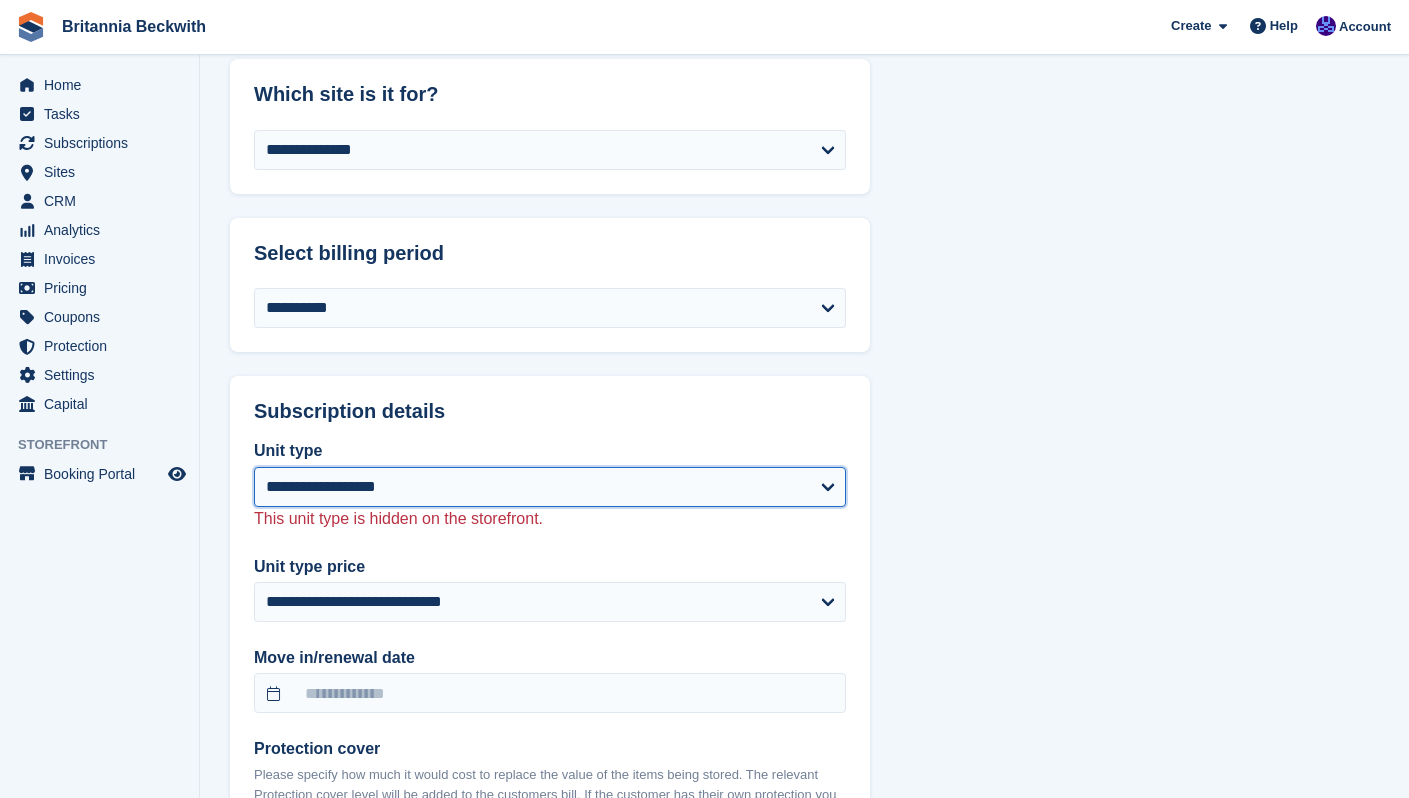 click on "**********" at bounding box center [550, 487] 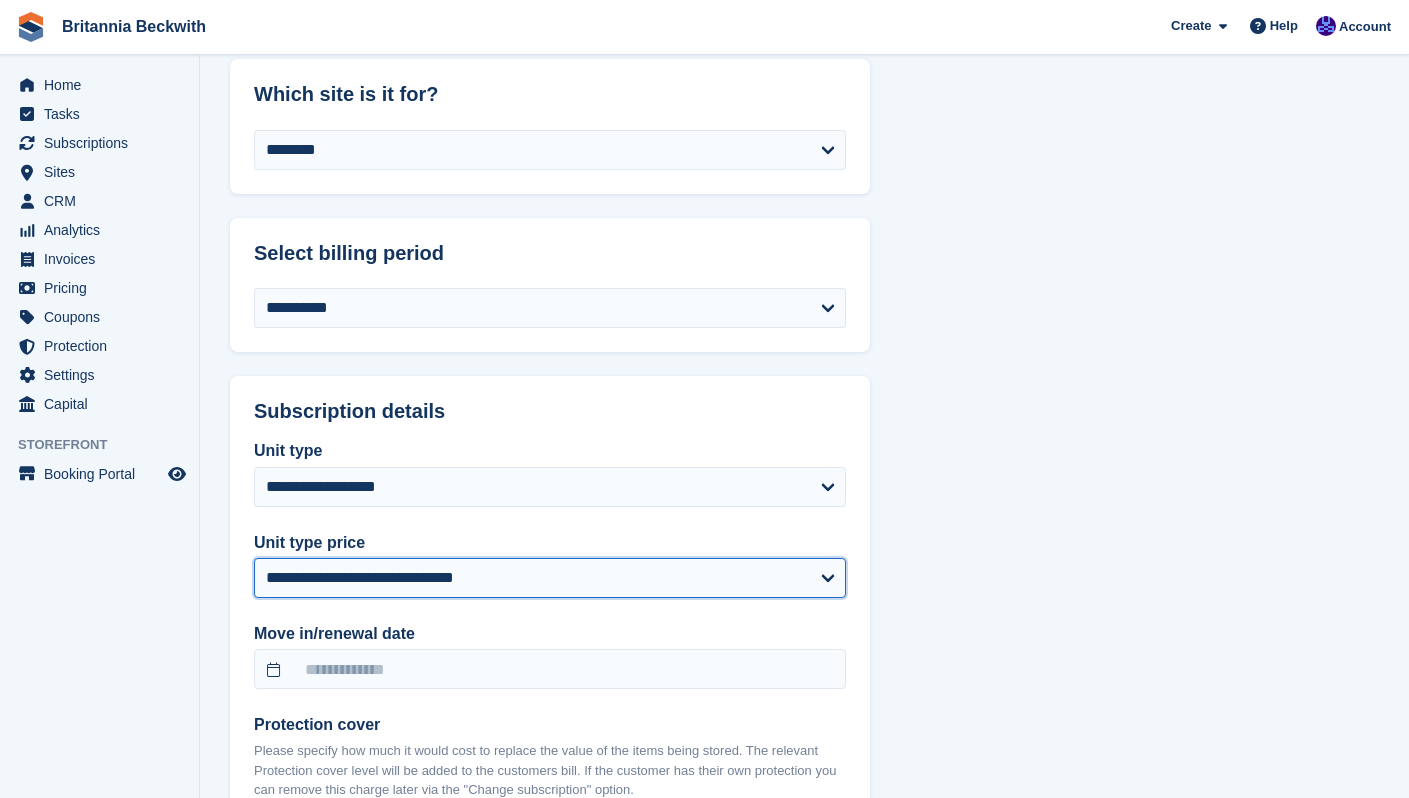 click on "**********" at bounding box center (550, 578) 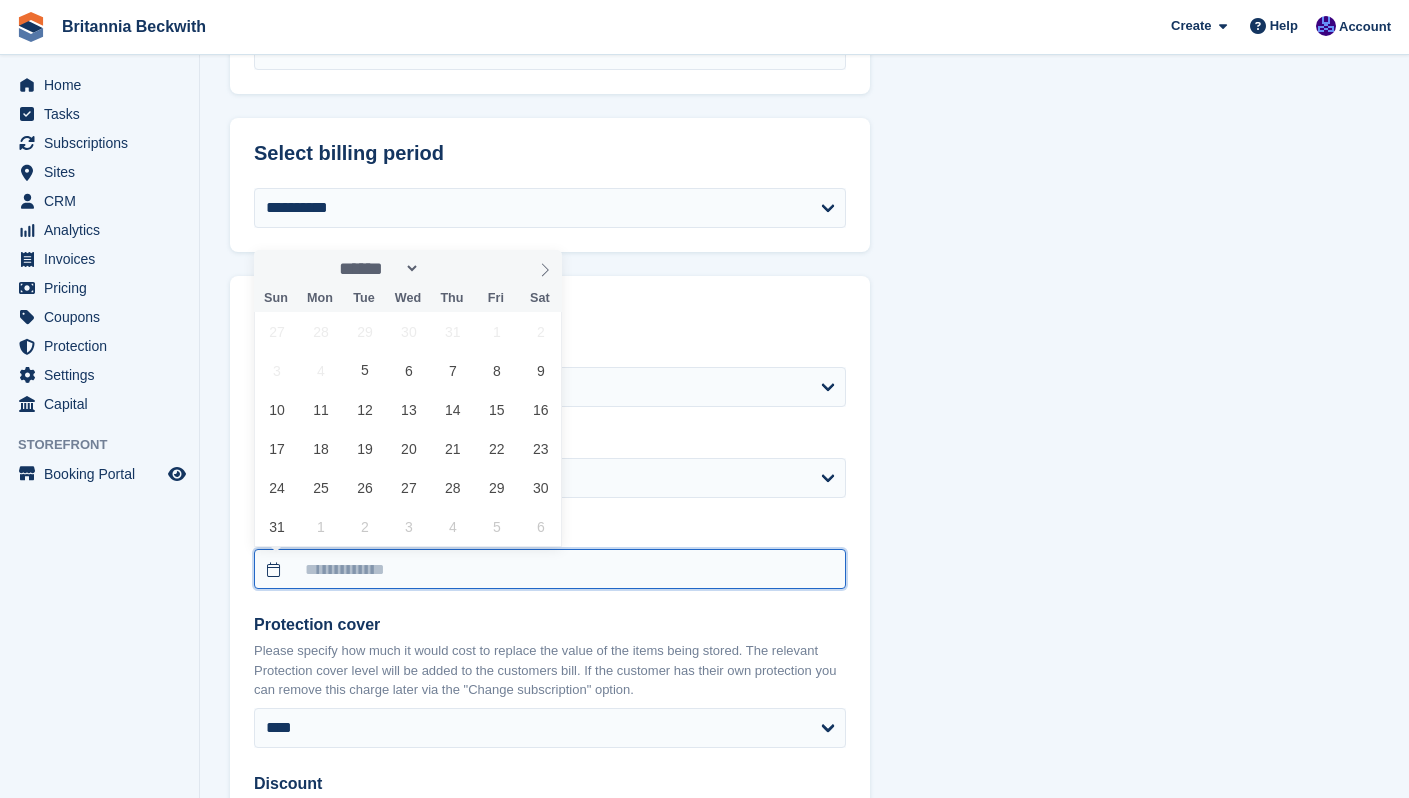 click at bounding box center [550, 569] 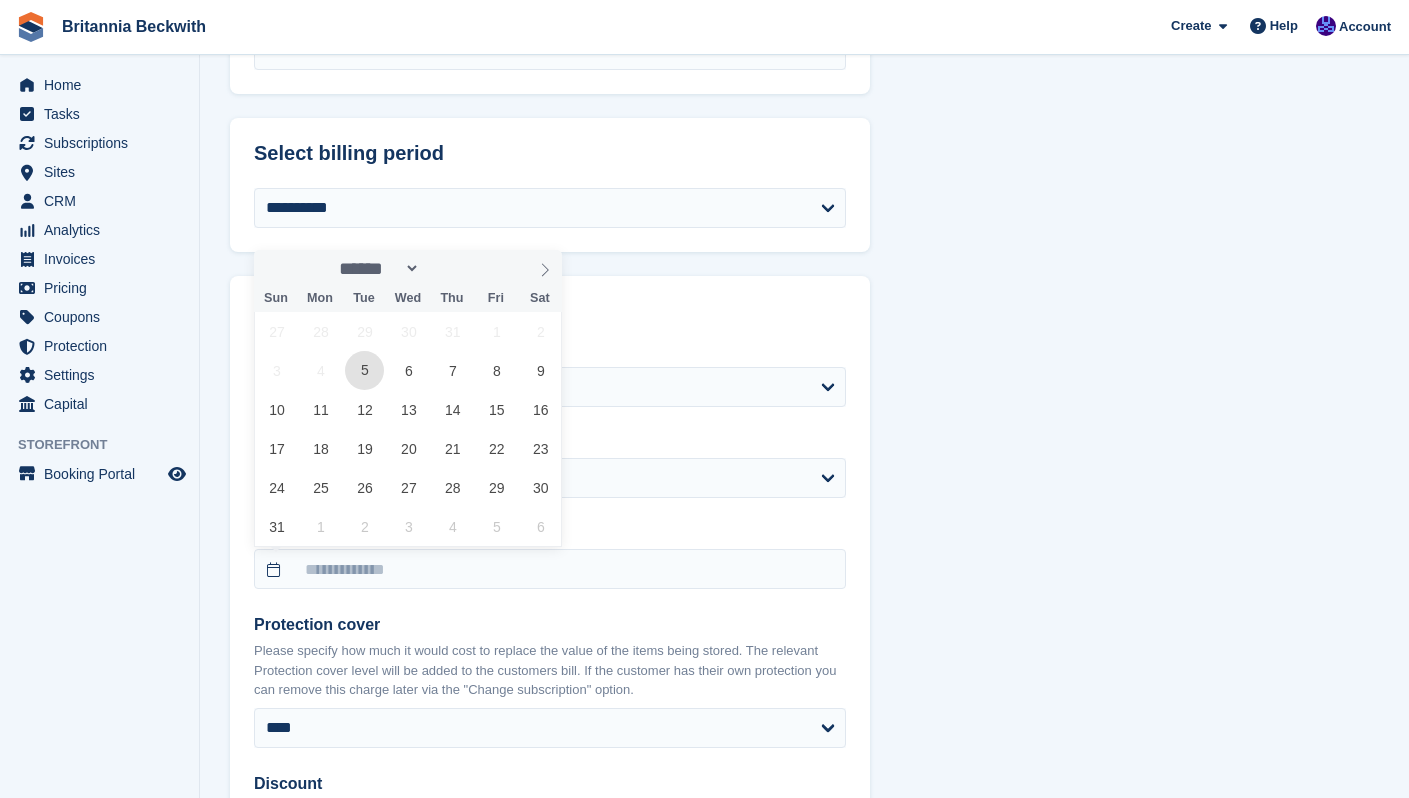 click on "5" at bounding box center (364, 370) 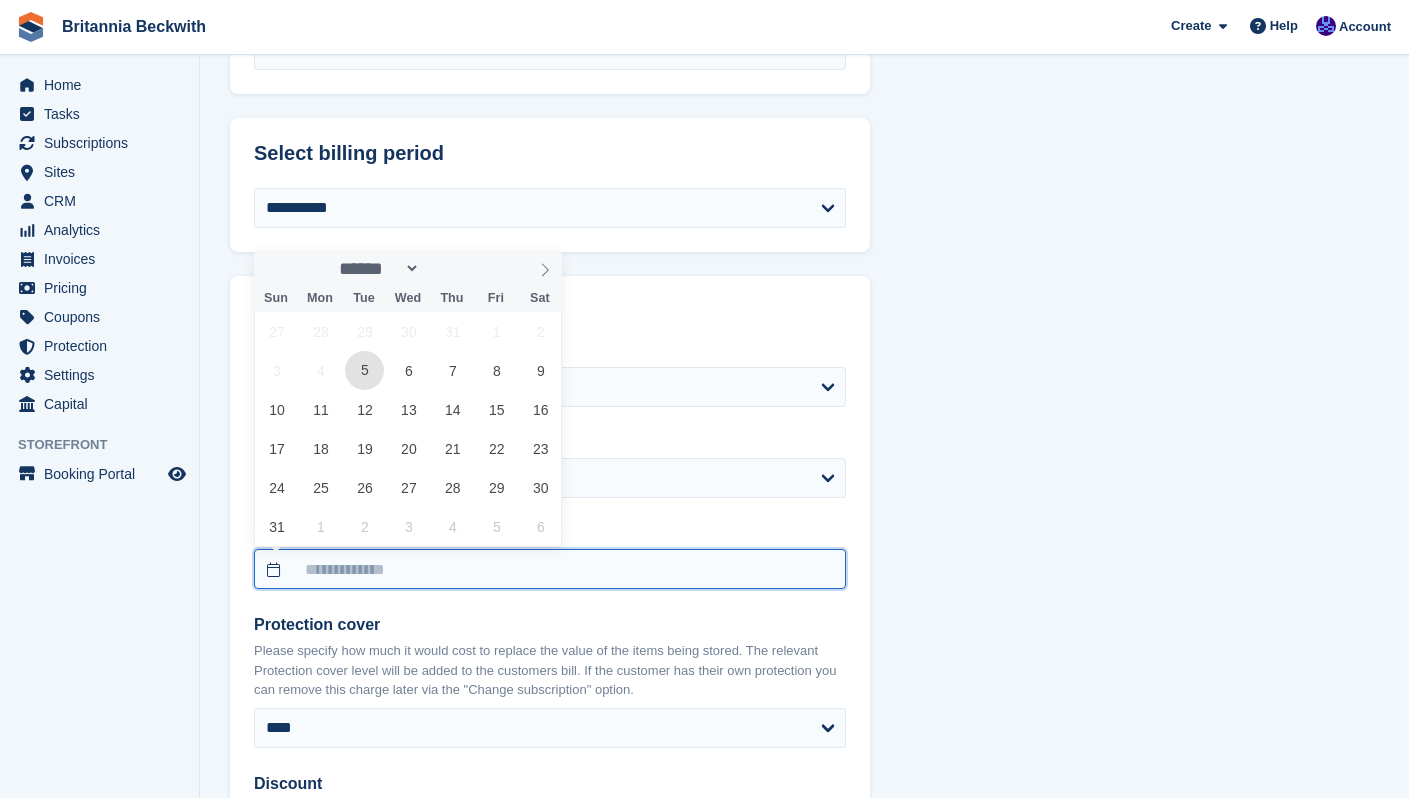 type on "**********" 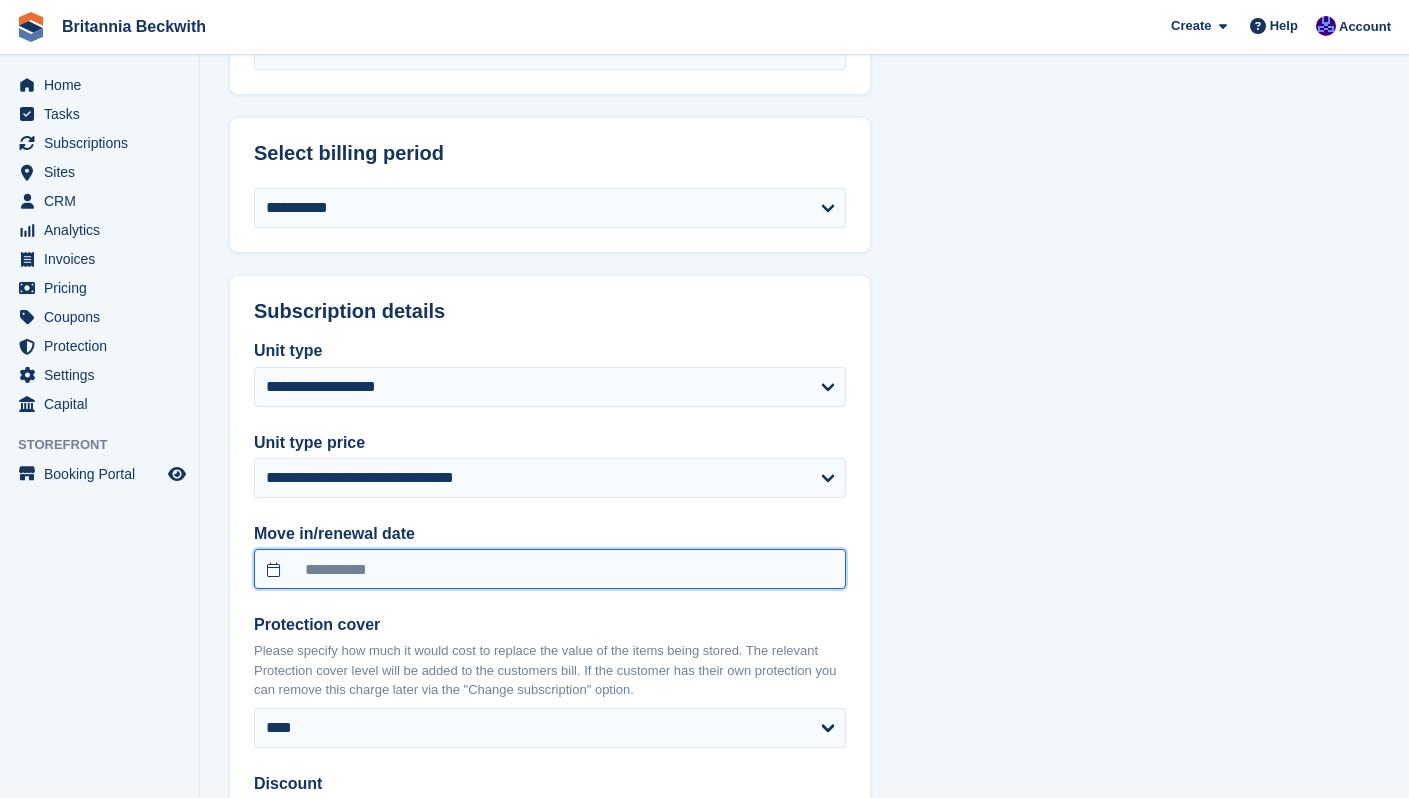 click on "**********" at bounding box center [550, 569] 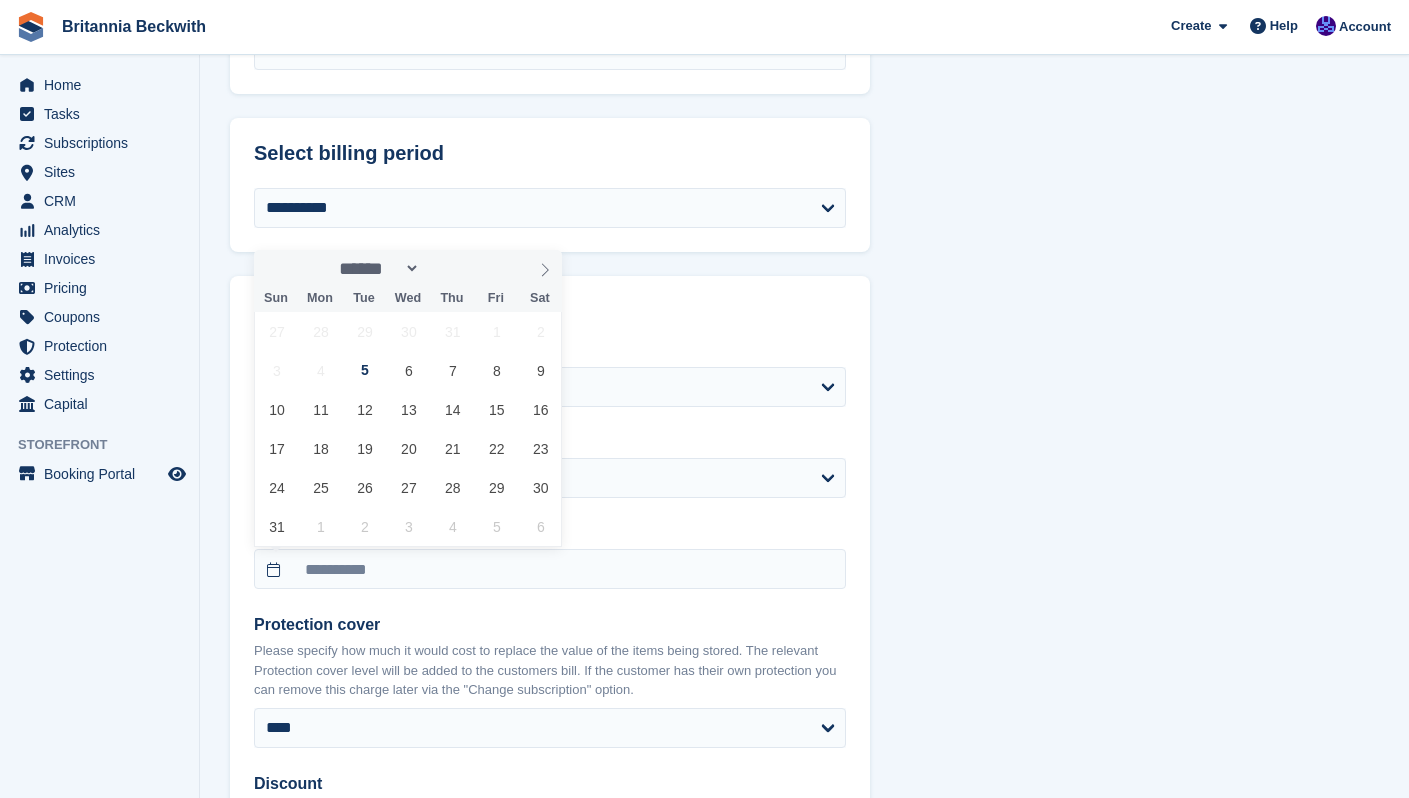 click on "4" at bounding box center [320, 370] 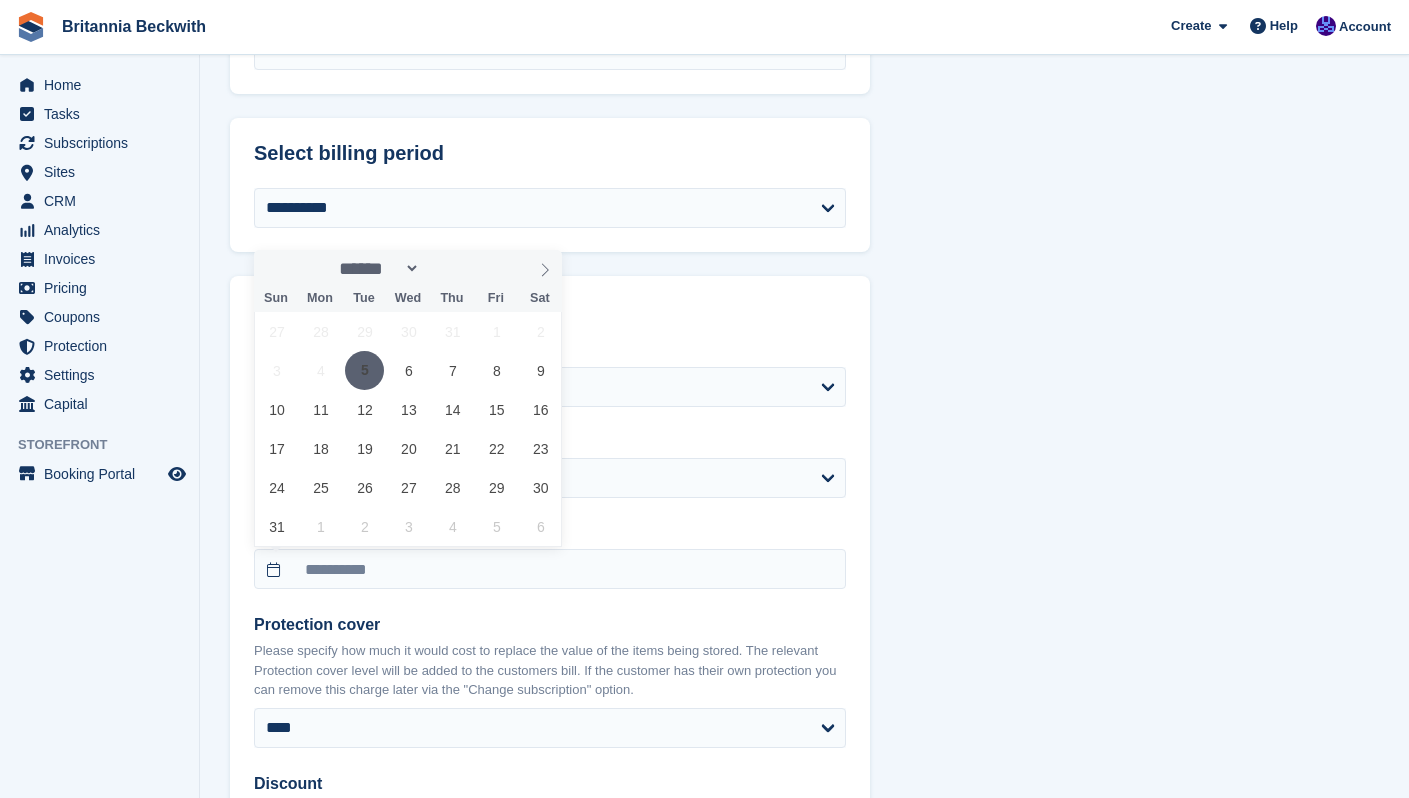 click on "5" at bounding box center (364, 370) 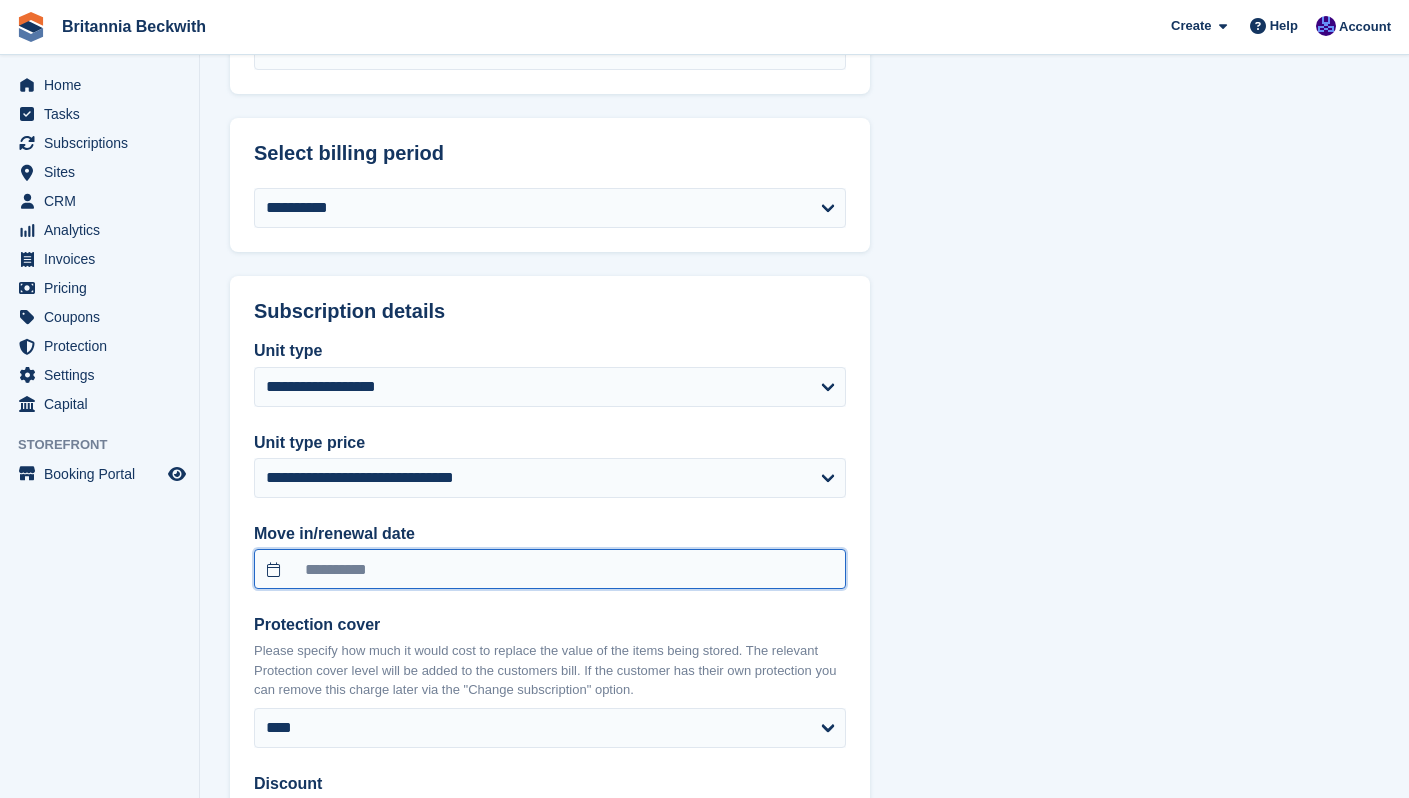 scroll, scrollTop: 1800, scrollLeft: 0, axis: vertical 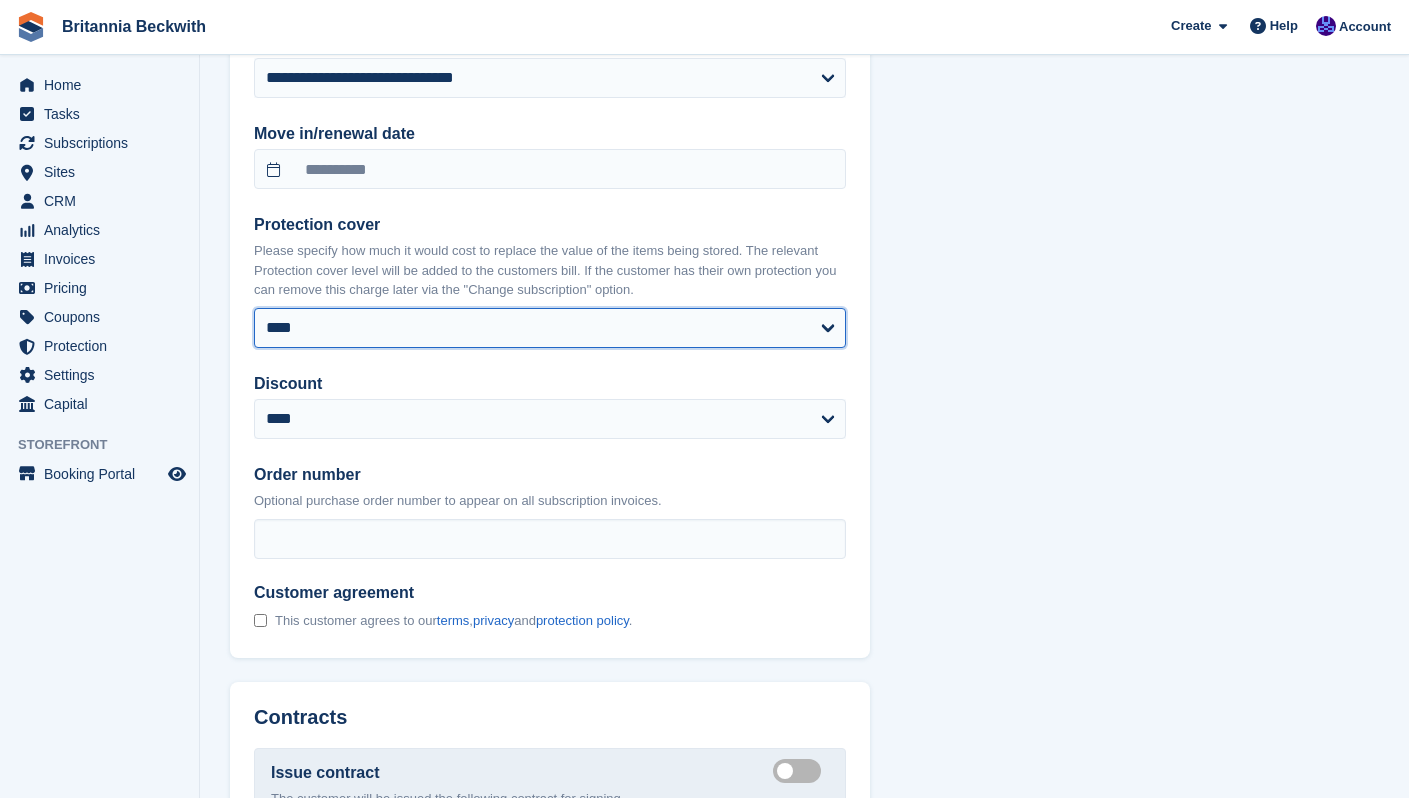 click on "****
******
******
******
******
******
******
******
******
******
******
******
*******
*******
*******
*******
*******
*******
*******
*******
*******
*******
*******
*******
*******
*******
********" at bounding box center (550, 328) 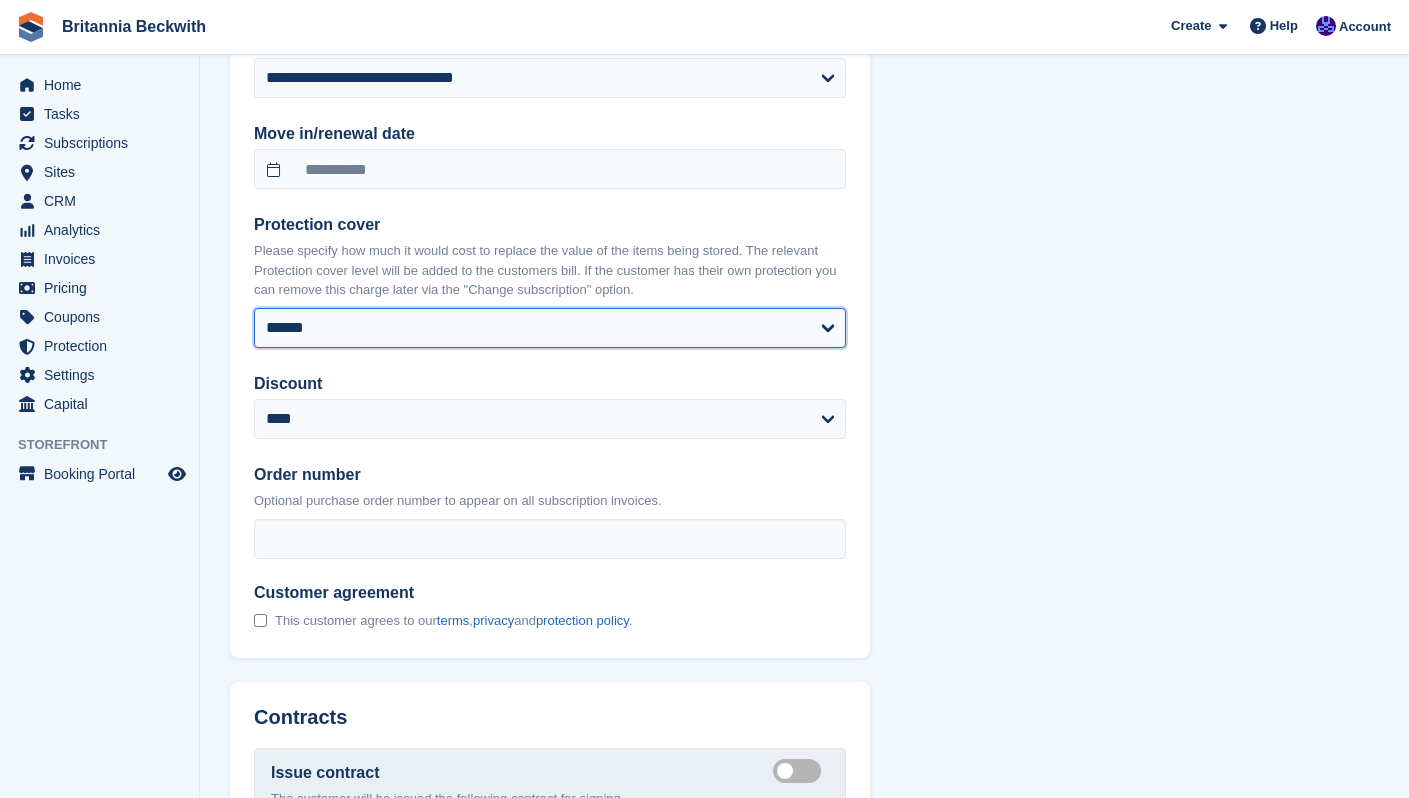 click on "****
******
******
******
******
******
******
******
******
******
******
******
*******
*******
*******
*******
*******
*******
*******
*******
*******
*******
*******
*******
*******
*******
********" at bounding box center [550, 328] 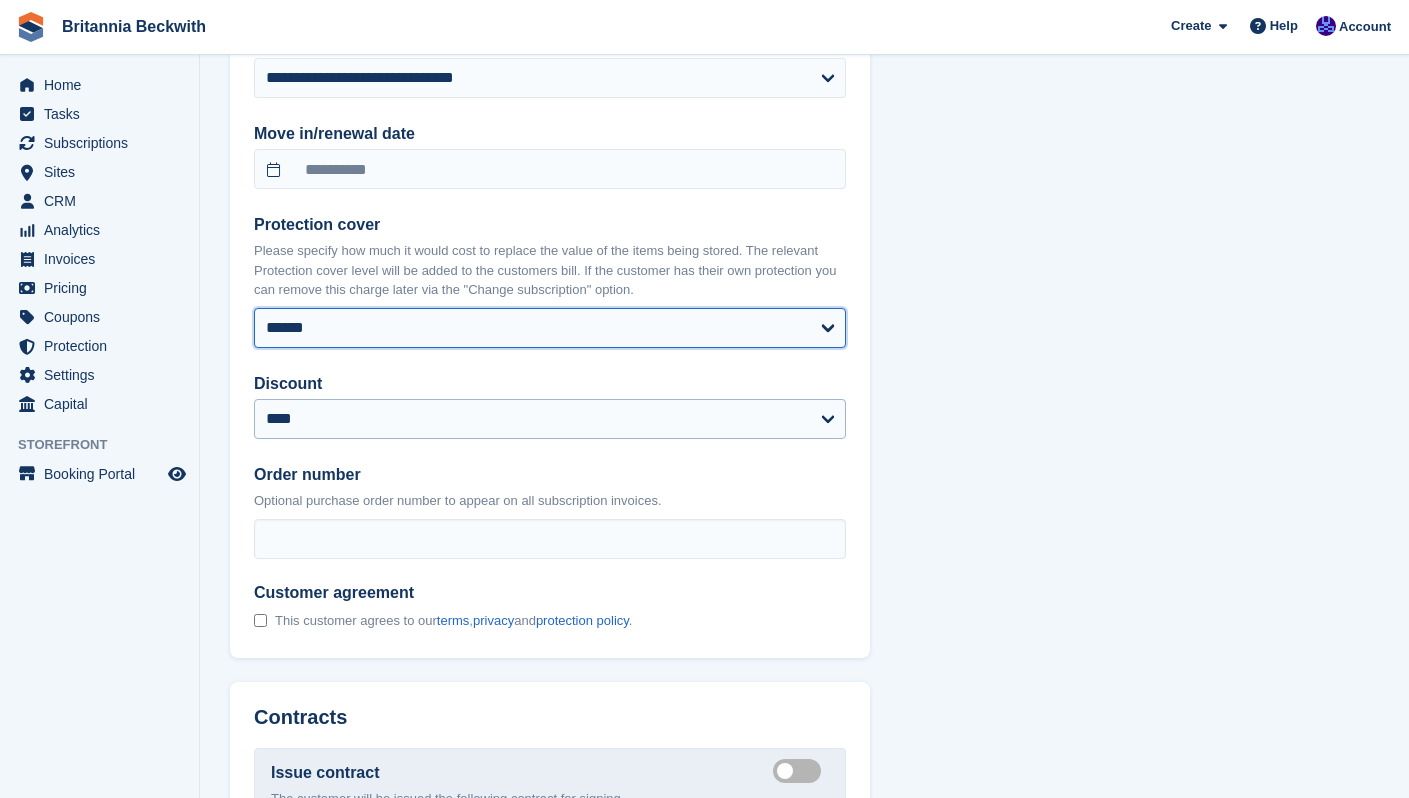 select on "**********" 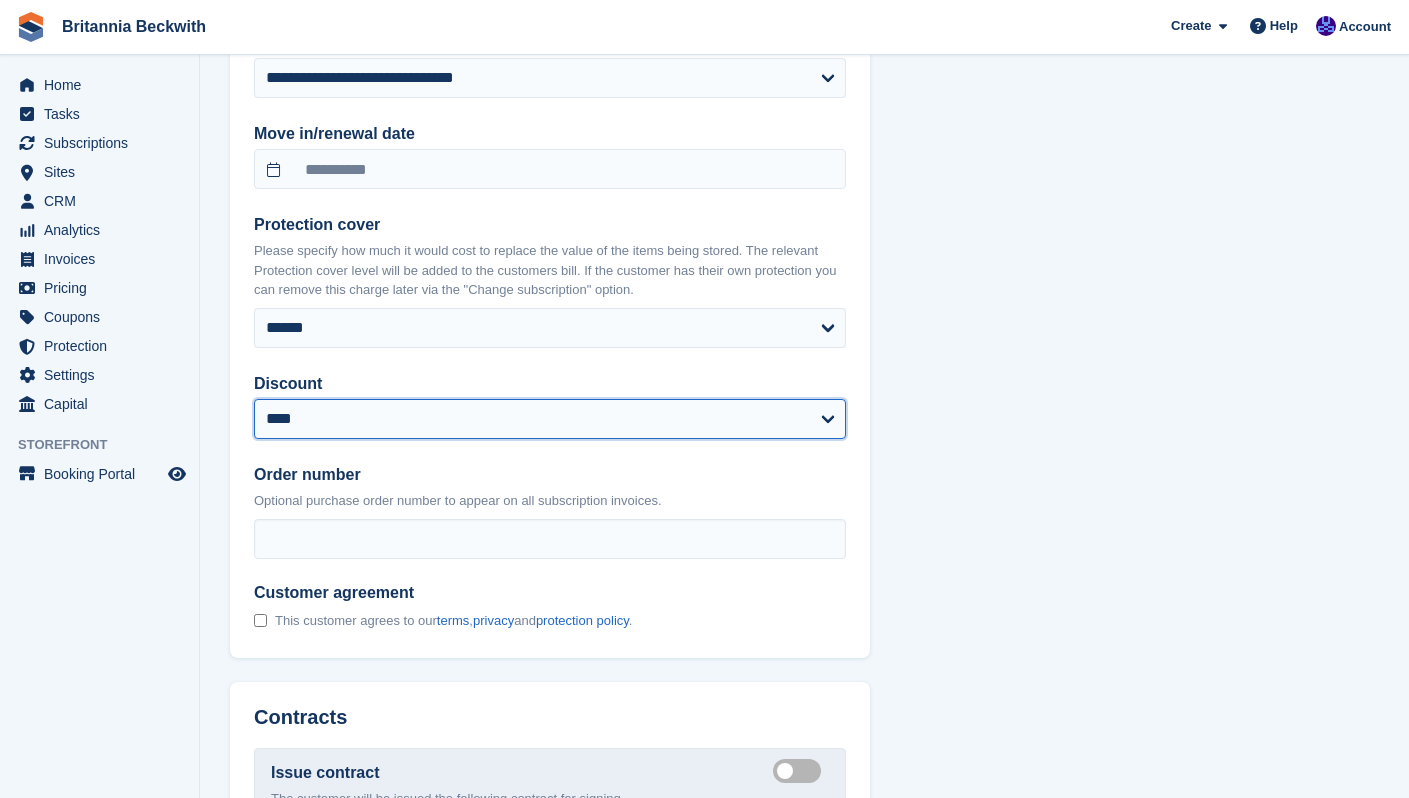 click on "**********" at bounding box center (550, 419) 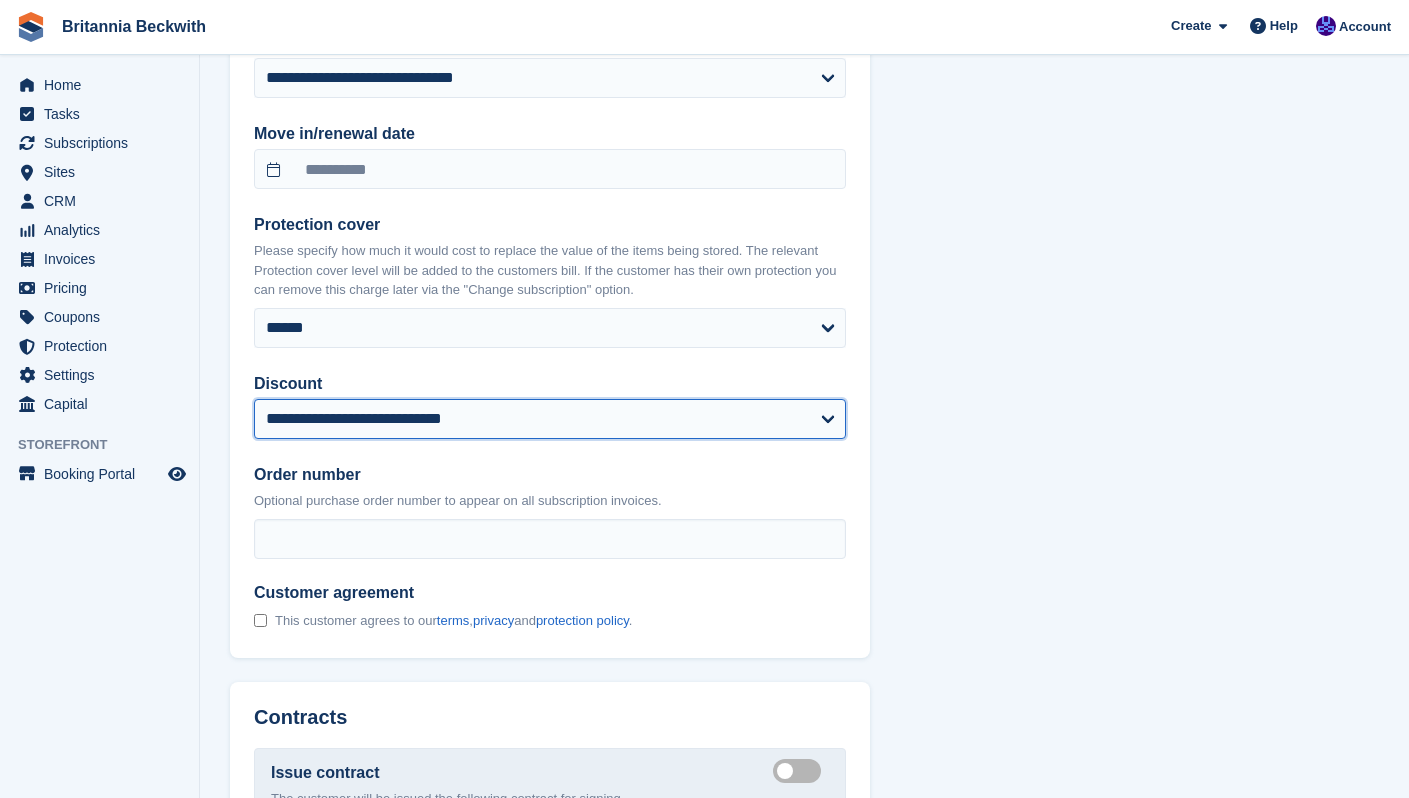 click on "**********" at bounding box center [550, 419] 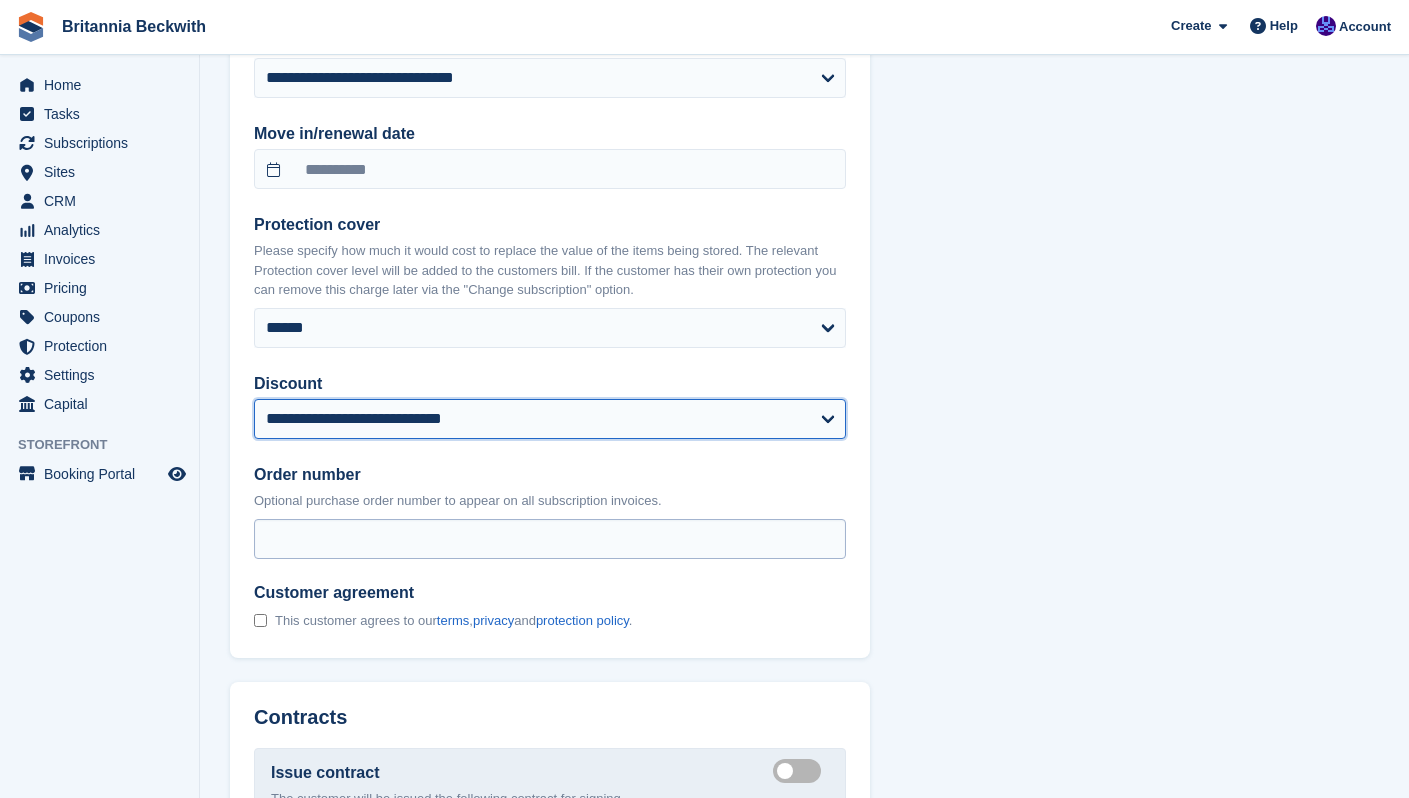 scroll, scrollTop: 2100, scrollLeft: 0, axis: vertical 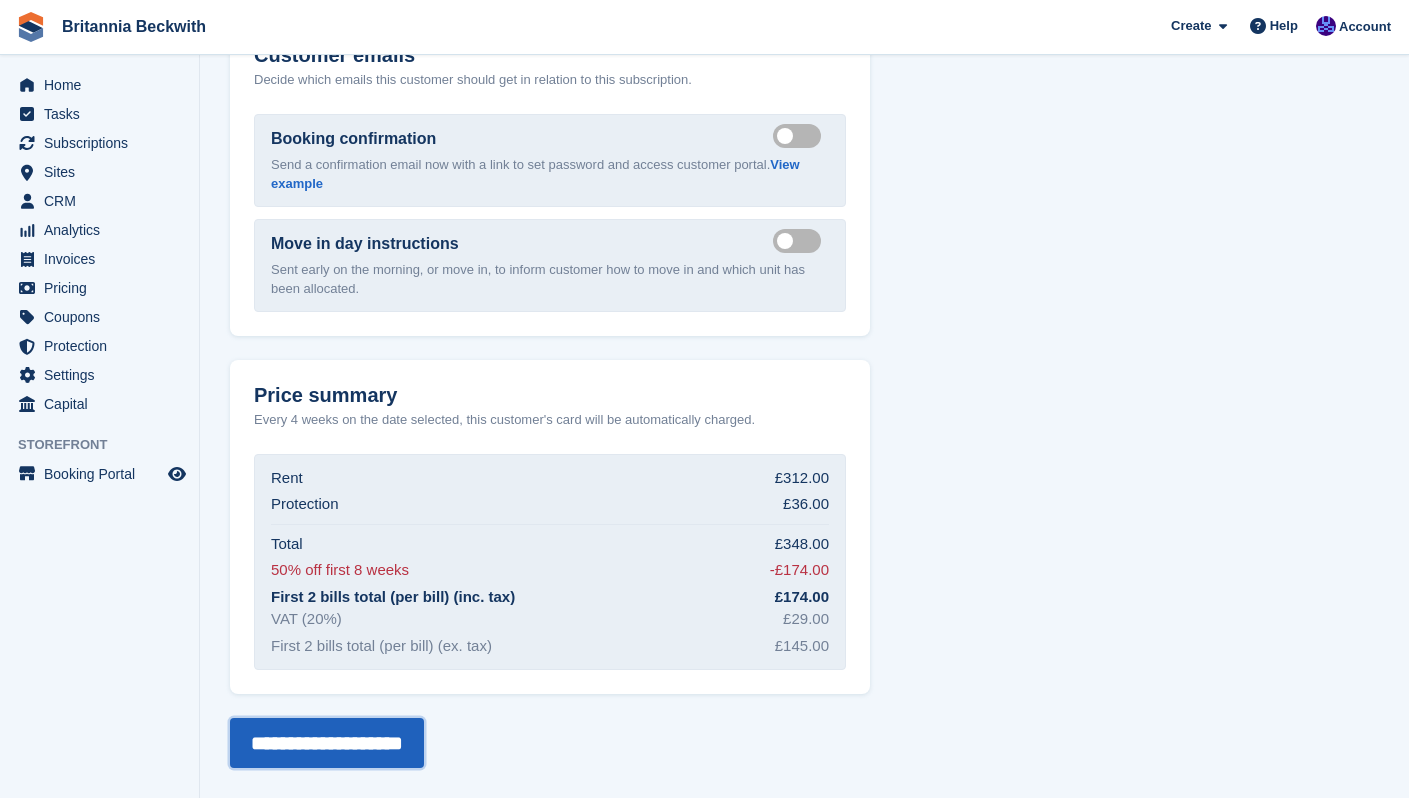 click on "**********" at bounding box center (327, 743) 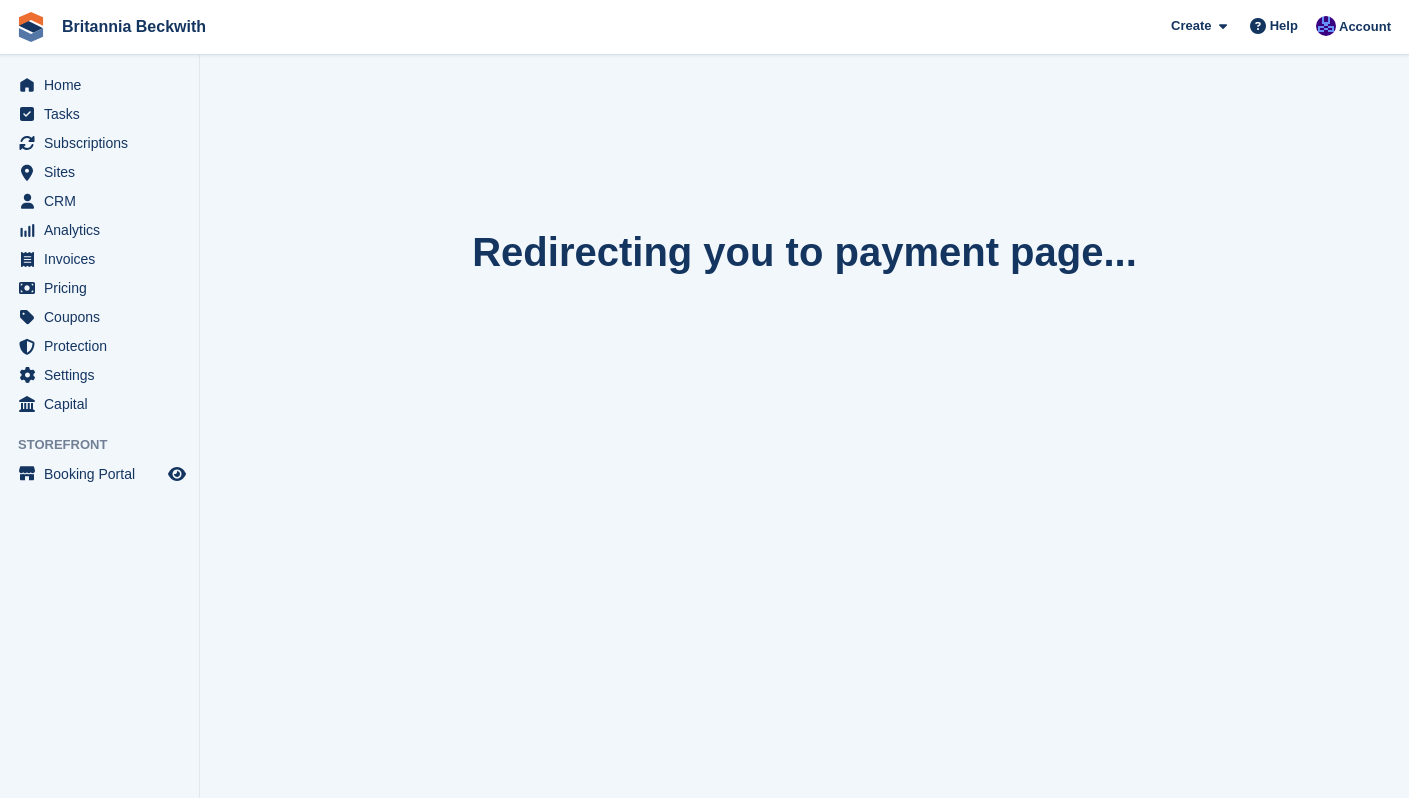 scroll, scrollTop: 0, scrollLeft: 0, axis: both 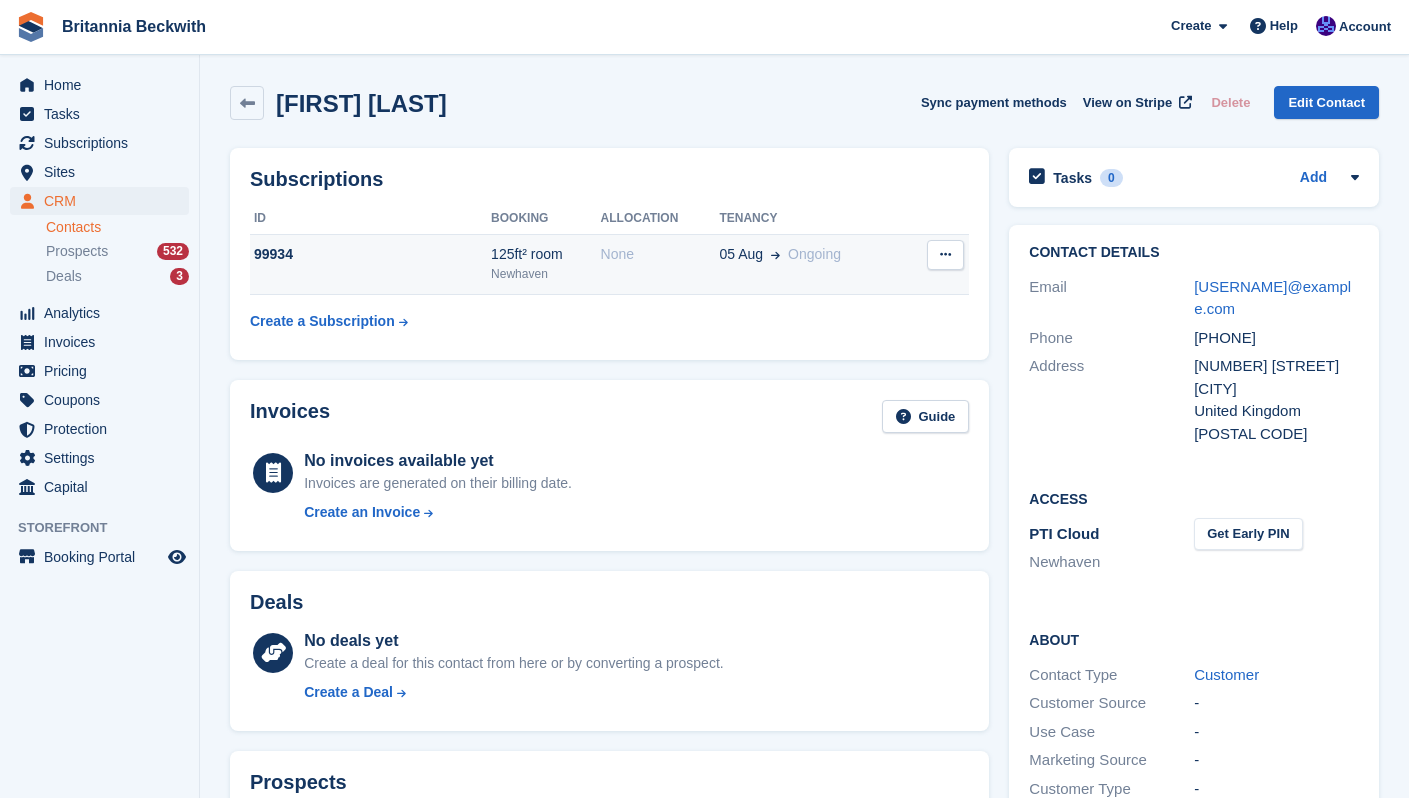 click at bounding box center [945, 255] 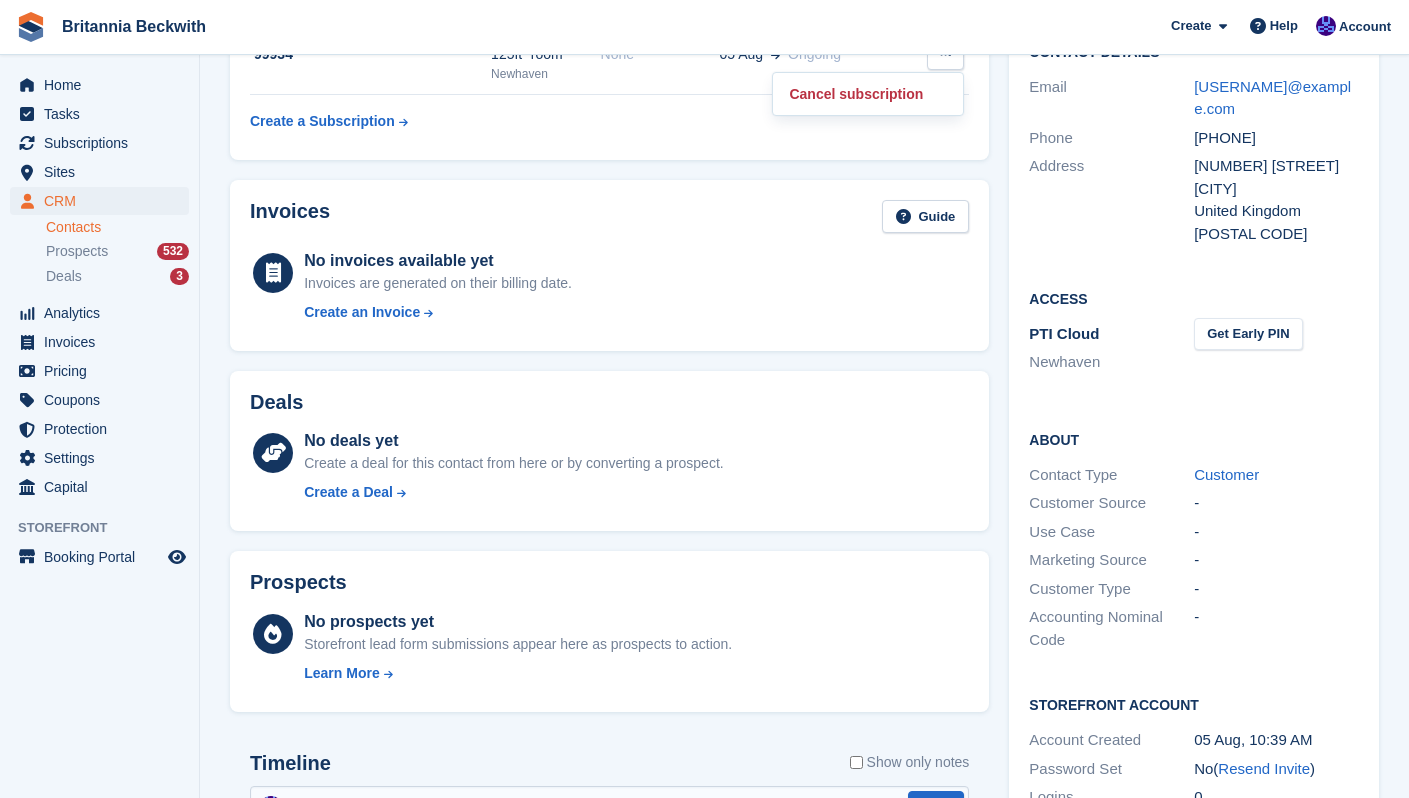 scroll, scrollTop: 0, scrollLeft: 0, axis: both 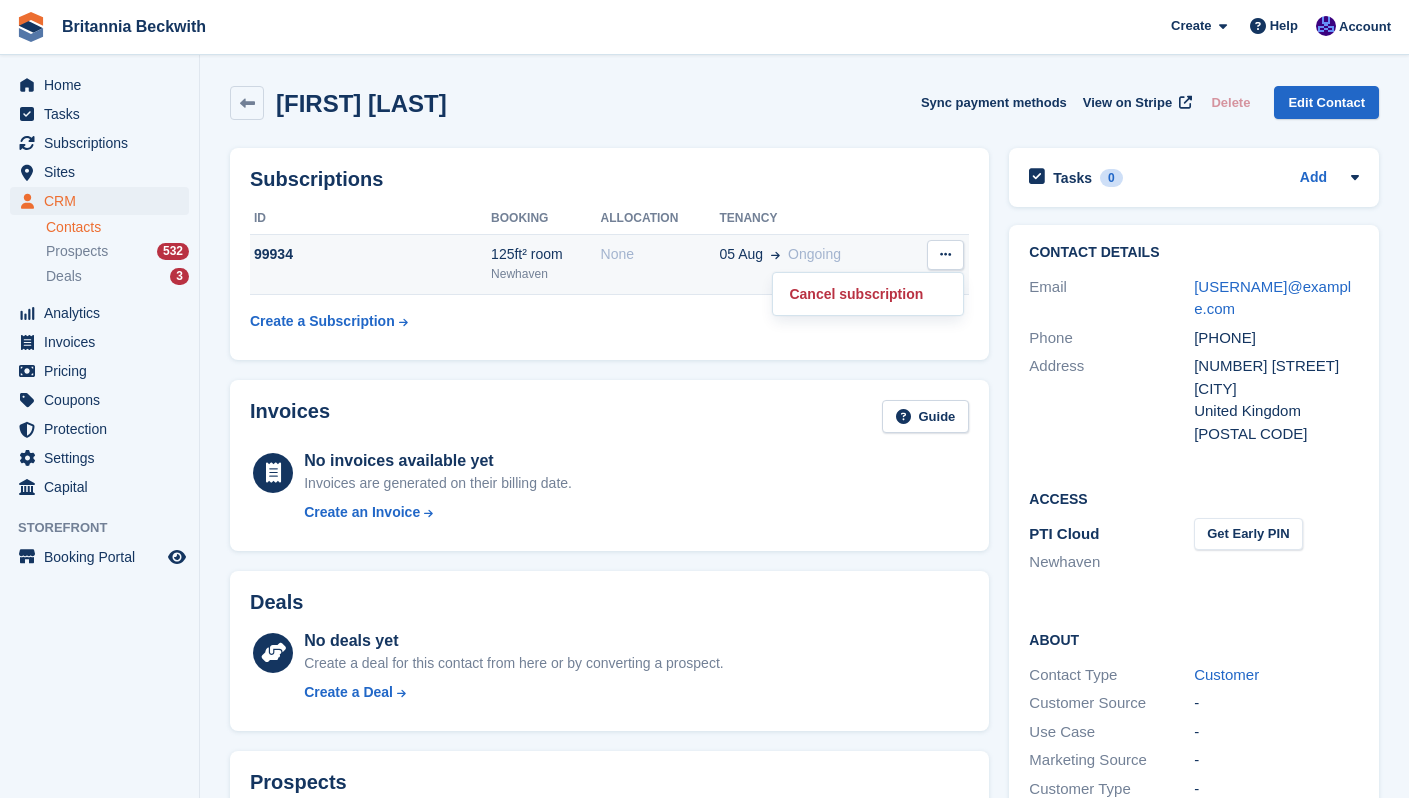 click on "Newhaven" at bounding box center [545, 274] 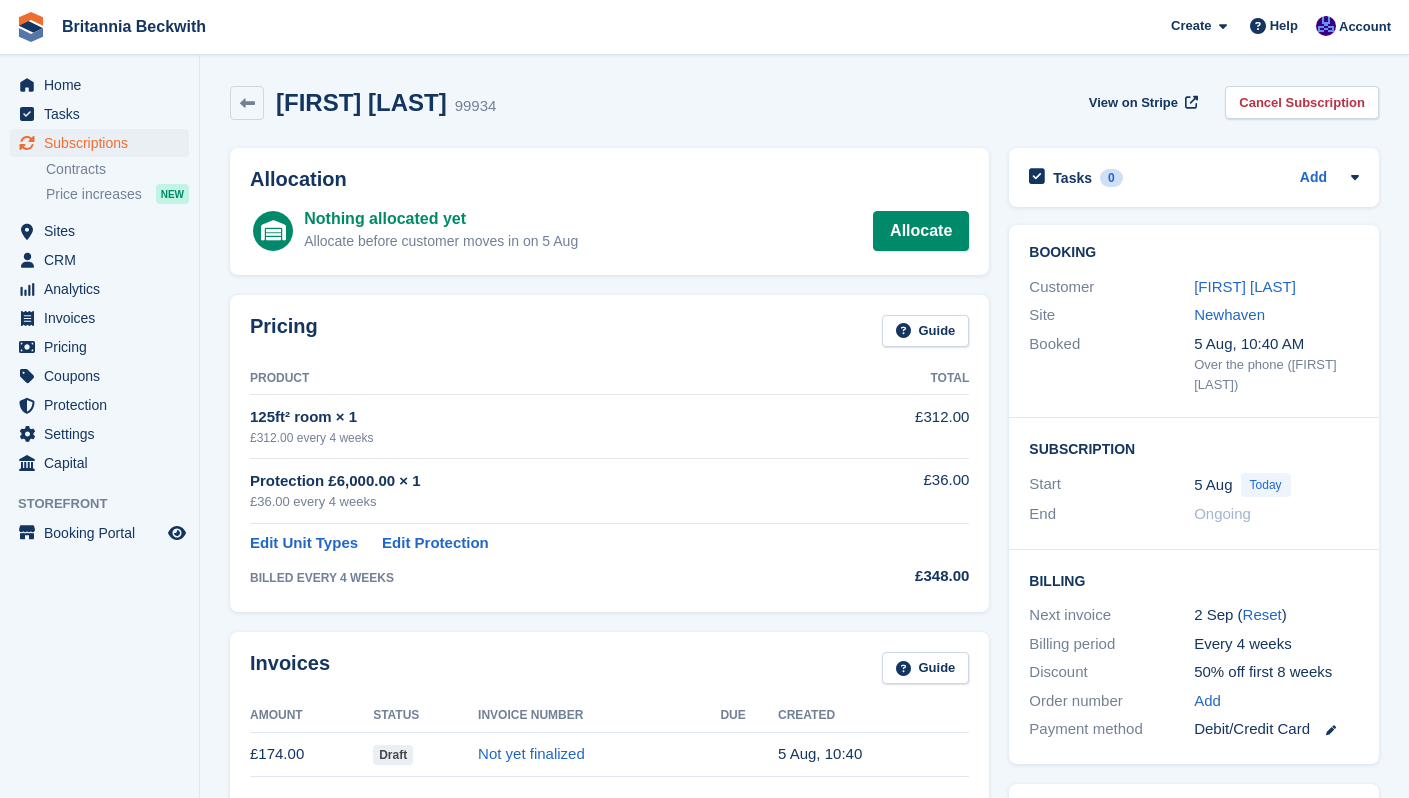scroll, scrollTop: 0, scrollLeft: 0, axis: both 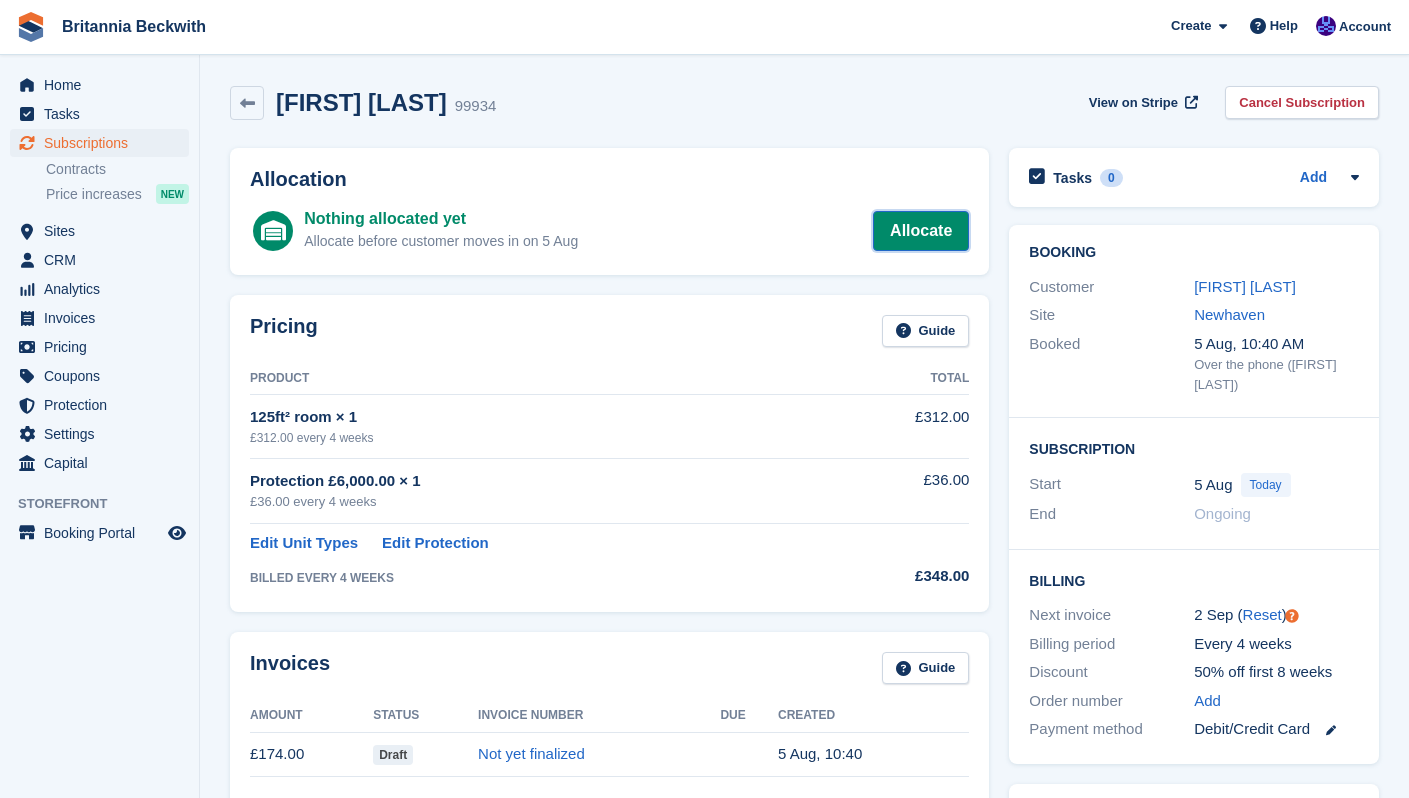click on "Allocate" at bounding box center [921, 231] 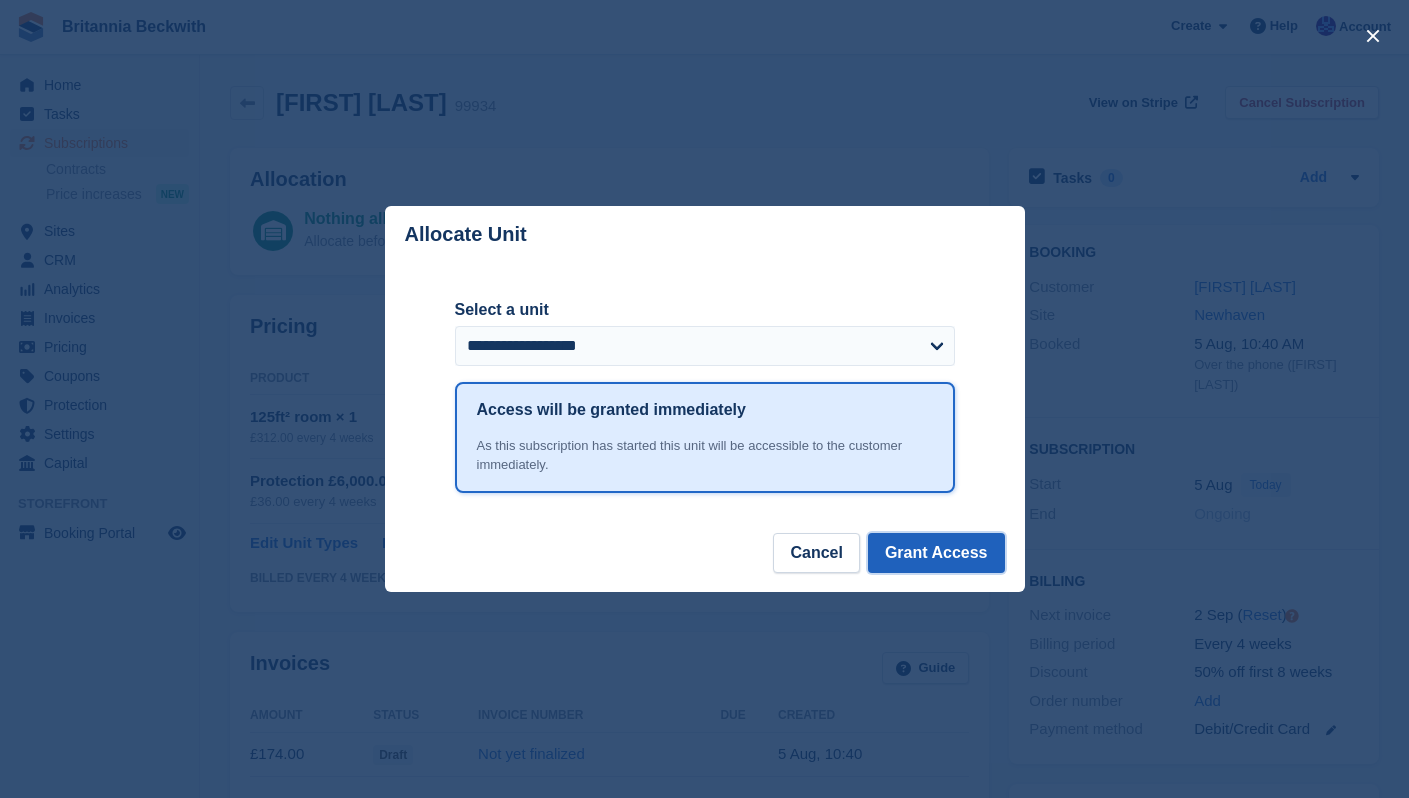 click on "Grant Access" at bounding box center [936, 553] 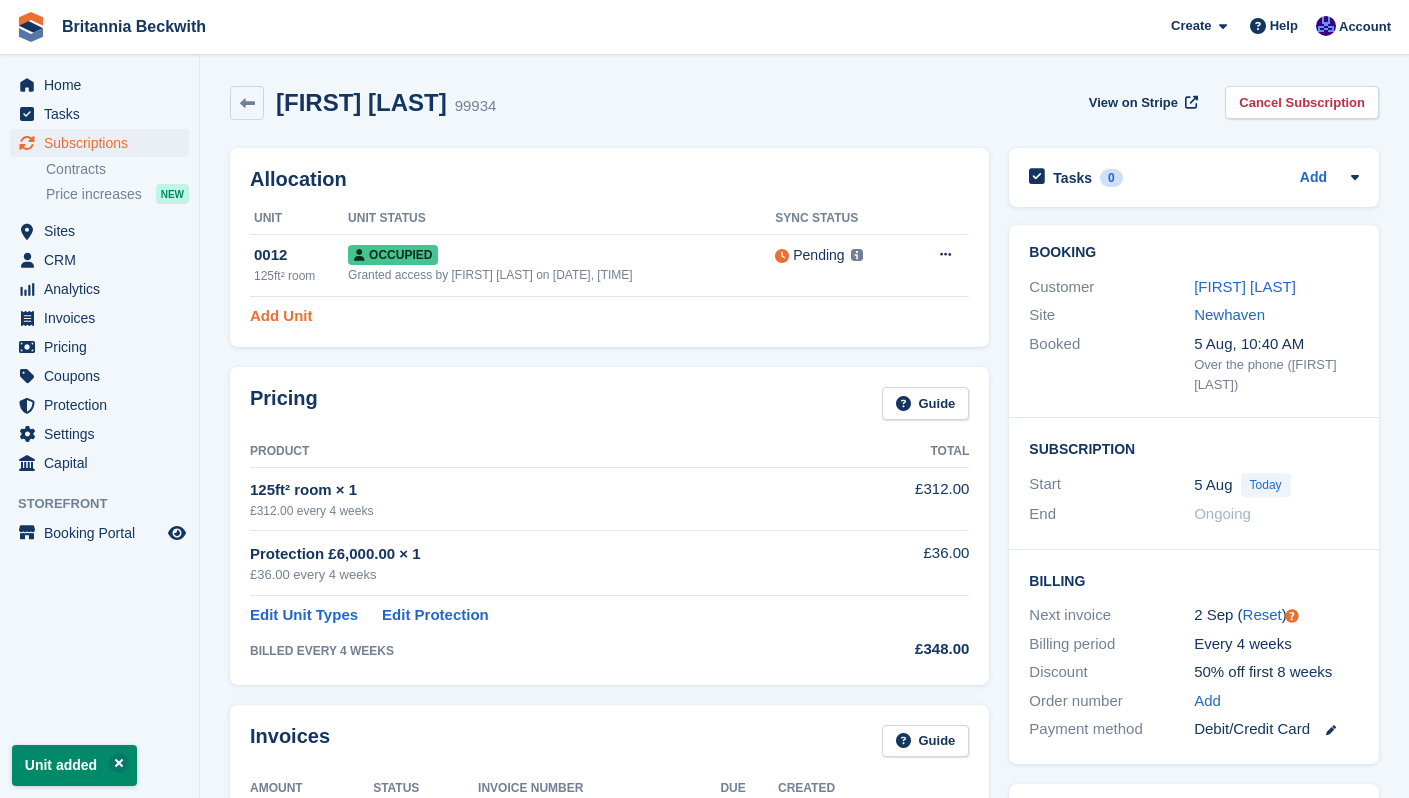 click on "Add Unit" at bounding box center [281, 316] 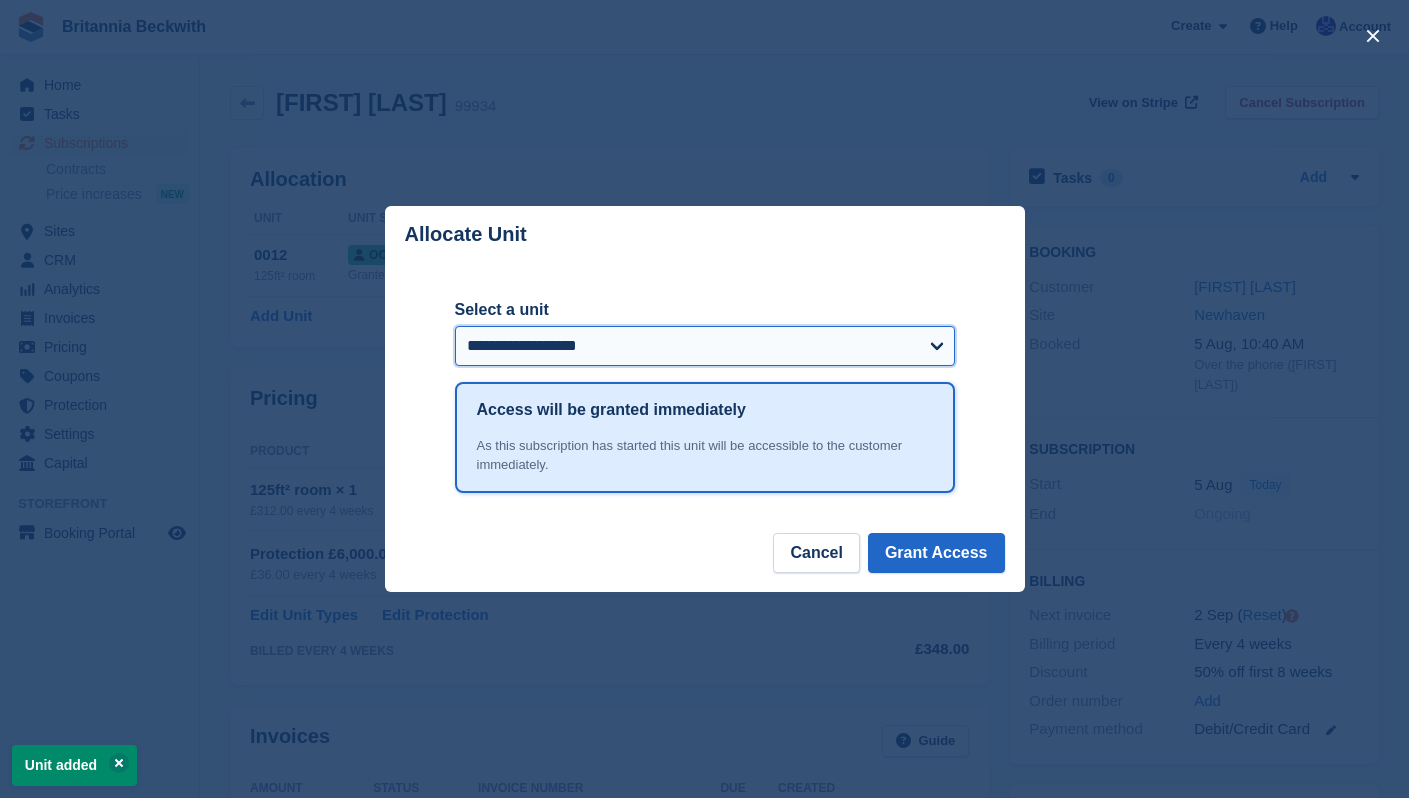 click on "**********" at bounding box center [705, 346] 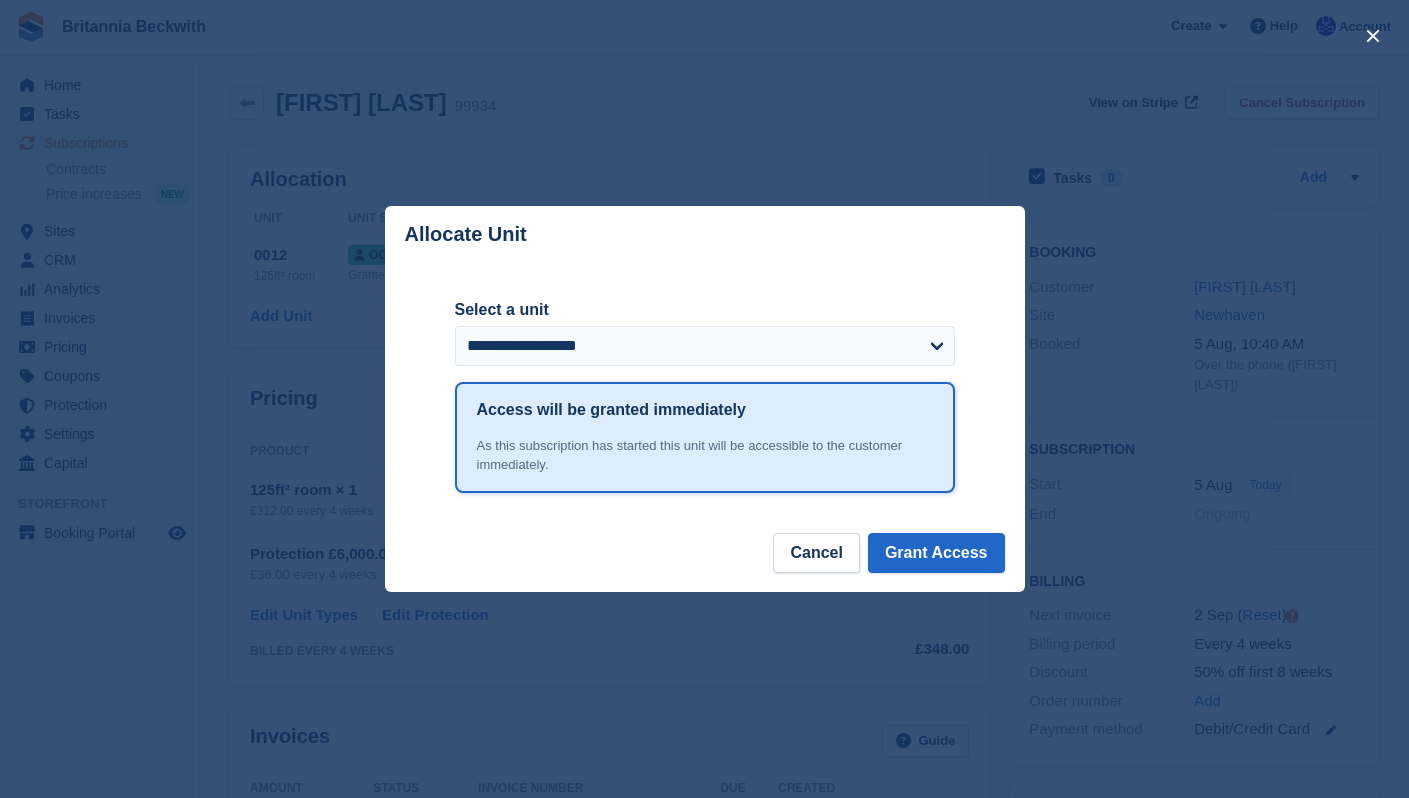 click at bounding box center [704, 399] 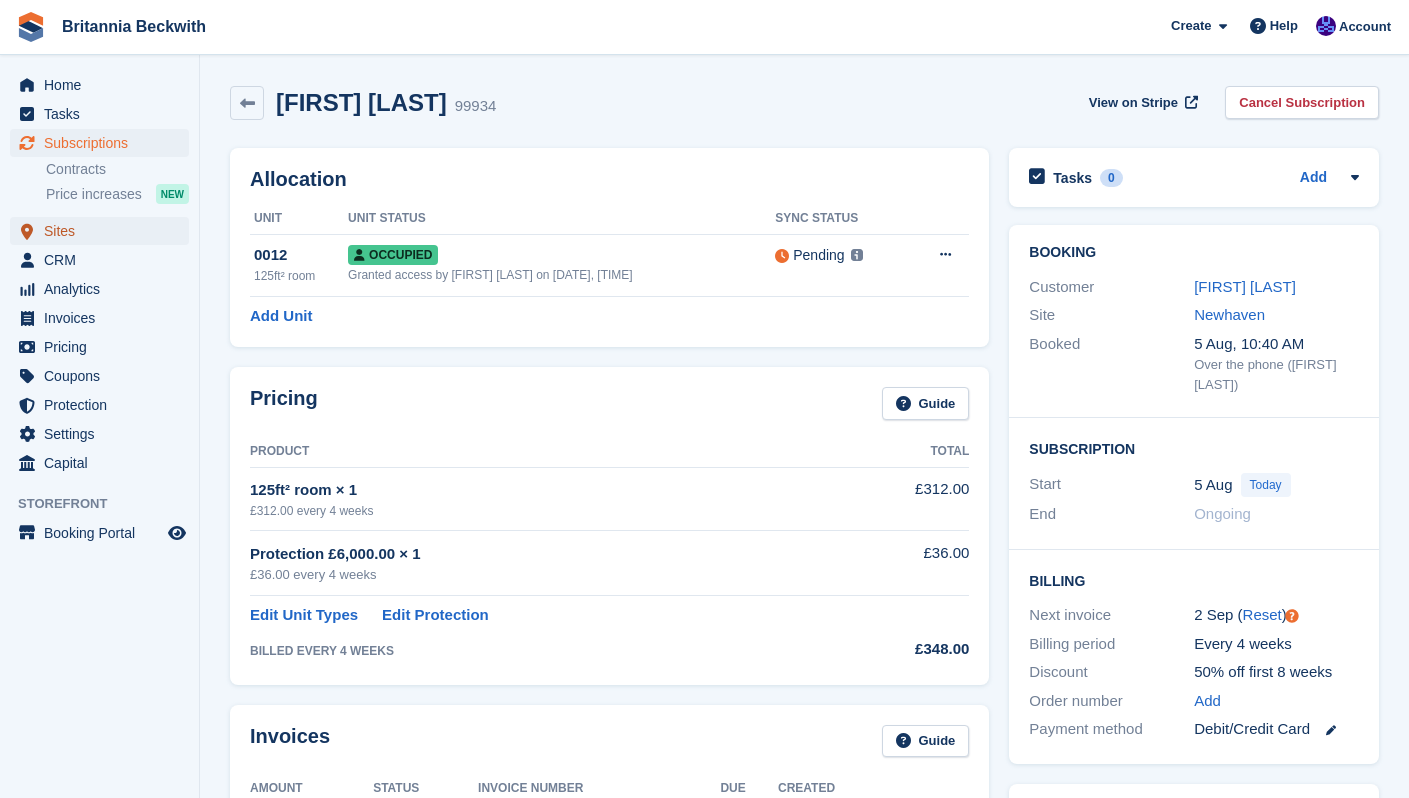 click on "Sites" at bounding box center (104, 231) 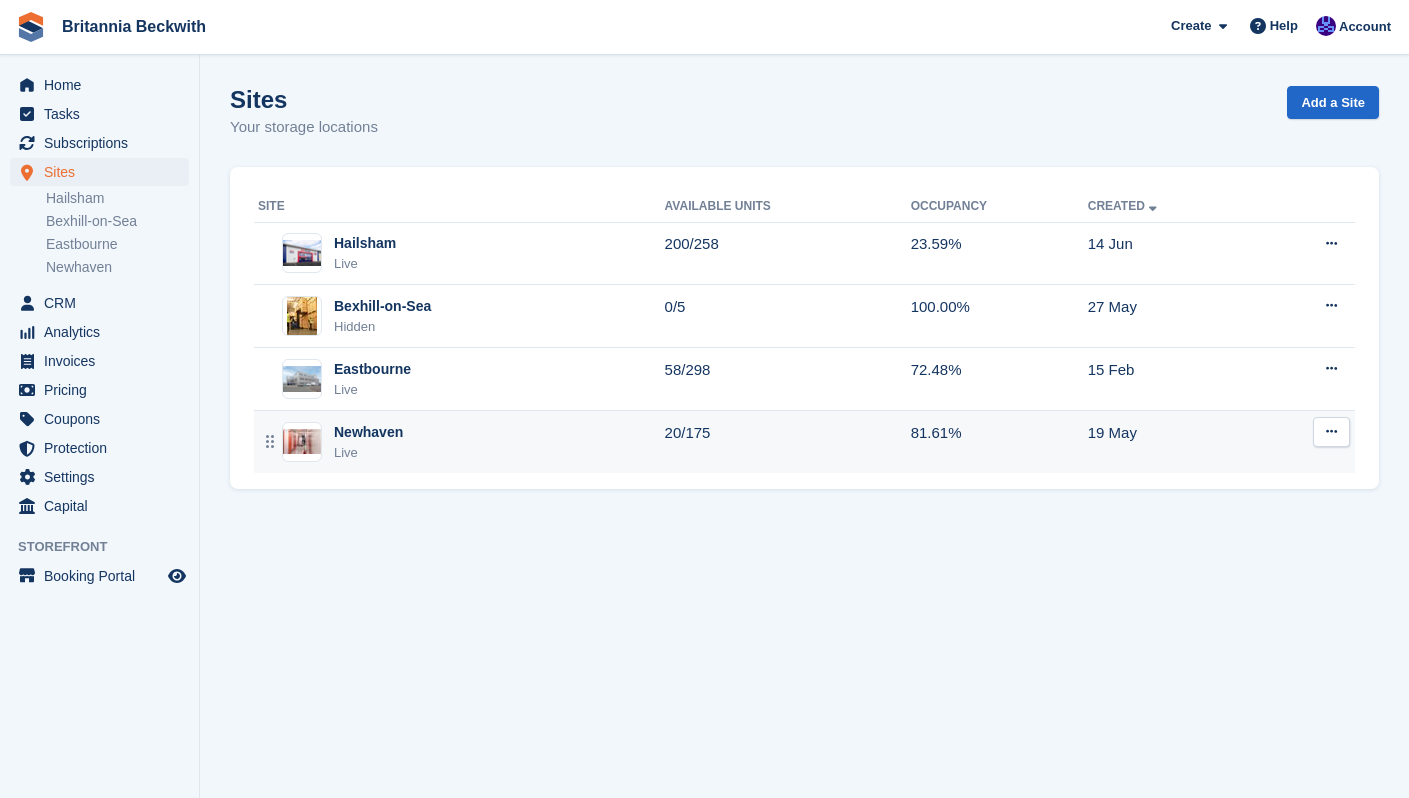 click on "Newhaven" at bounding box center (368, 432) 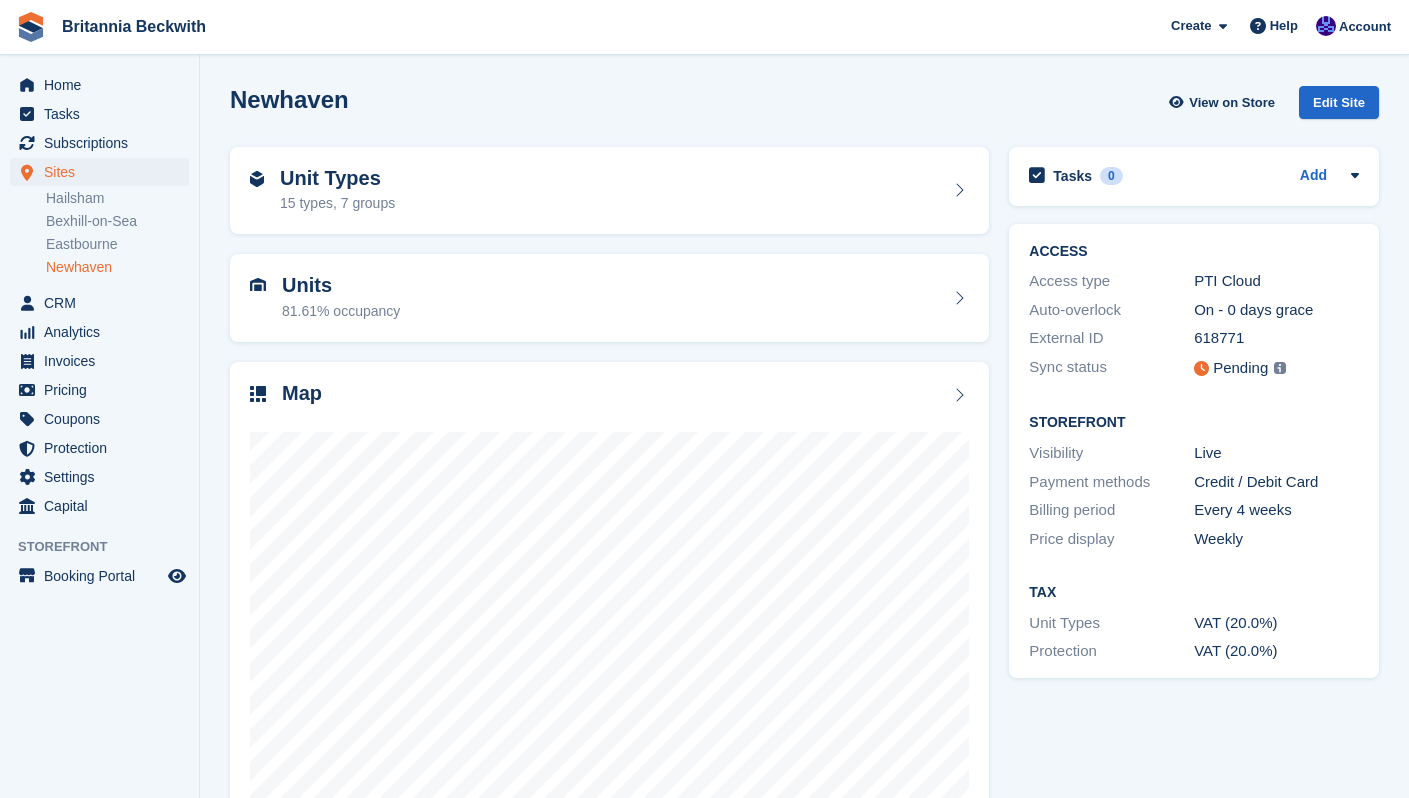 scroll, scrollTop: 0, scrollLeft: 0, axis: both 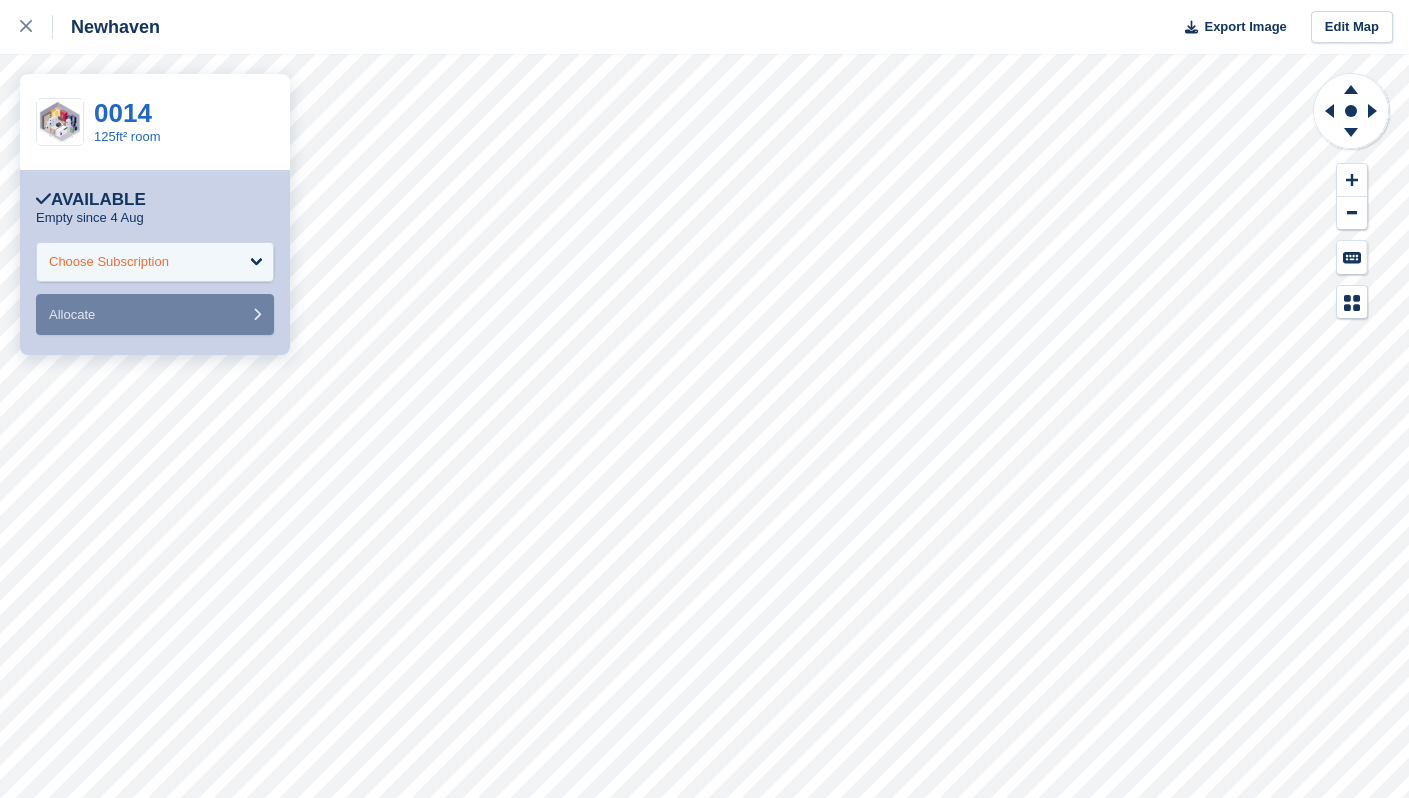 click on "Choose Subscription" at bounding box center (155, 262) 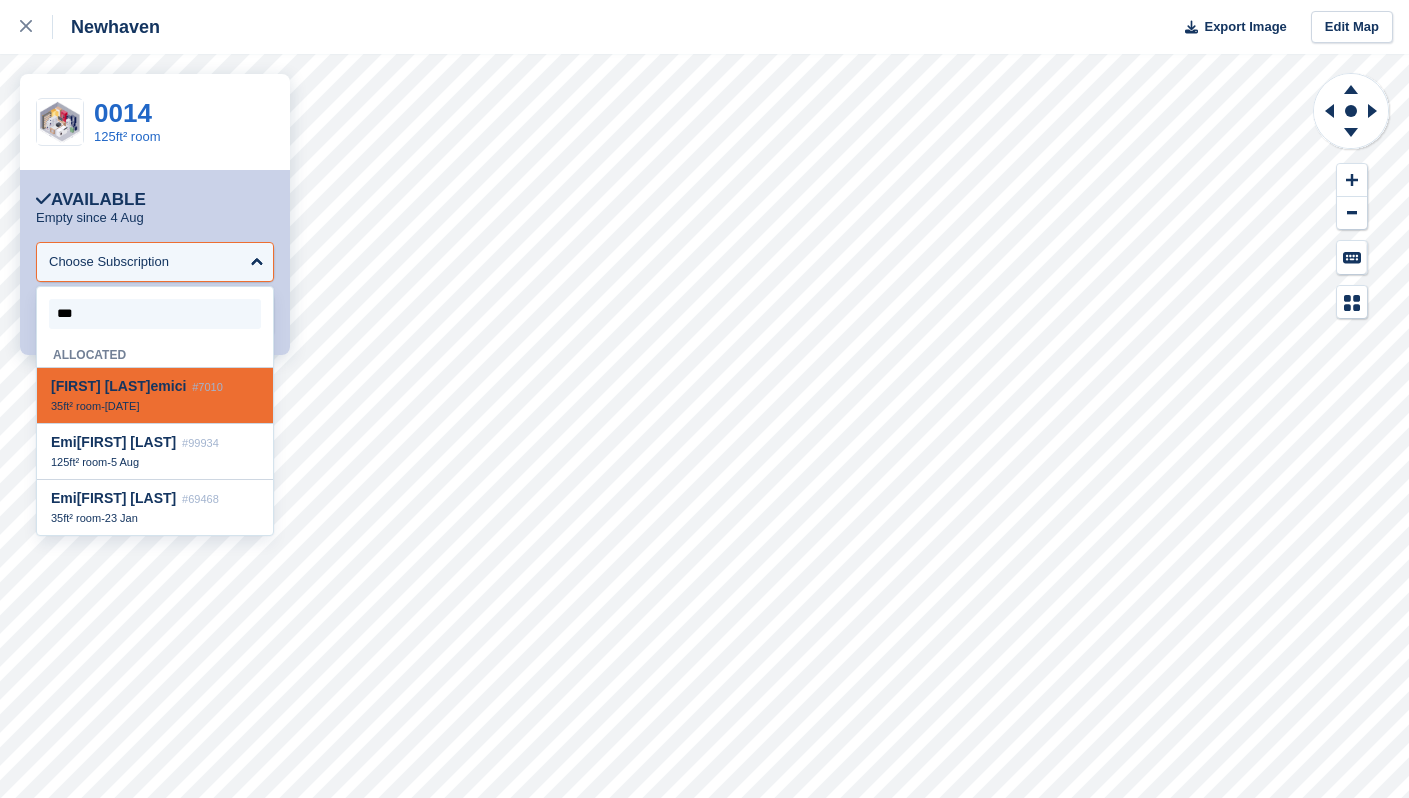 type on "****" 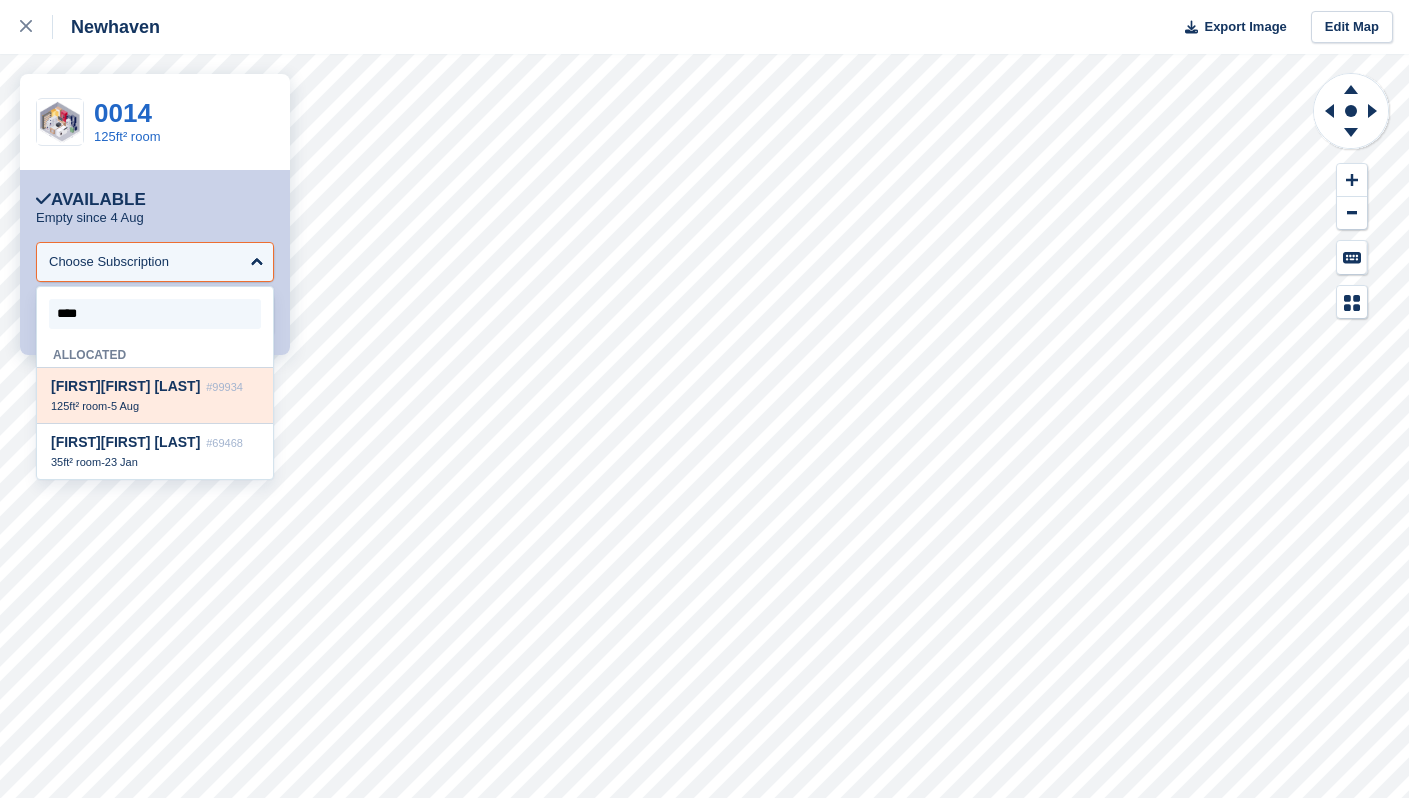 click on "[FIRST] [LAST]" at bounding box center [125, 386] 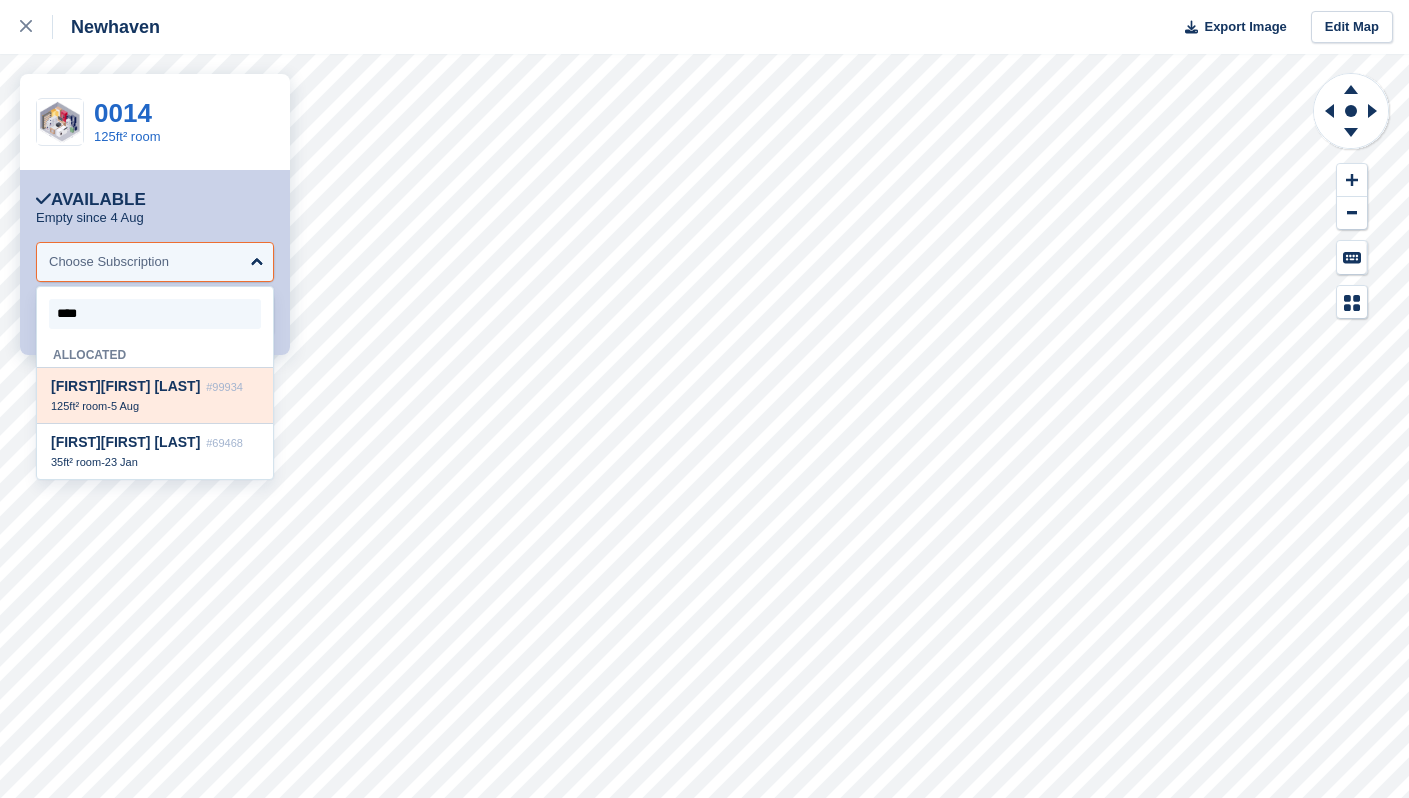 select on "*****" 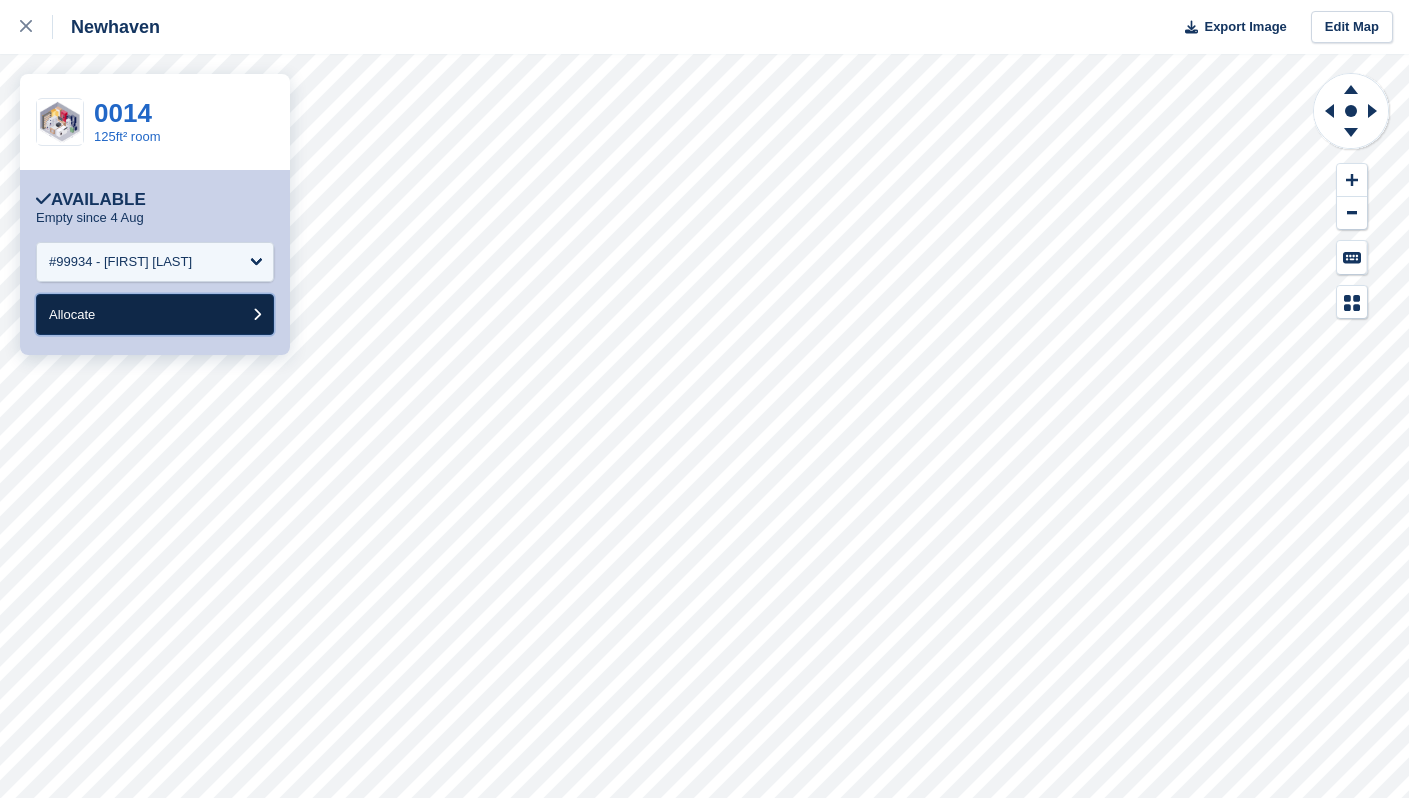 click on "Allocate" at bounding box center (155, 314) 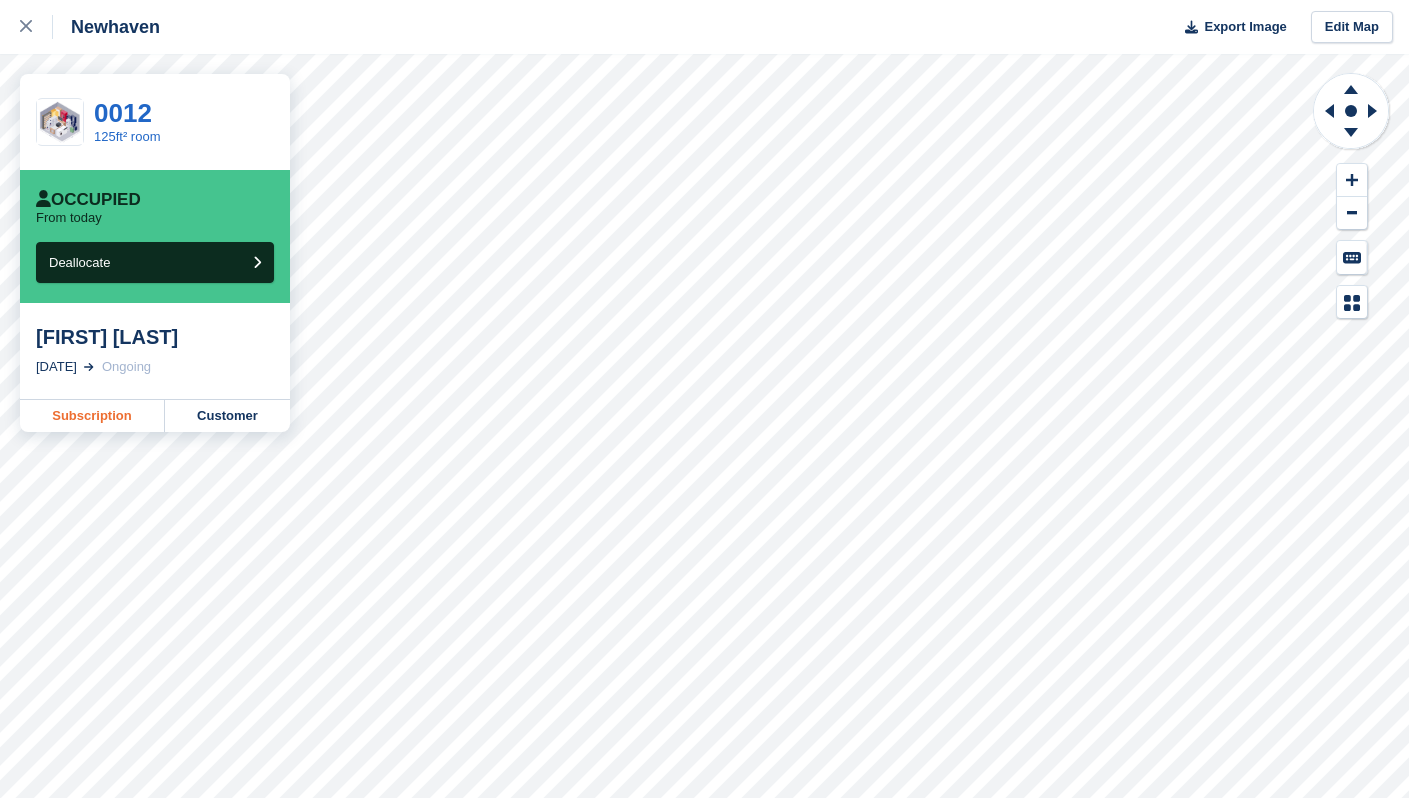 click on "Subscription" at bounding box center [92, 416] 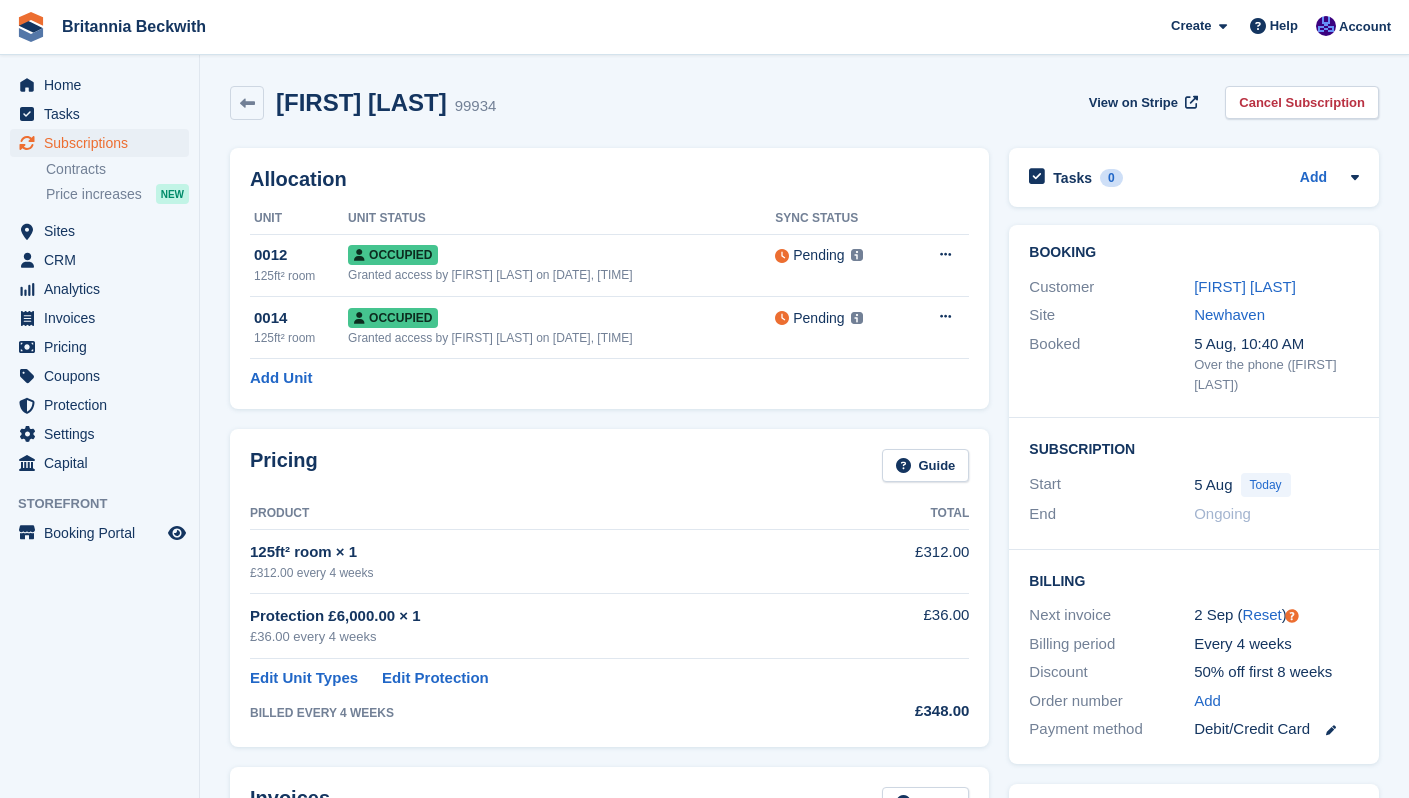 scroll, scrollTop: 100, scrollLeft: 0, axis: vertical 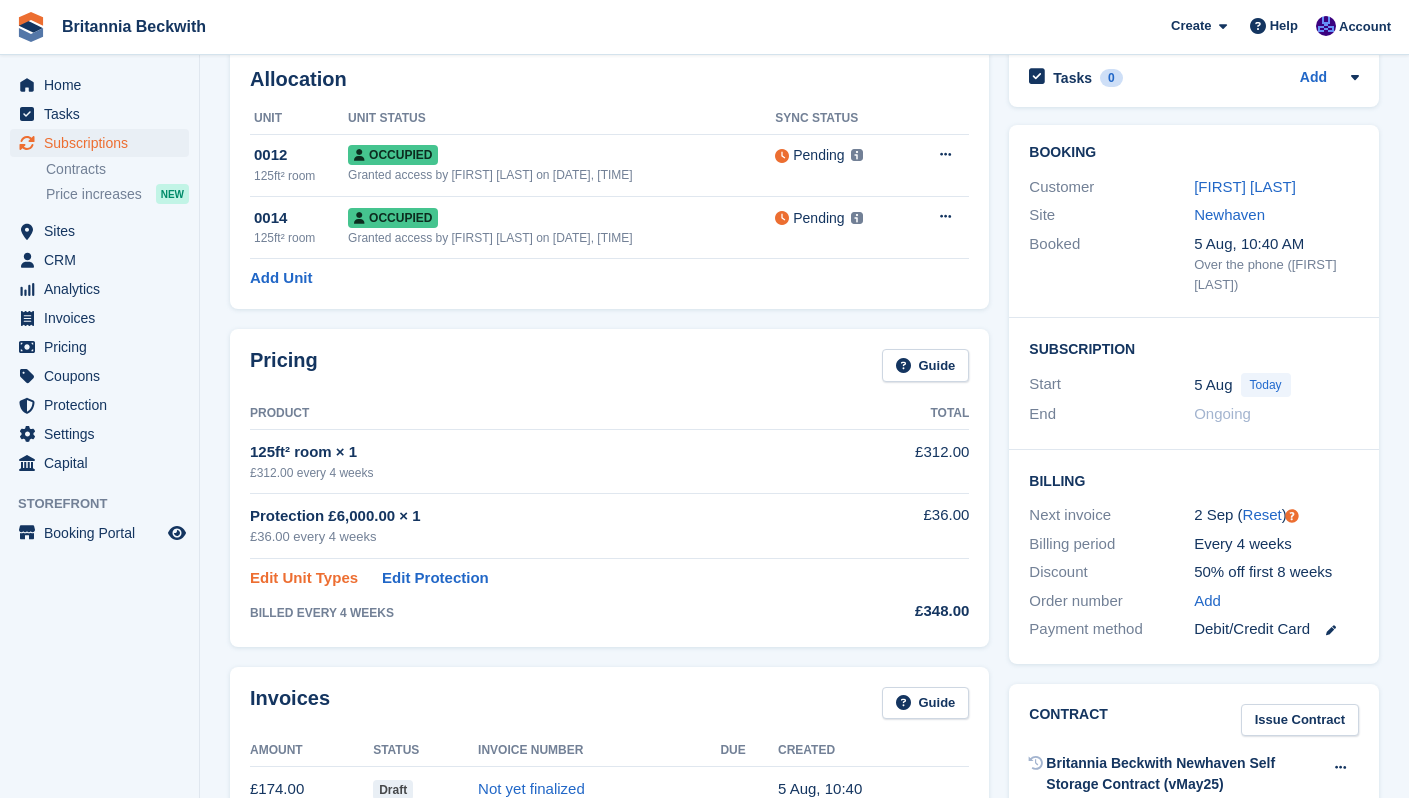 click on "Edit Unit Types" at bounding box center [304, 578] 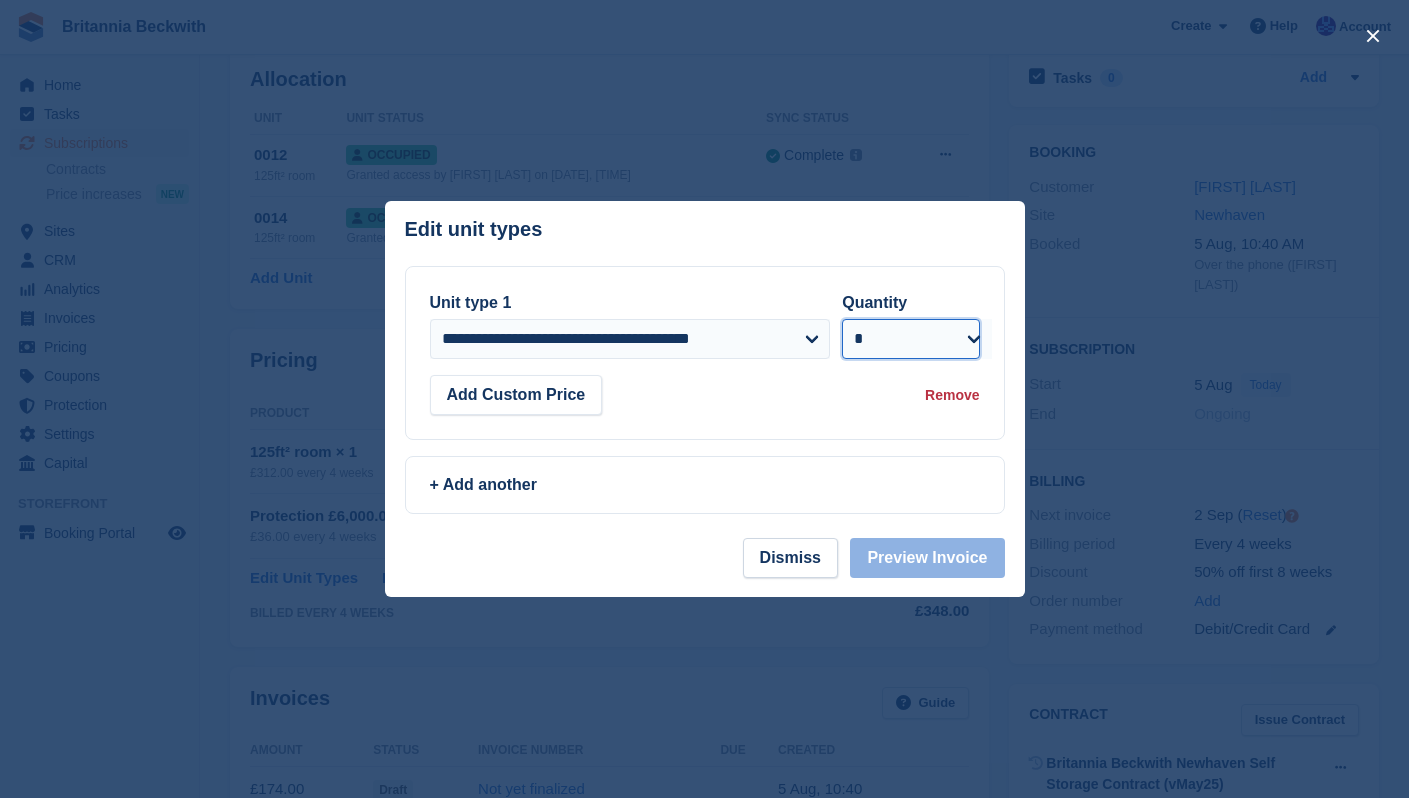 click on "*
*
*
*
*
*
*
*
*
**
**
**
**
**
**
**
**
**
**
**
**
**
**
**
**
**
**
**
**
**
**
**
**
**
**
**
**
**
**
**
**
**
**
**
**
**
**
**
**
**
**
**
**
**
**
**
**
**
**
**
**
**
**
**
**
**
**
**
**
**
**
**
**
**
**
**
**
**
**
**
**
**
**
**
**
**
**
**
**
**
**
**
**
**
**
**
**
**
**
***" at bounding box center (910, 339) 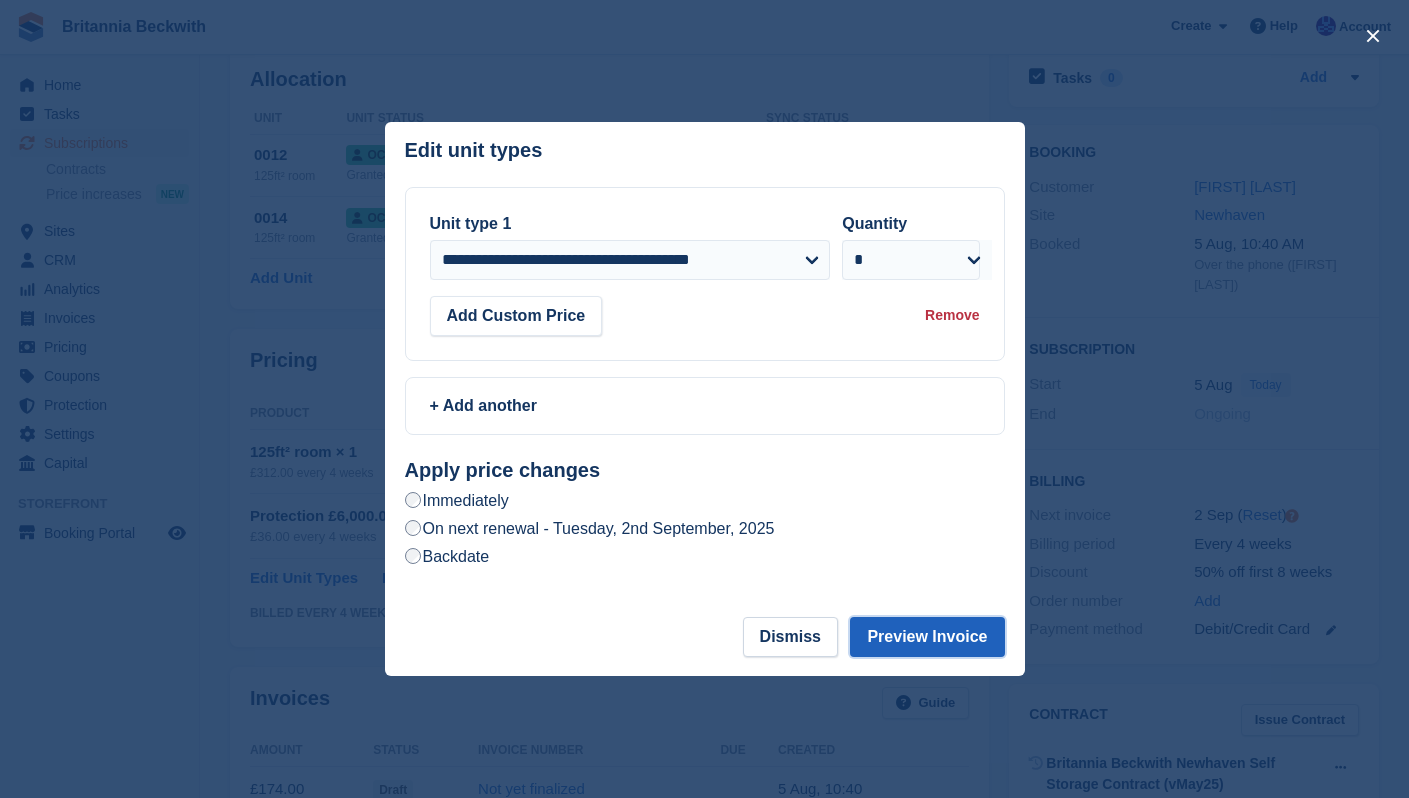 click on "Preview Invoice" at bounding box center [927, 637] 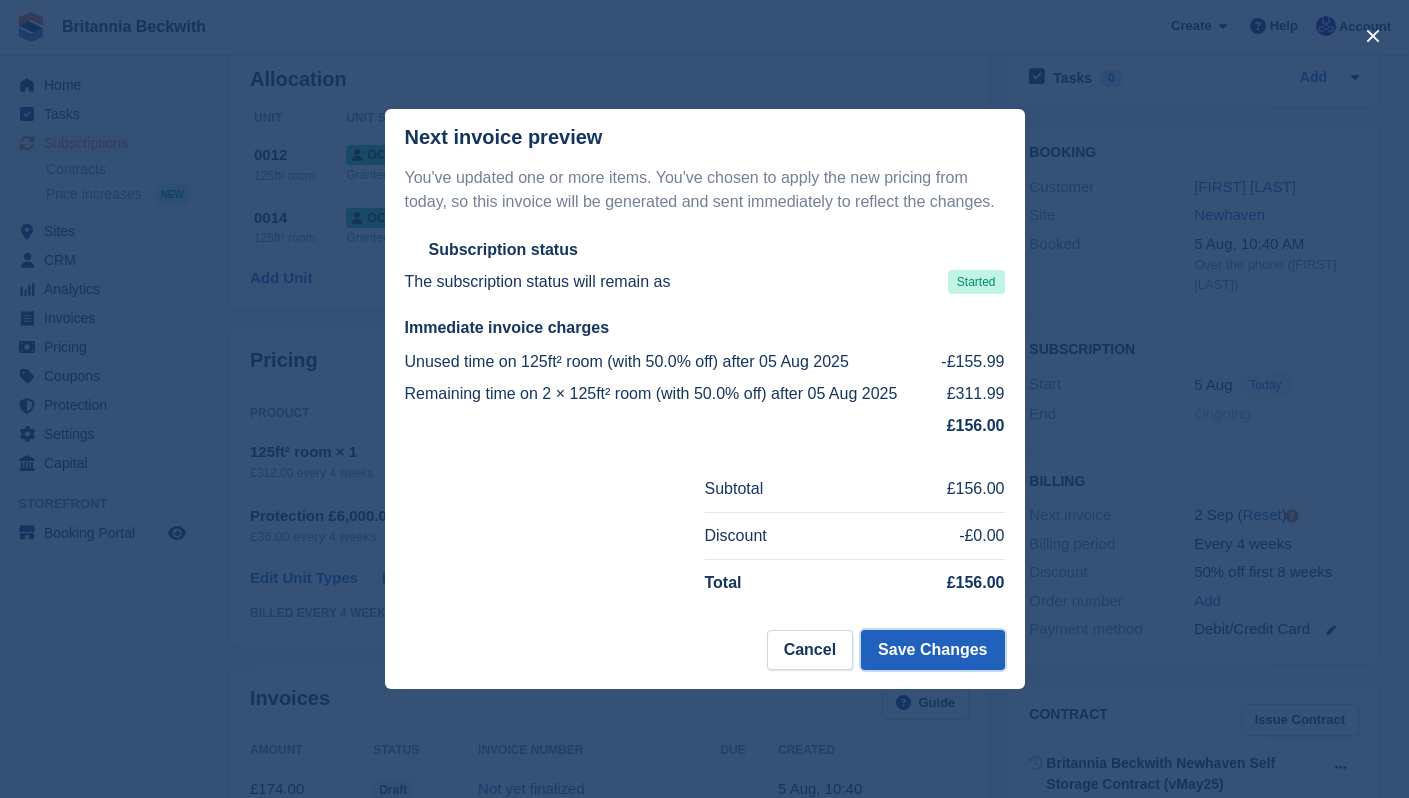 click on "Save Changes" at bounding box center (932, 650) 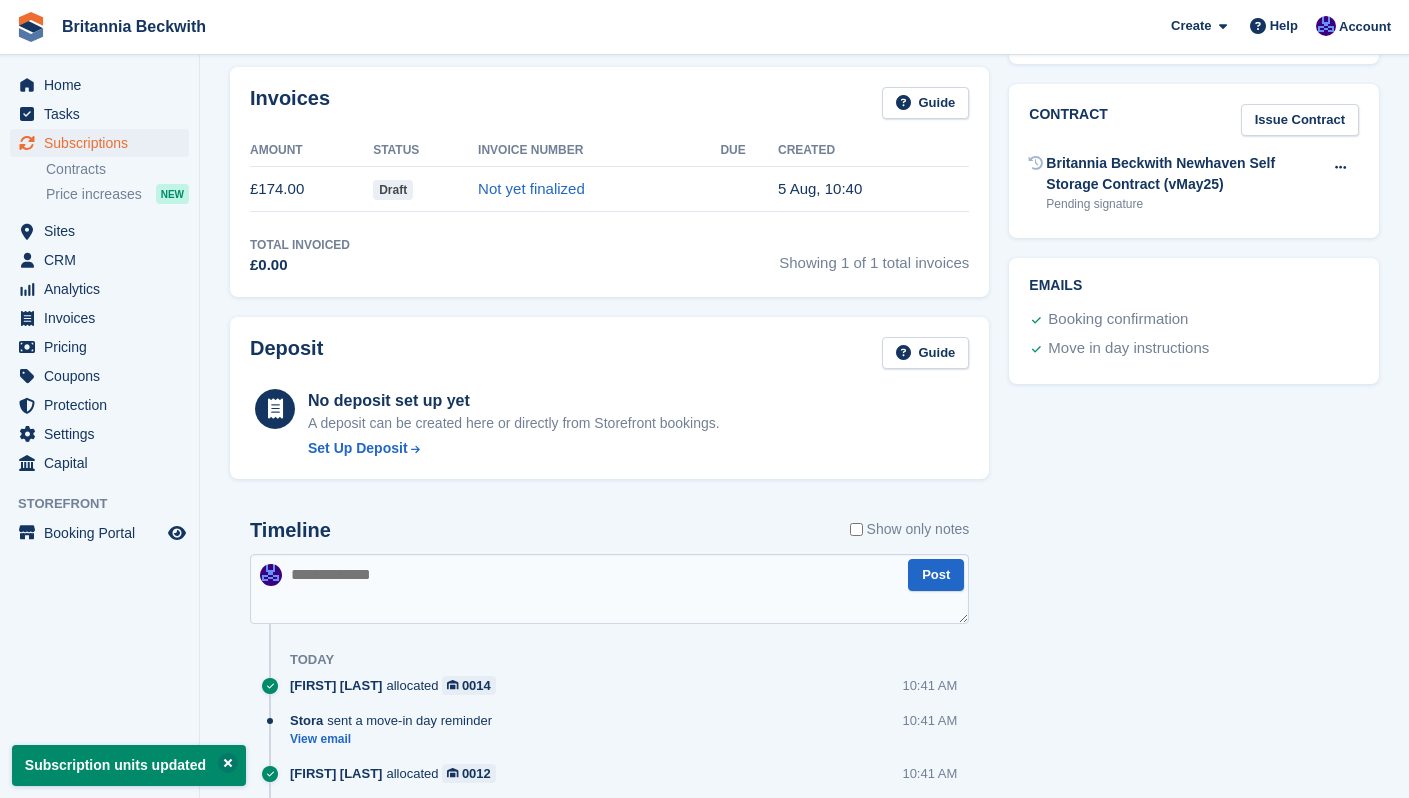 scroll, scrollTop: 600, scrollLeft: 0, axis: vertical 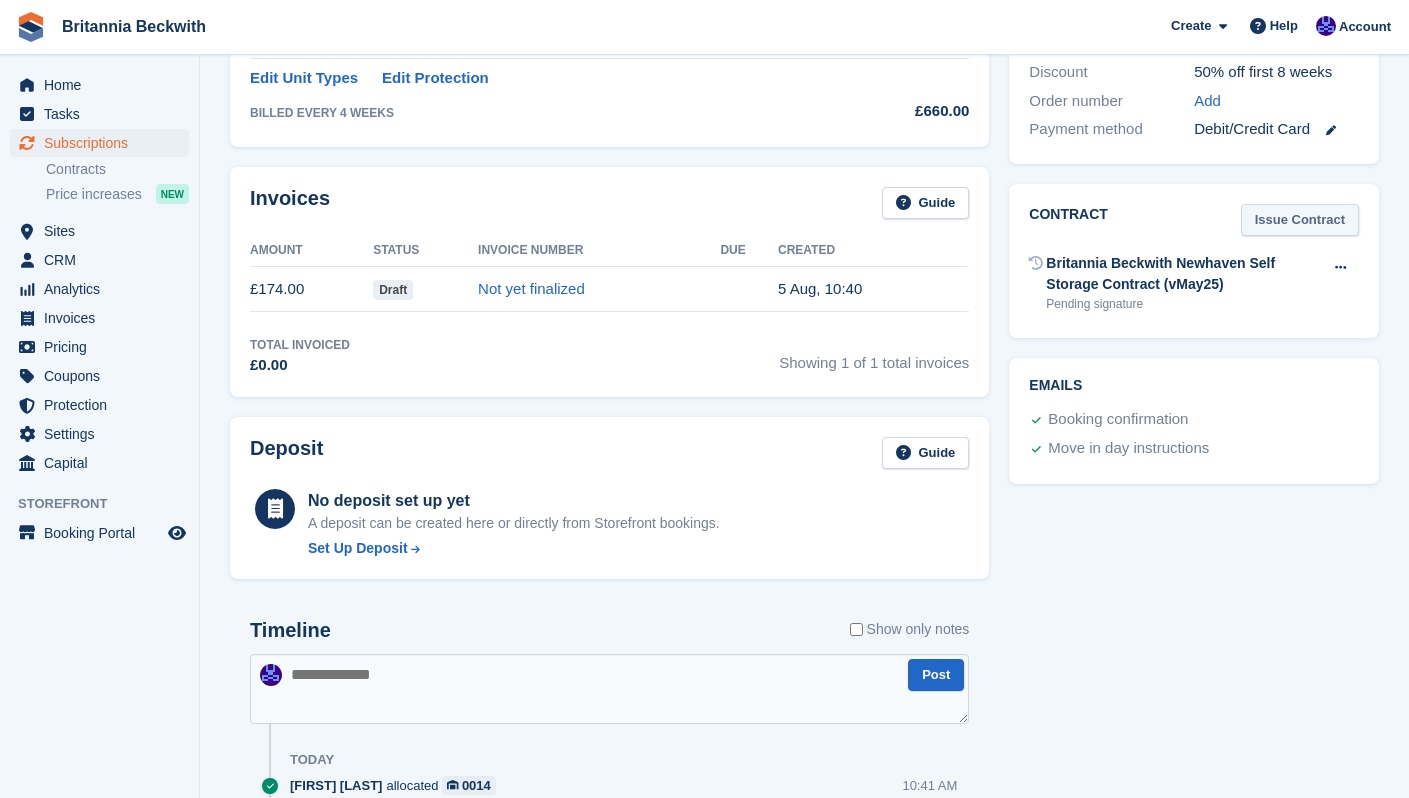 click on "Issue Contract" at bounding box center (1300, 220) 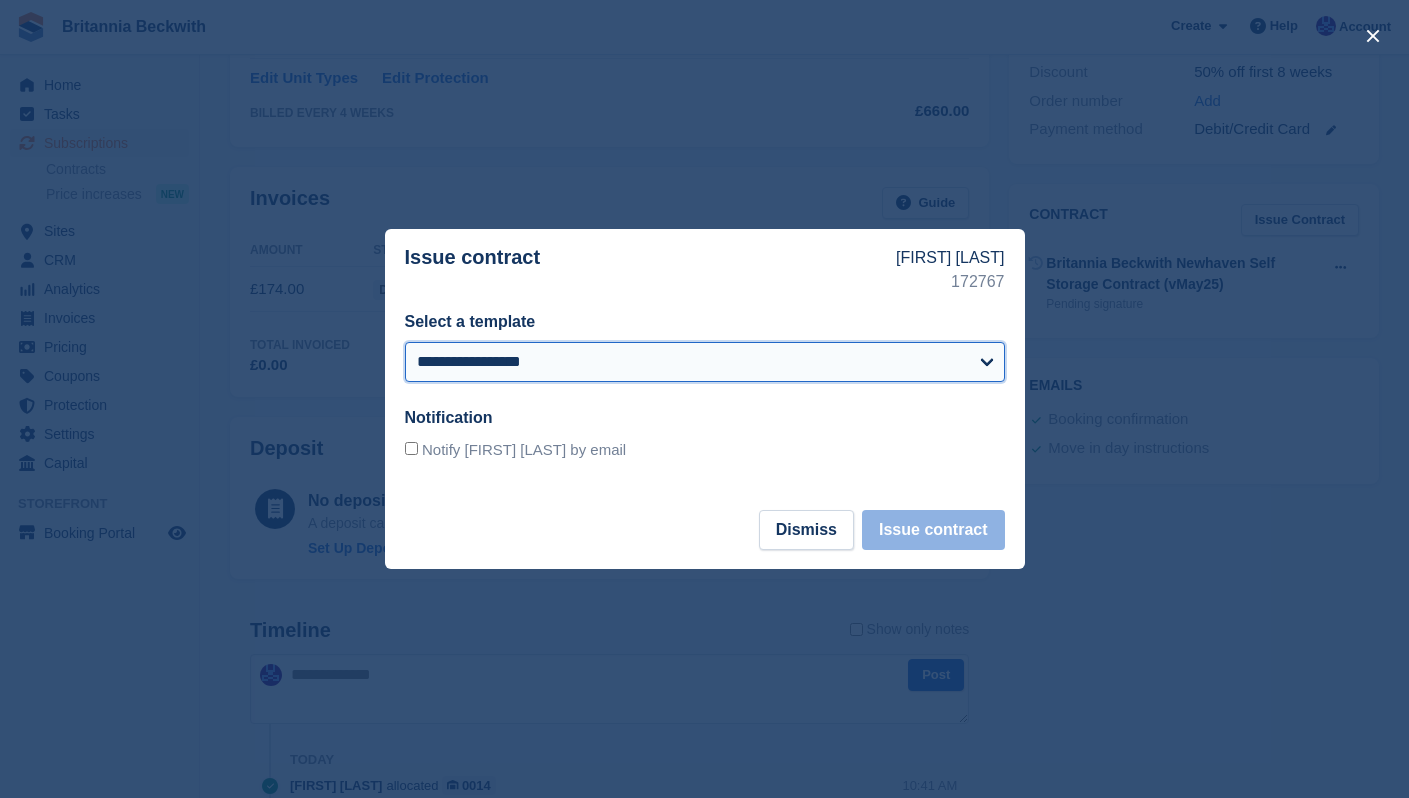 click on "**********" at bounding box center (705, 362) 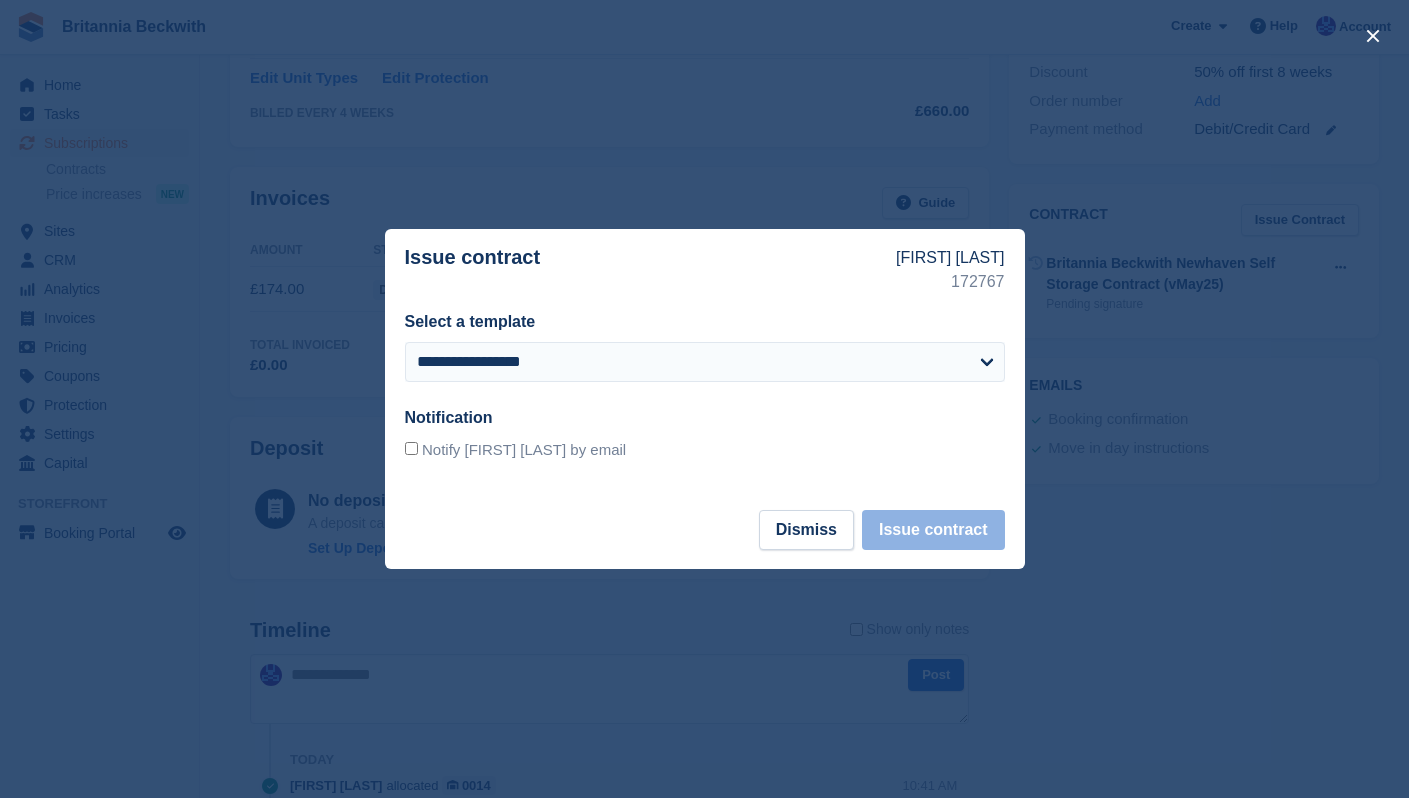 click at bounding box center (704, 399) 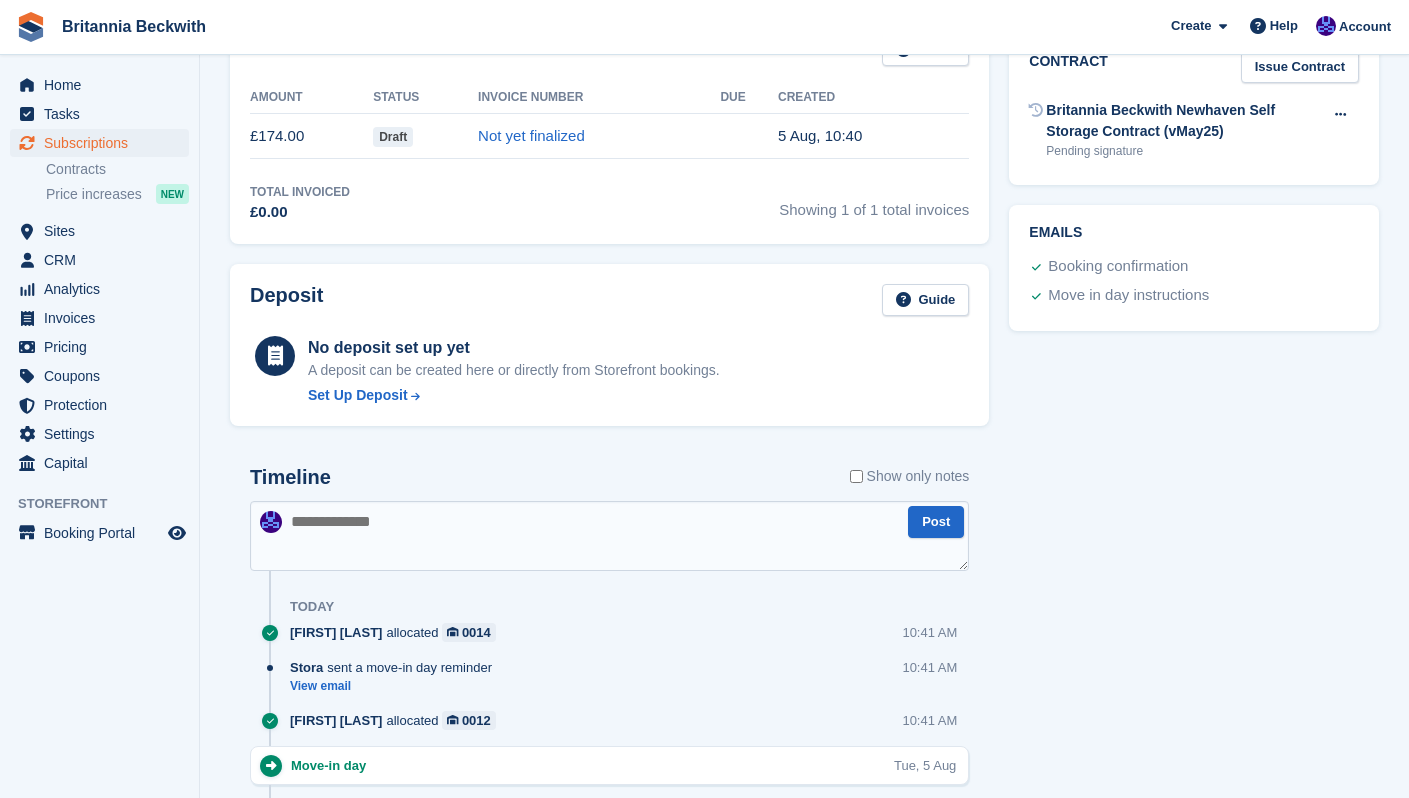 scroll, scrollTop: 353, scrollLeft: 0, axis: vertical 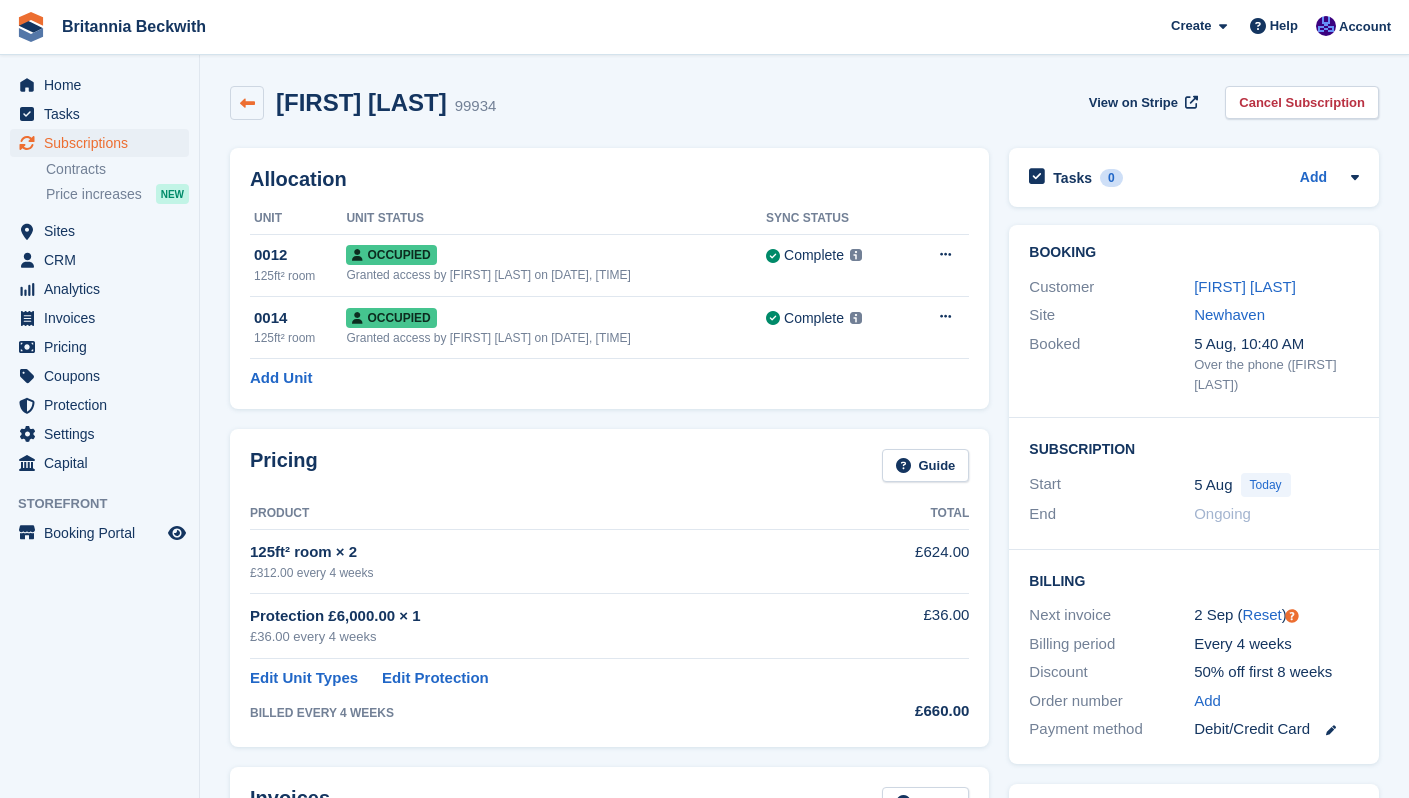 click at bounding box center [247, 103] 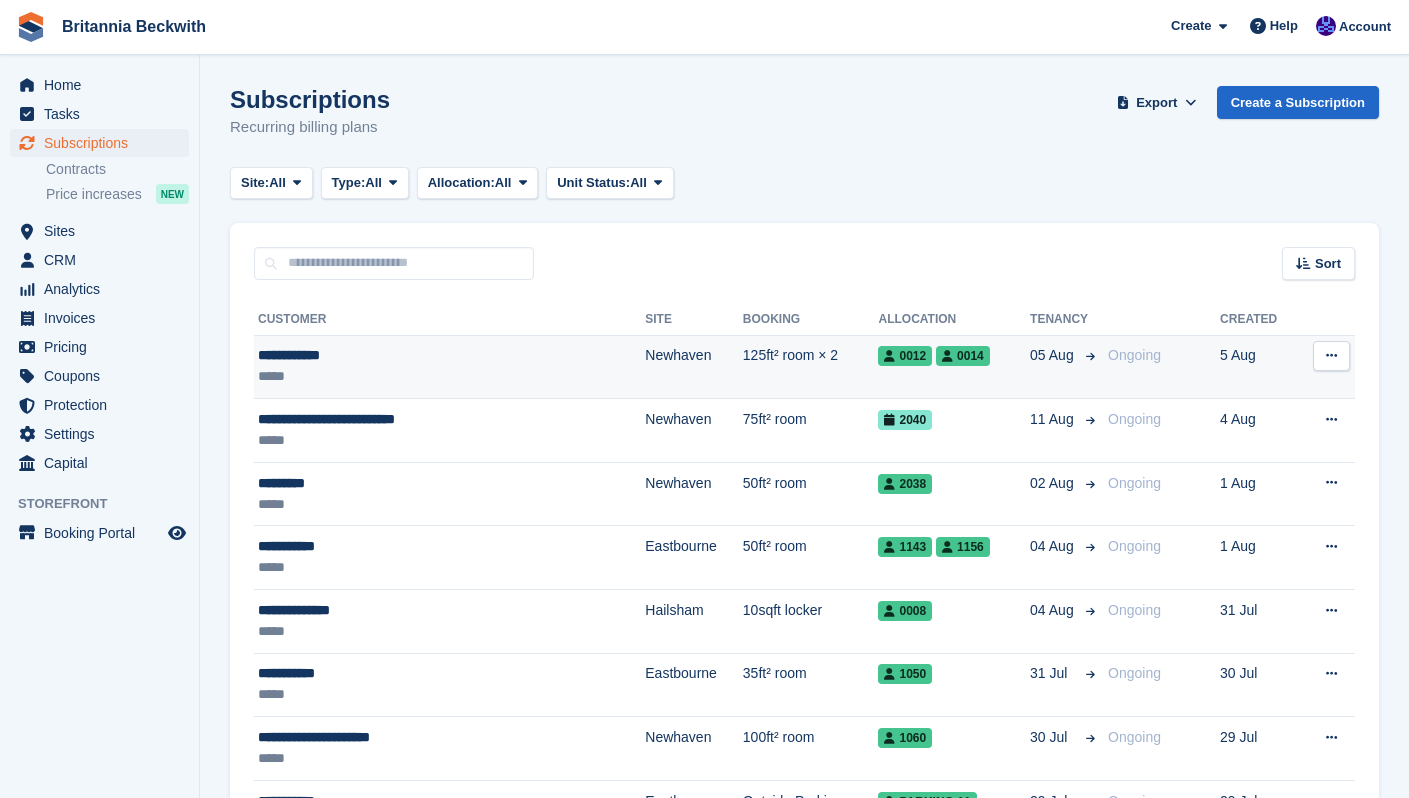 click on "**********" at bounding box center [399, 355] 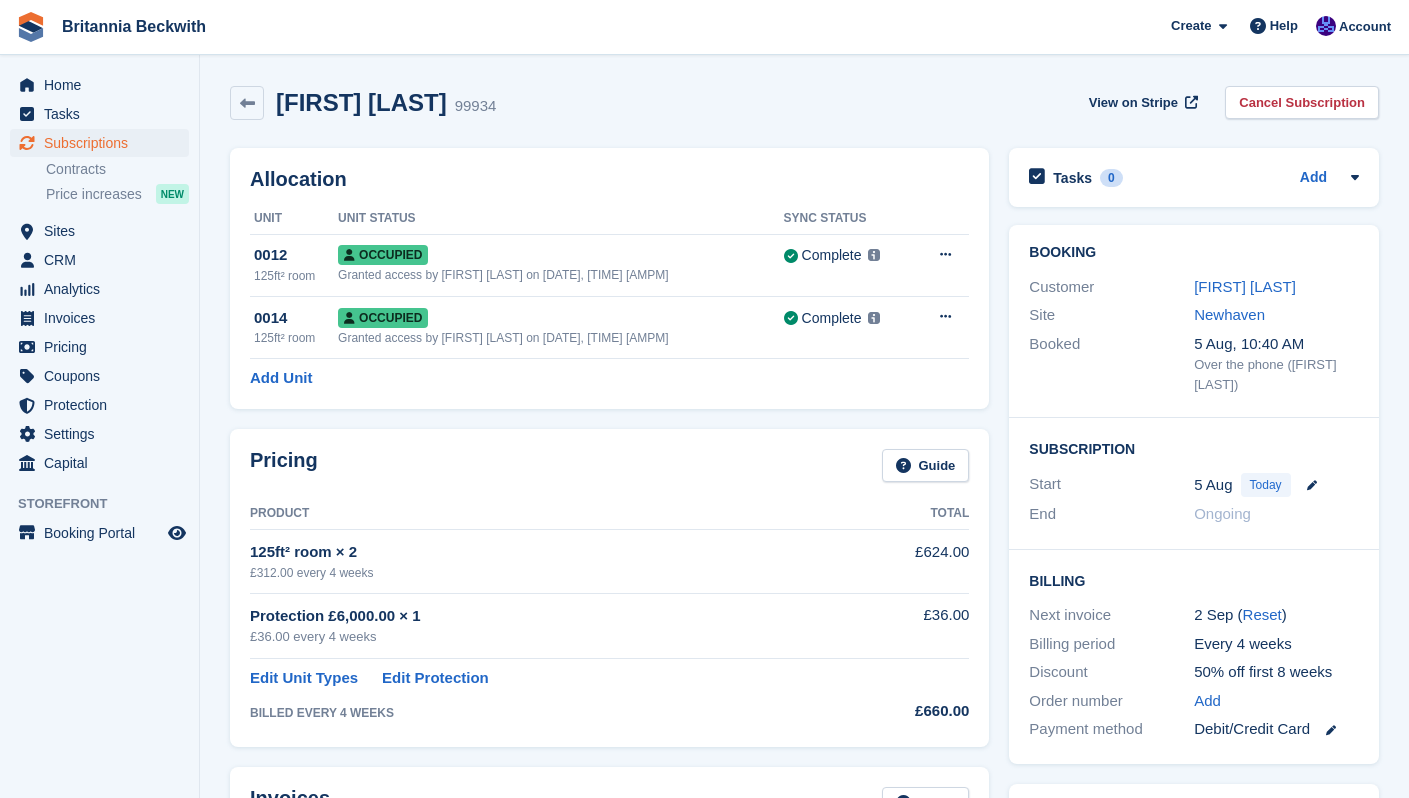 scroll, scrollTop: 0, scrollLeft: 0, axis: both 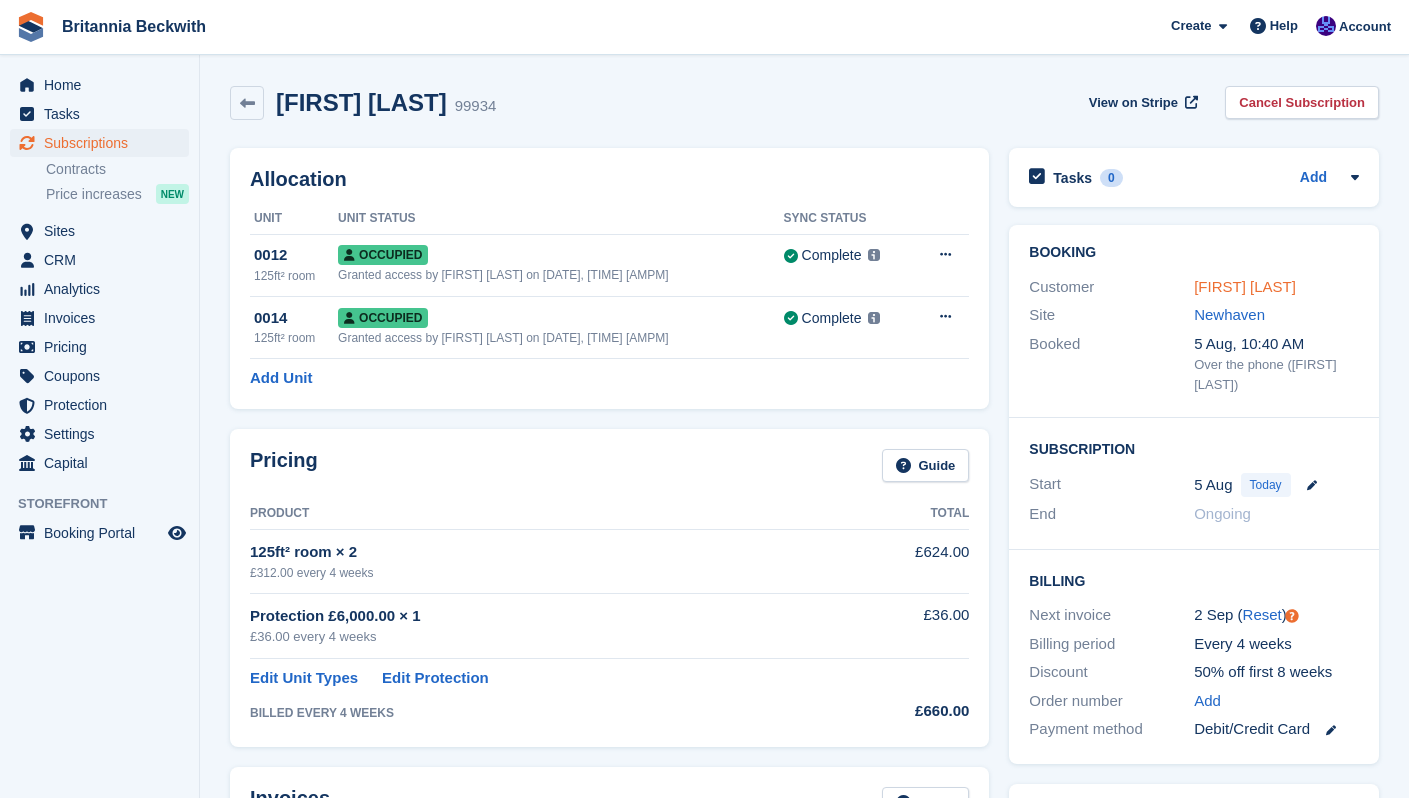 click on "[FIRST] [LAST]" at bounding box center [1245, 286] 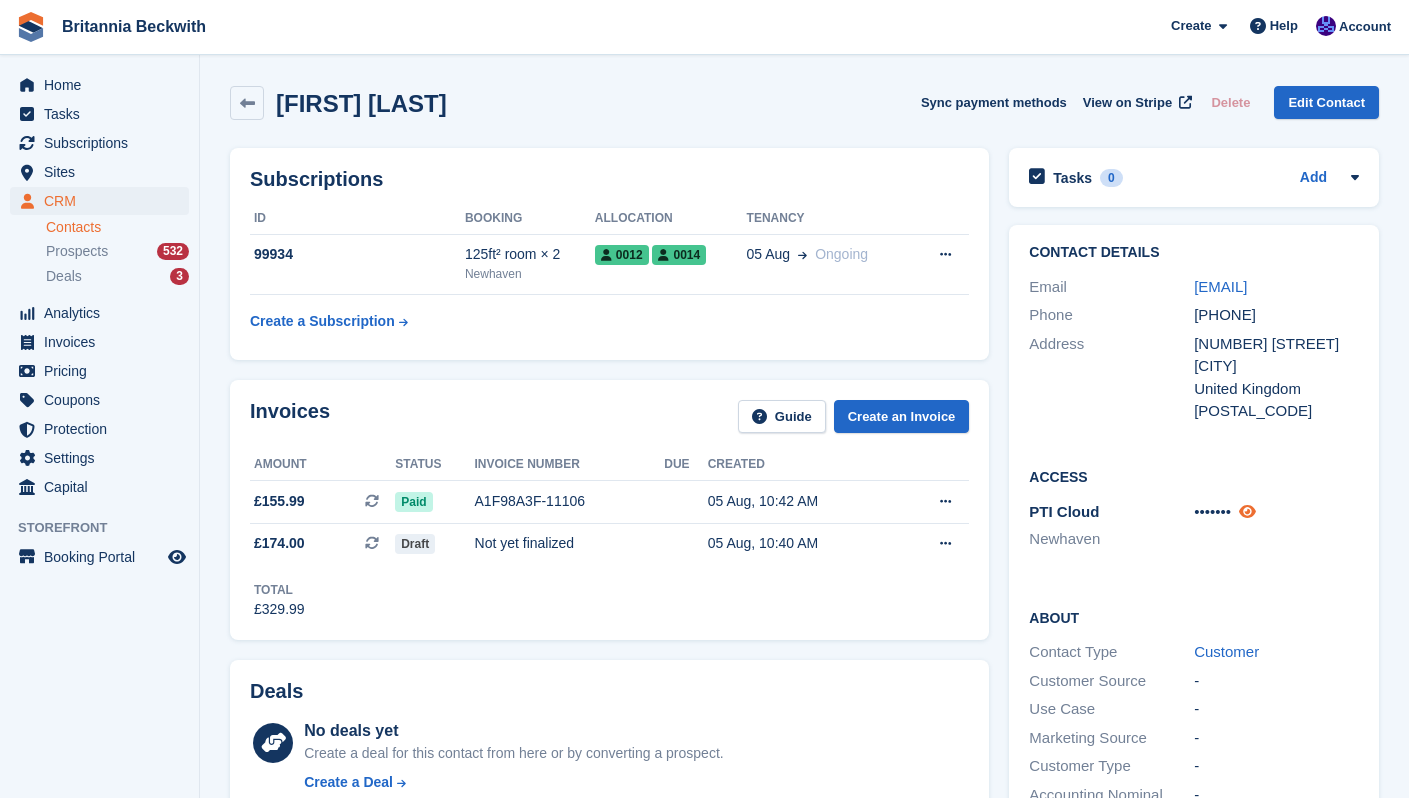 click at bounding box center (1247, 511) 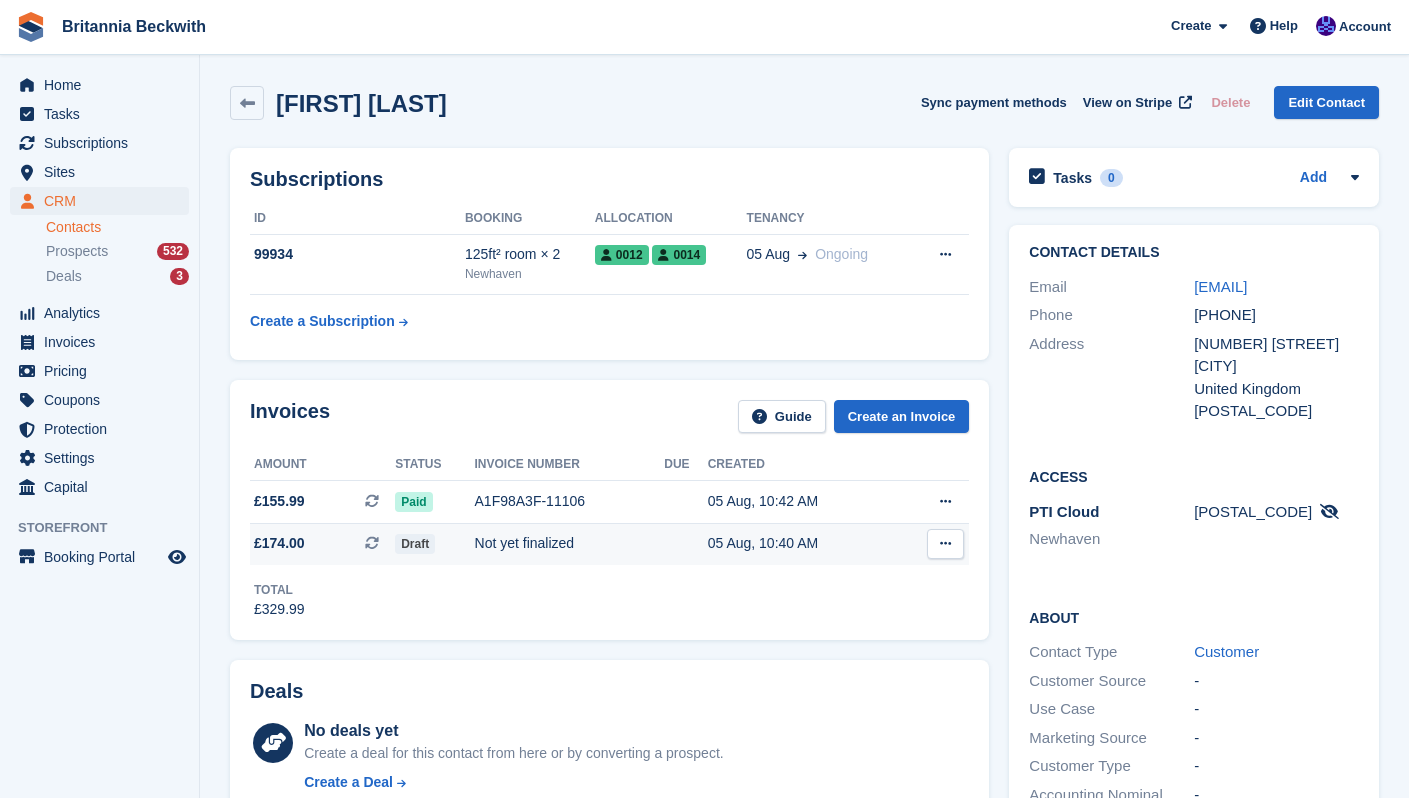 click at bounding box center [945, 543] 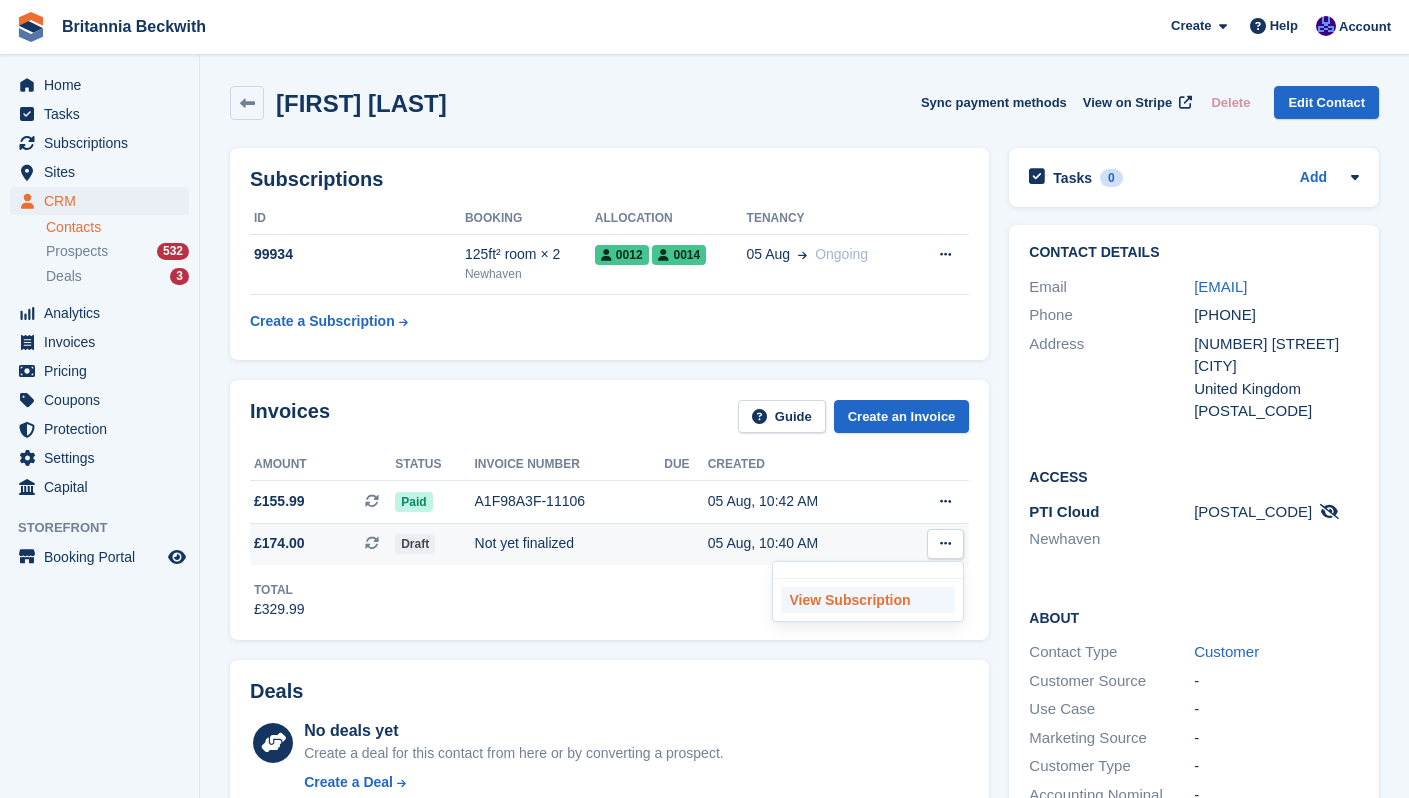 click on "View Subscription" at bounding box center [868, 600] 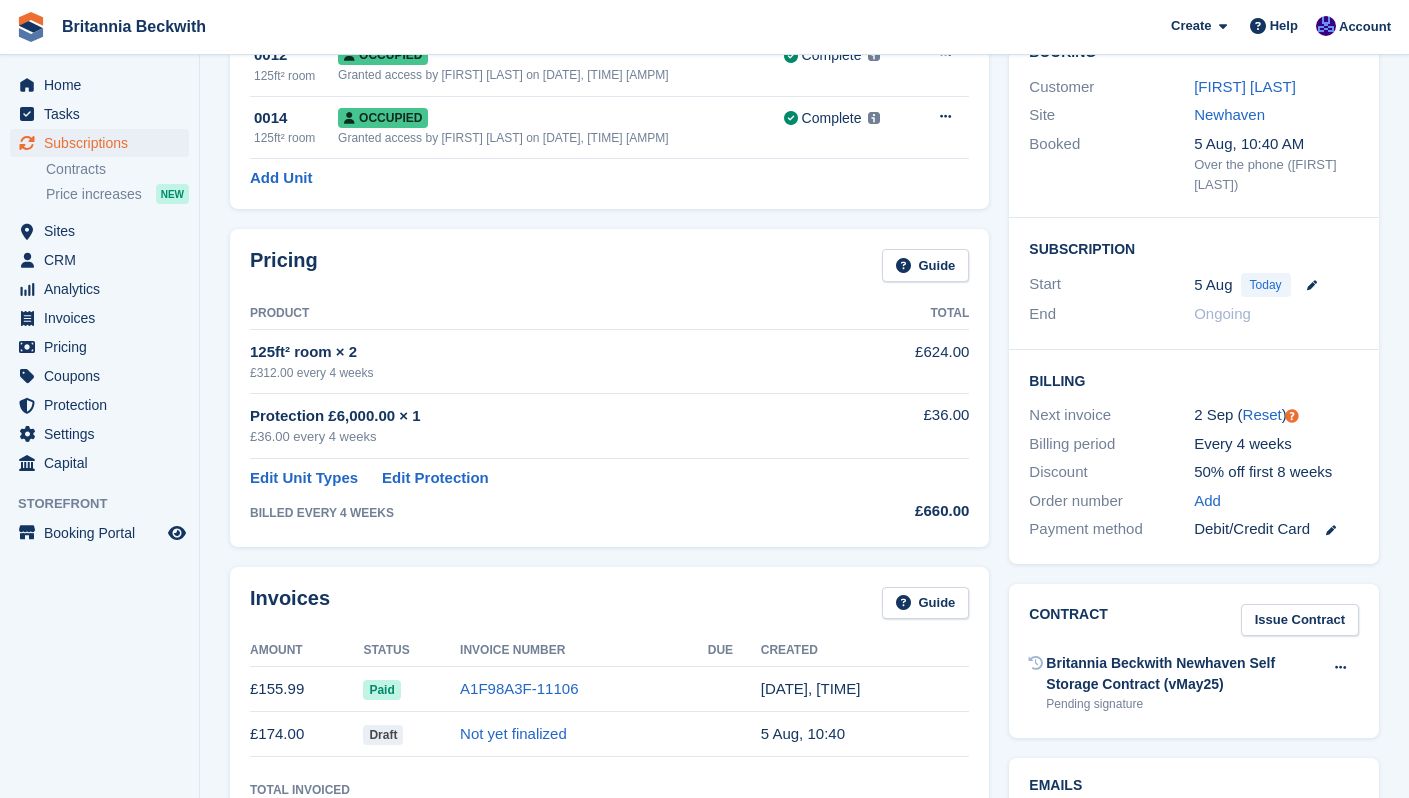 scroll, scrollTop: 600, scrollLeft: 0, axis: vertical 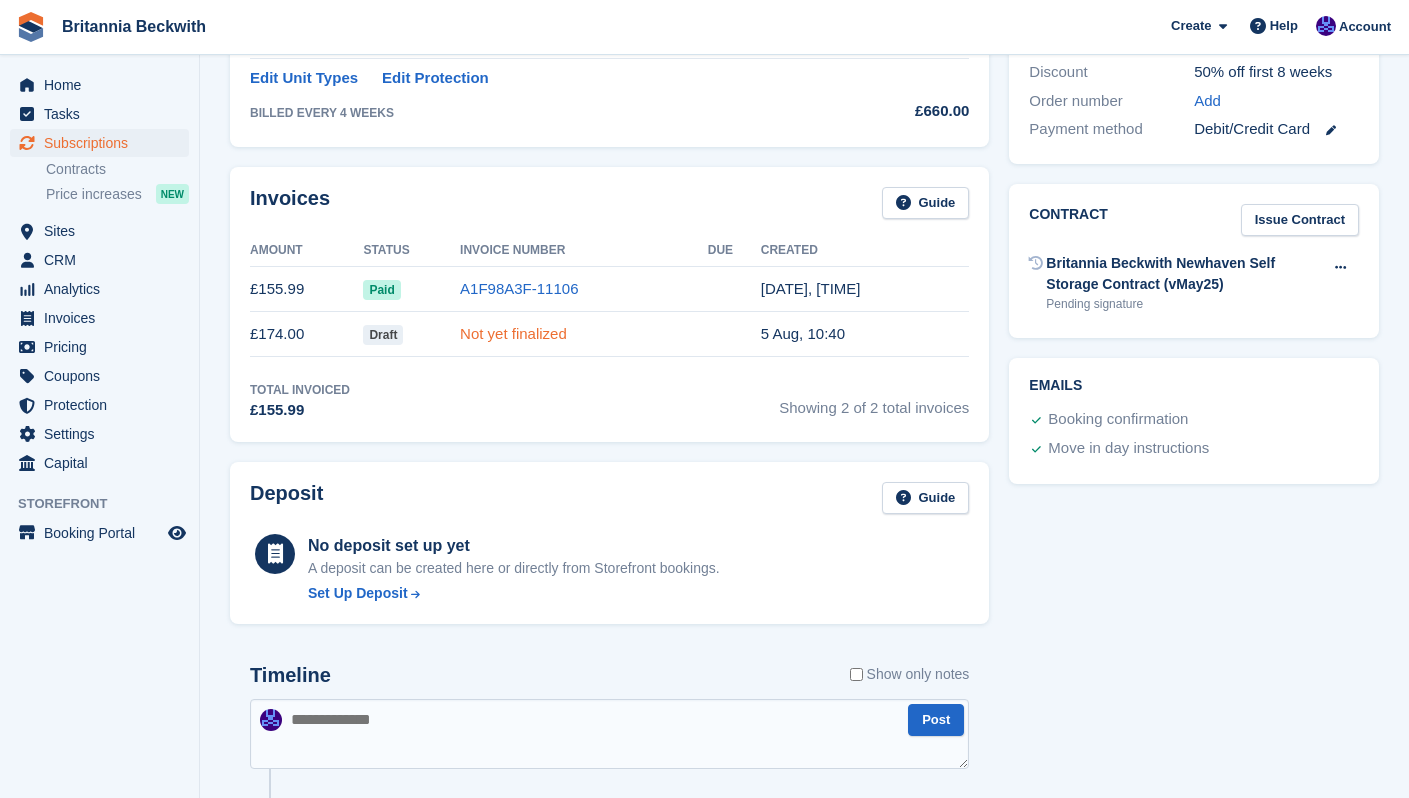 click on "Not yet finalized" at bounding box center [513, 333] 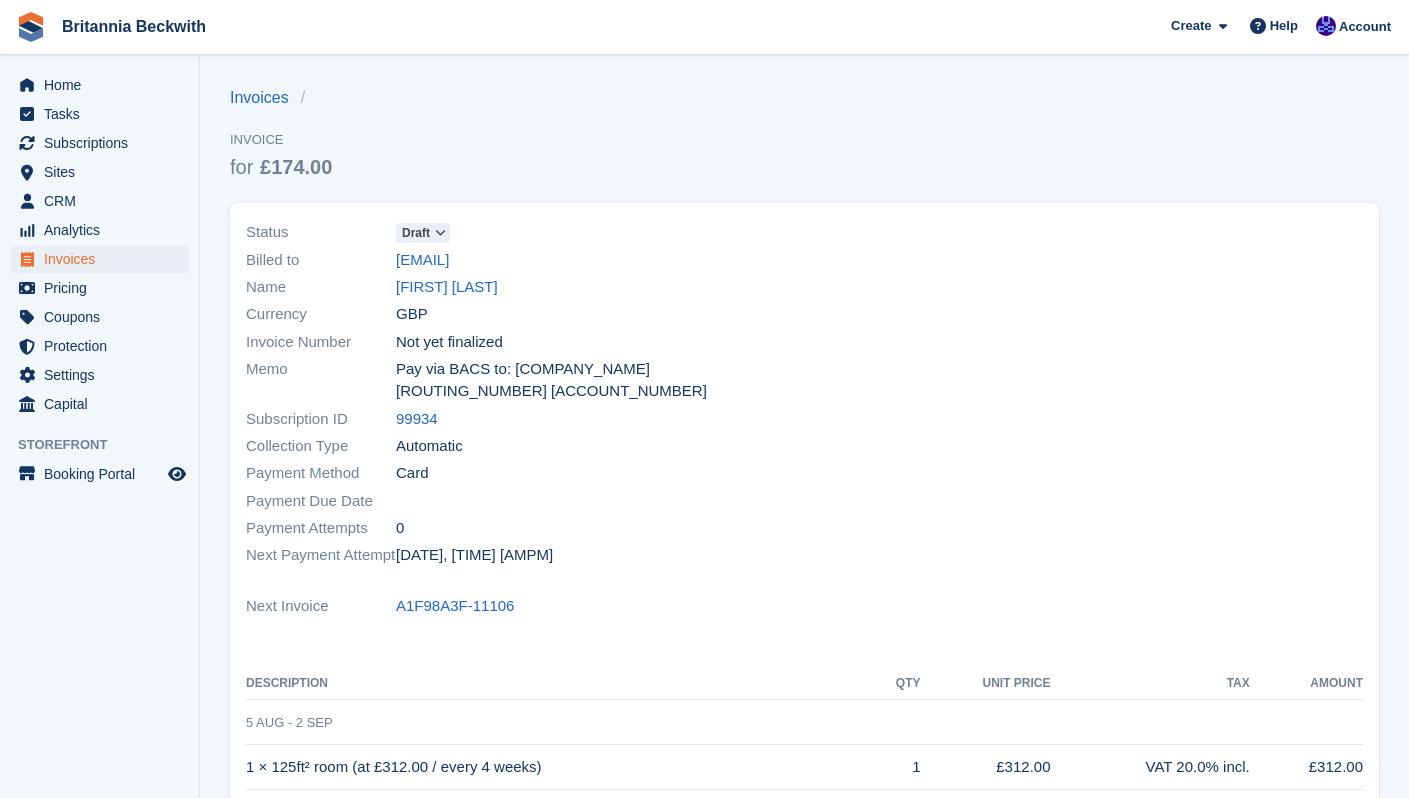 scroll, scrollTop: 261, scrollLeft: 0, axis: vertical 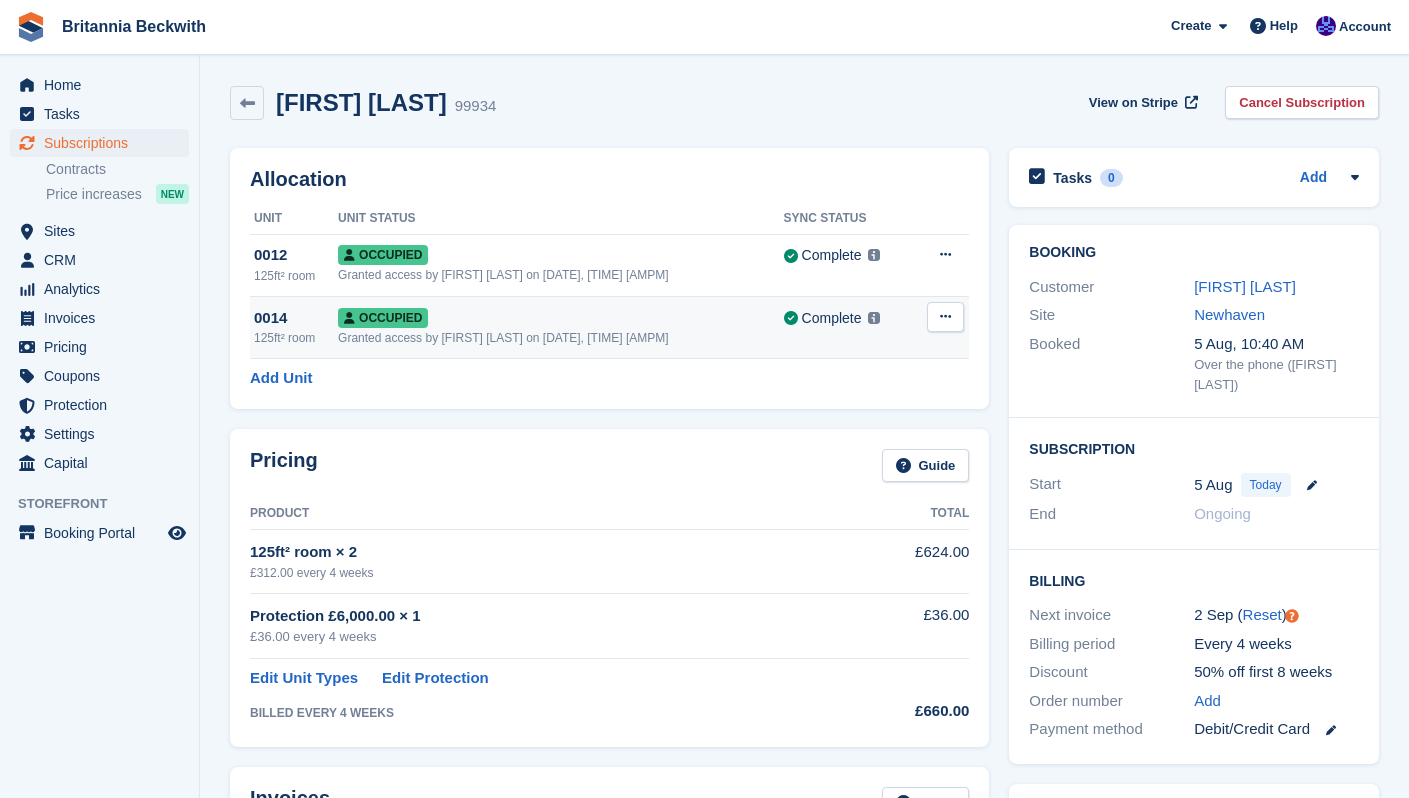 click at bounding box center [945, 316] 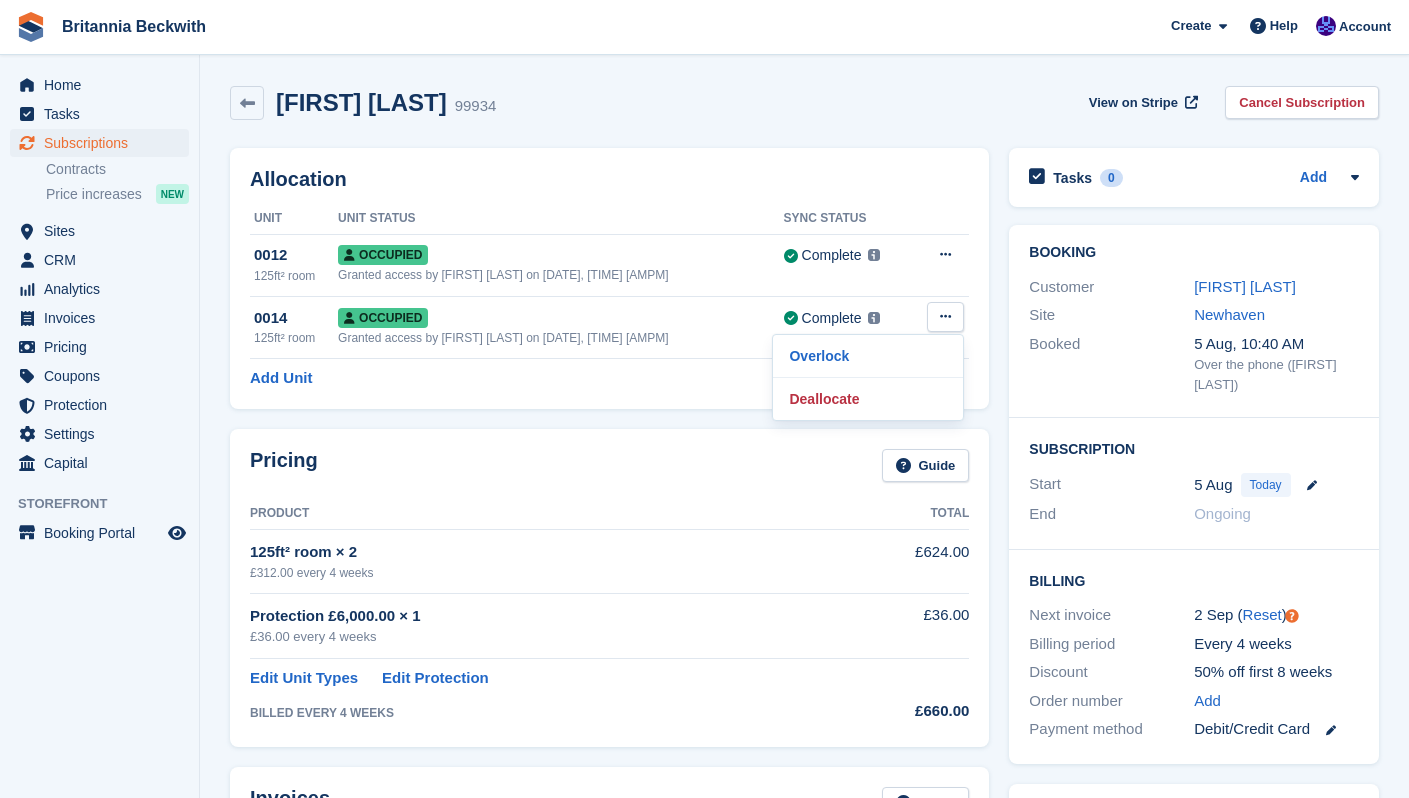 click on "Allocation" at bounding box center (609, 179) 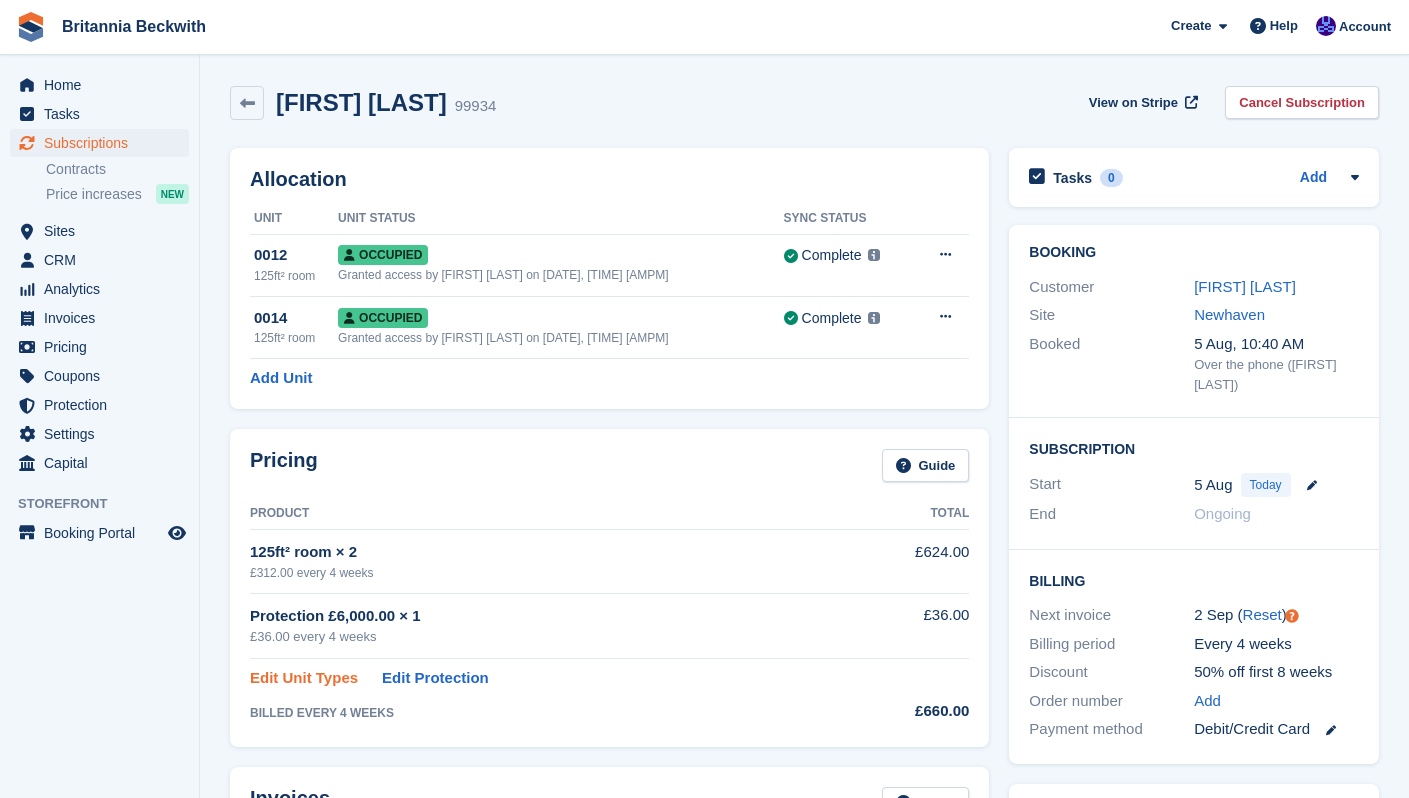 click on "Edit Unit Types" at bounding box center (304, 678) 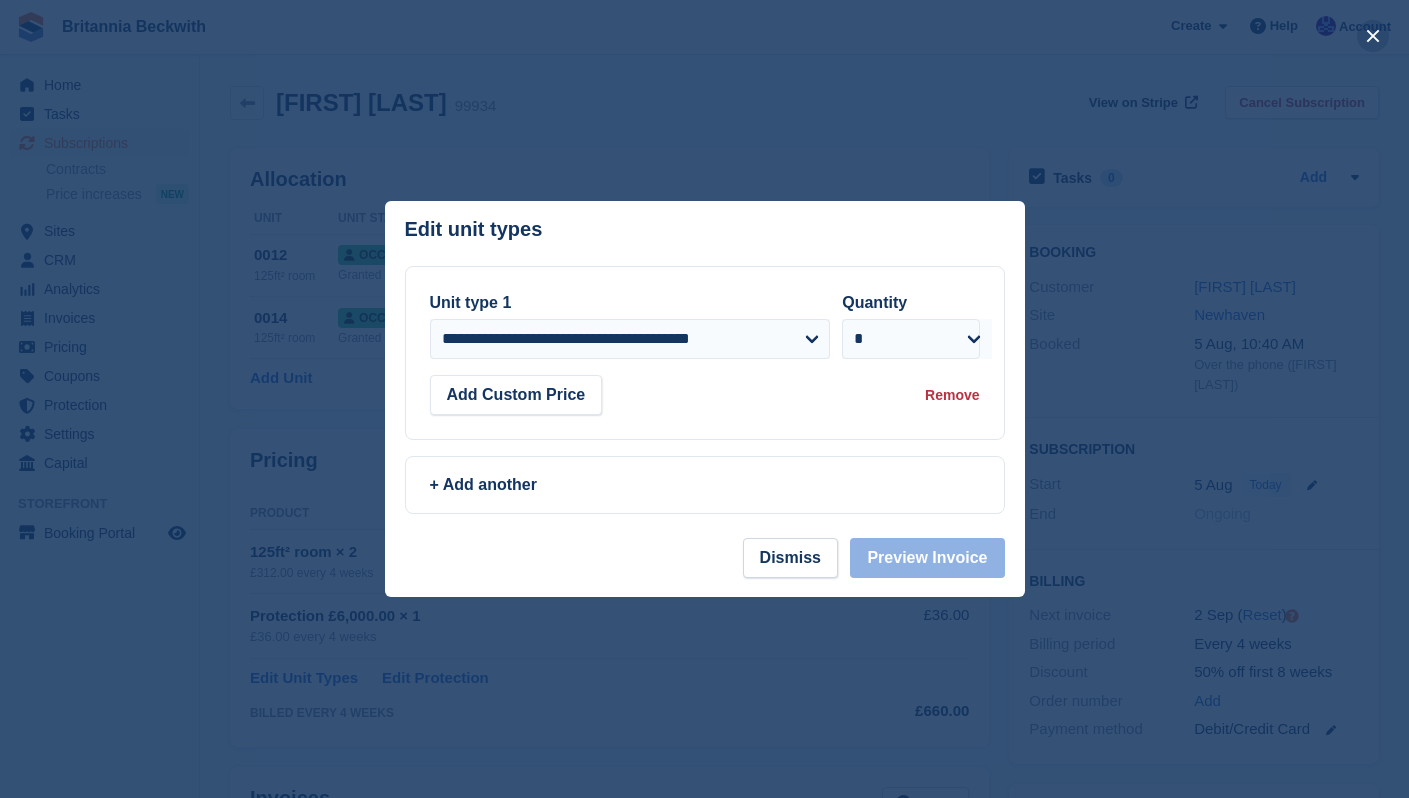 click at bounding box center (1373, 36) 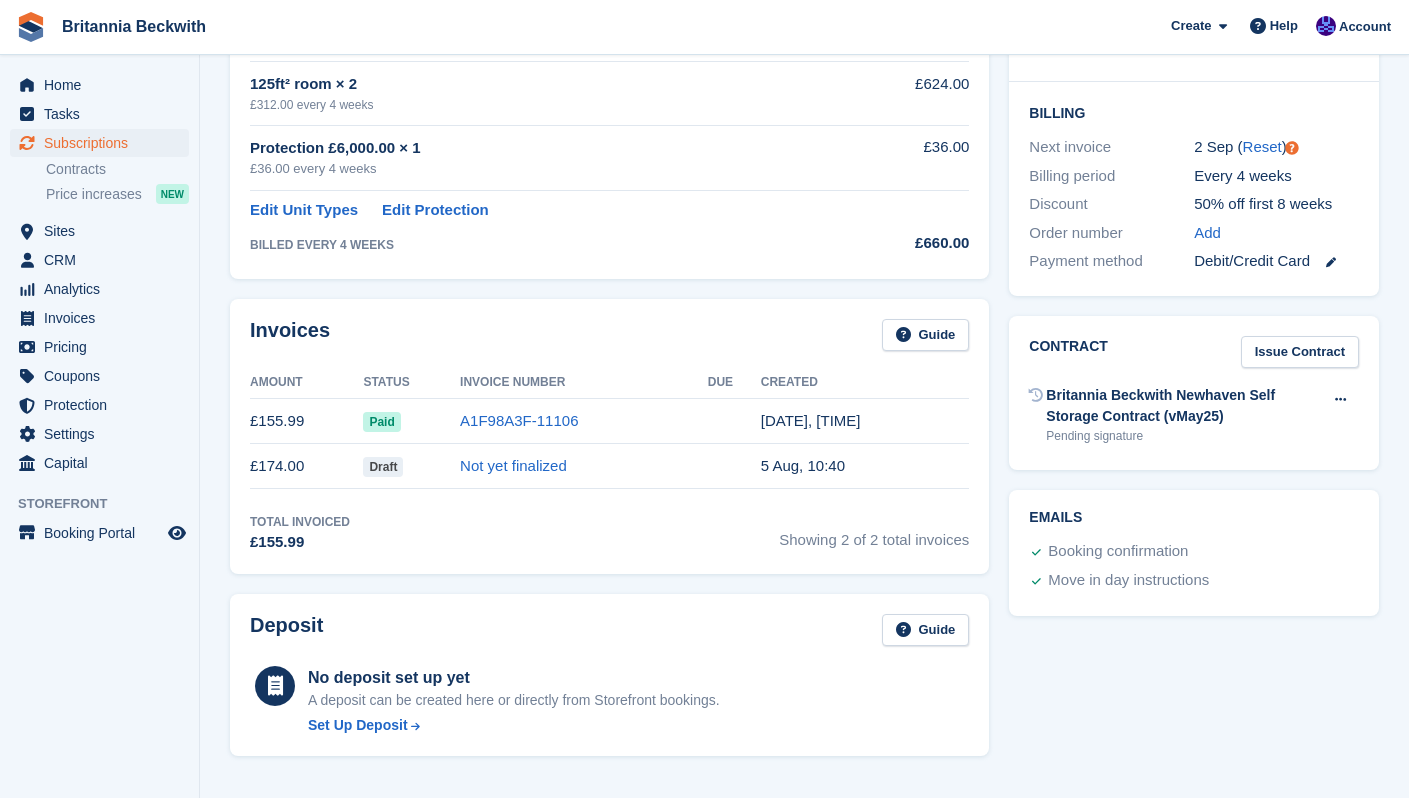 scroll, scrollTop: 168, scrollLeft: 0, axis: vertical 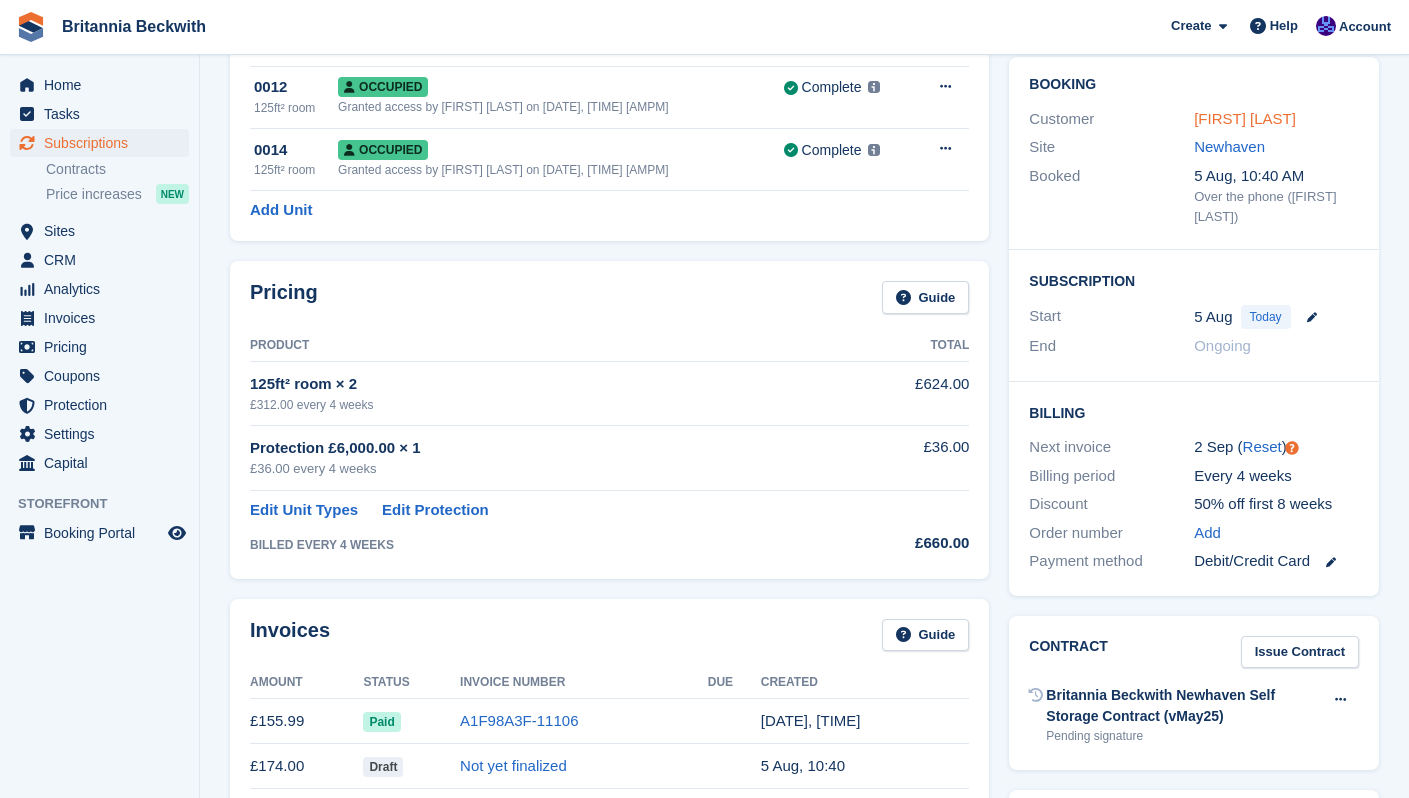 click on "Emily Shires" at bounding box center (1245, 118) 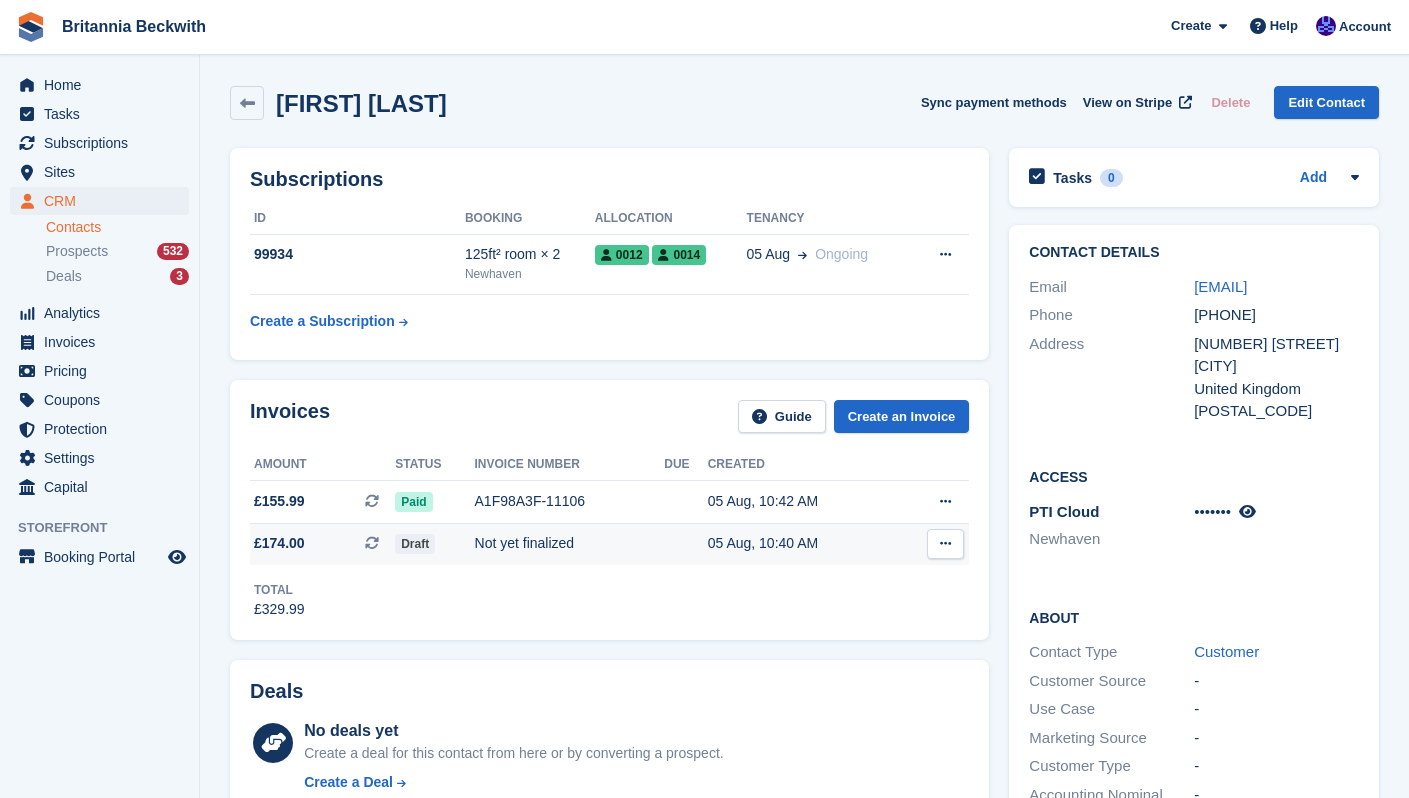 click at bounding box center (945, 544) 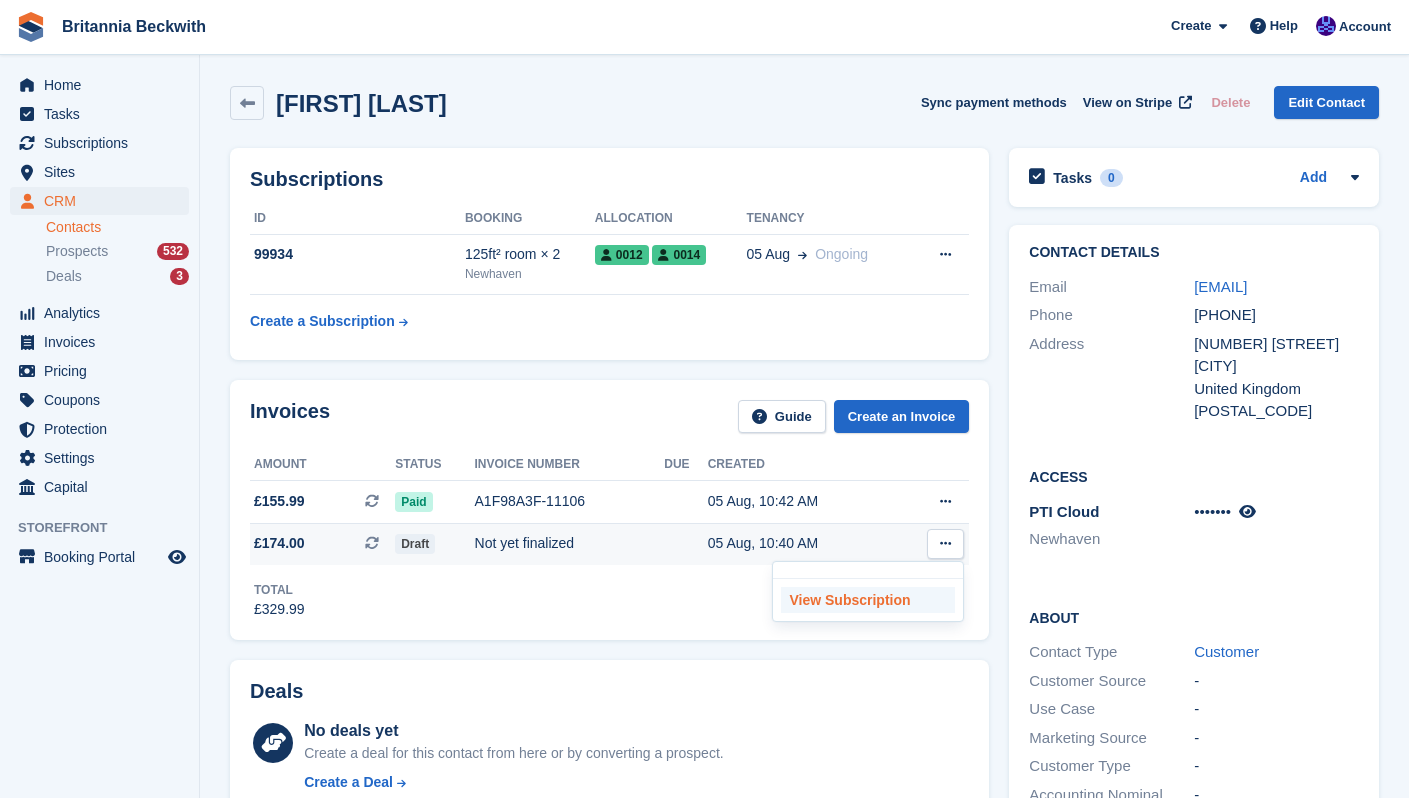 click on "View Subscription" at bounding box center [868, 600] 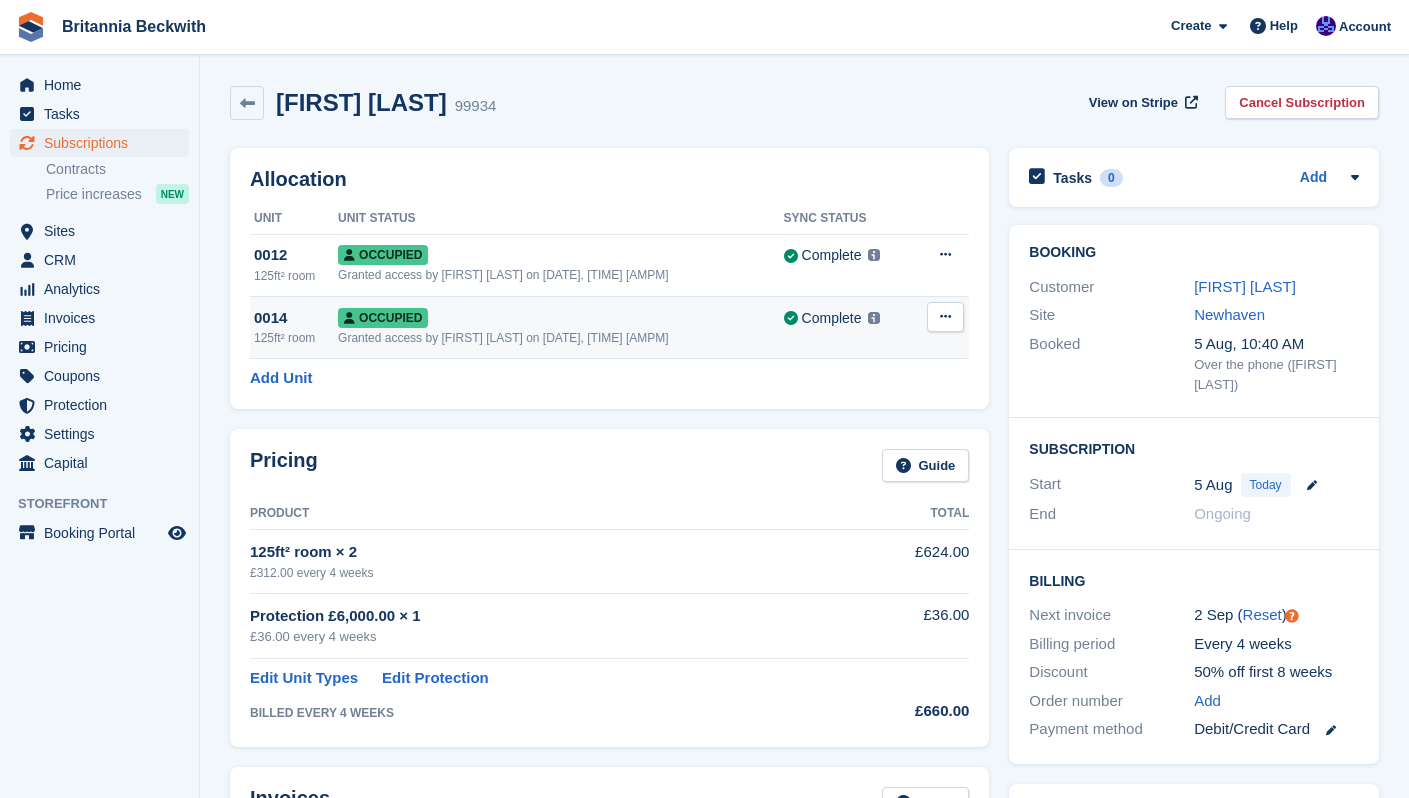 click at bounding box center (945, 317) 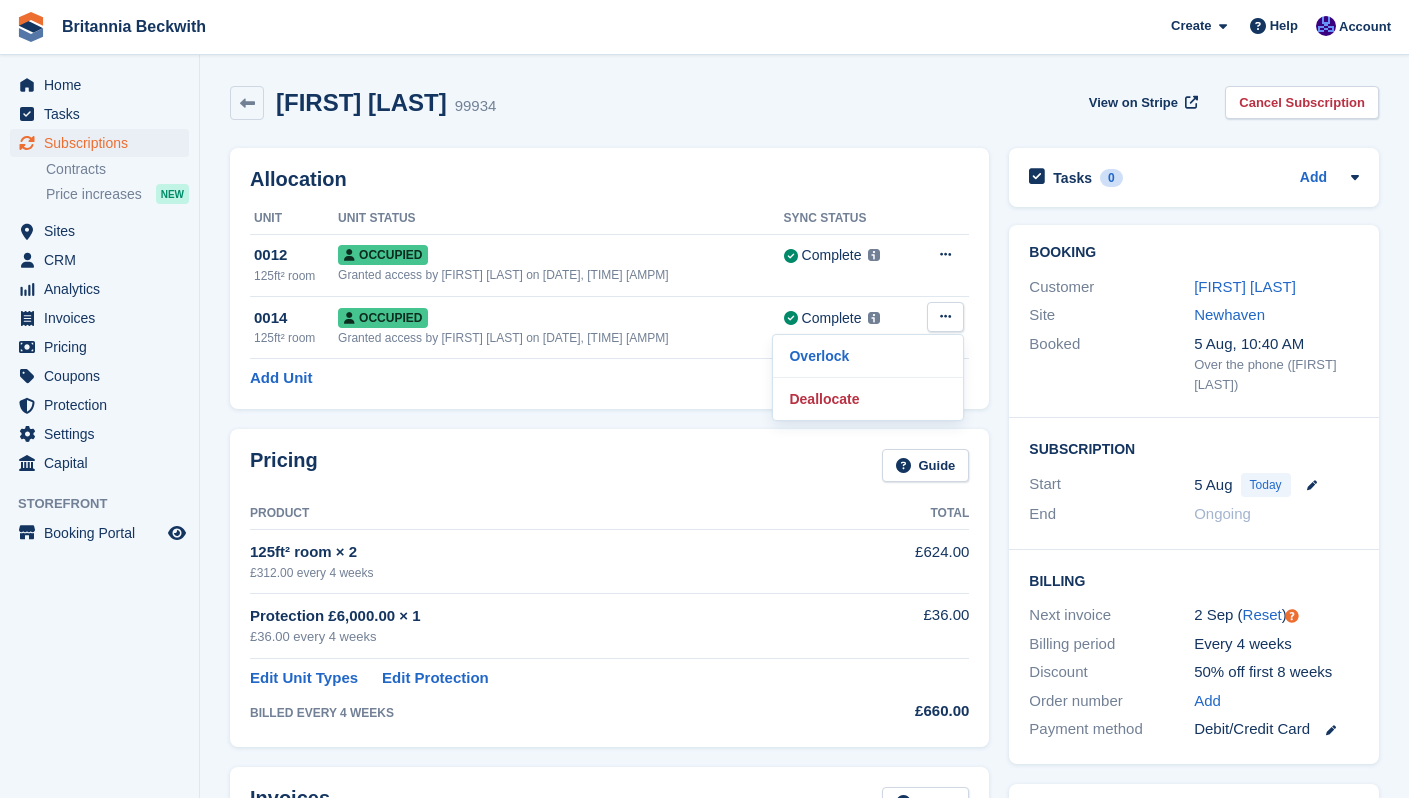 click on "Pricing
Guide
Product
Total
125ft² room × 2
£312.00 every 4 weeks
£624.00
Protection £6,000.00 × 1
£36.00 every 4 weeks
£36.00
Edit Unit Types
Edit Protection
BILLED EVERY 4 WEEKS" at bounding box center [609, 587] 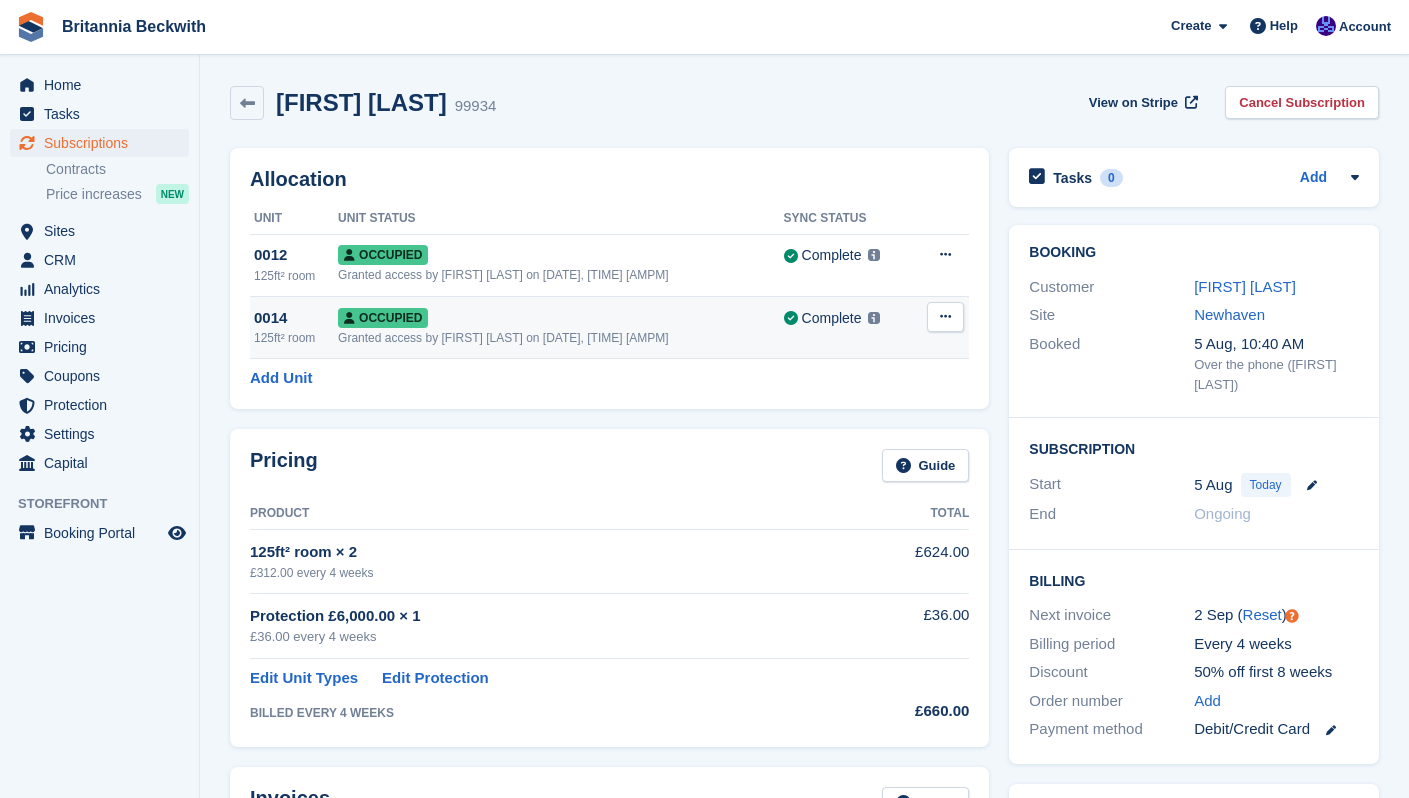 click on "0014" at bounding box center [296, 318] 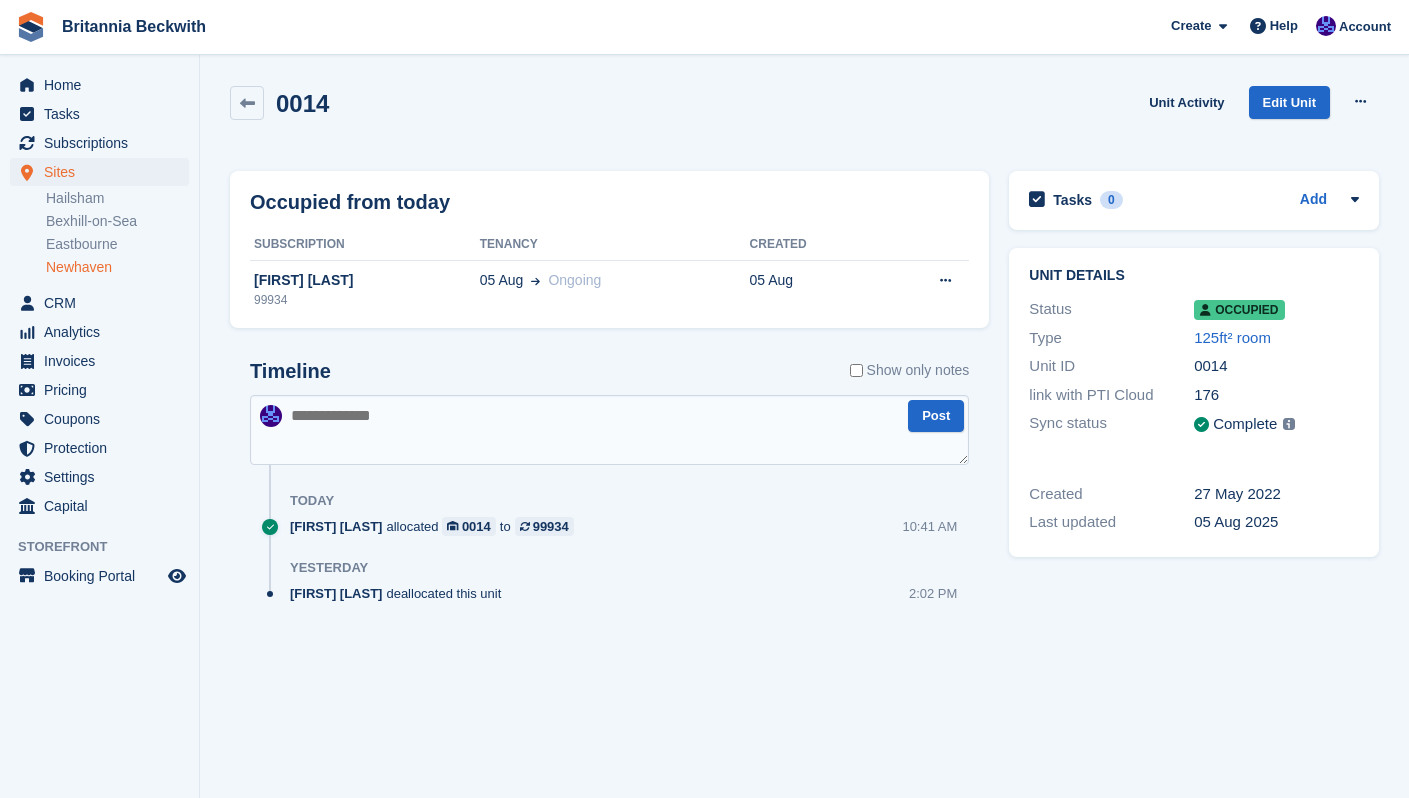 scroll, scrollTop: 0, scrollLeft: 0, axis: both 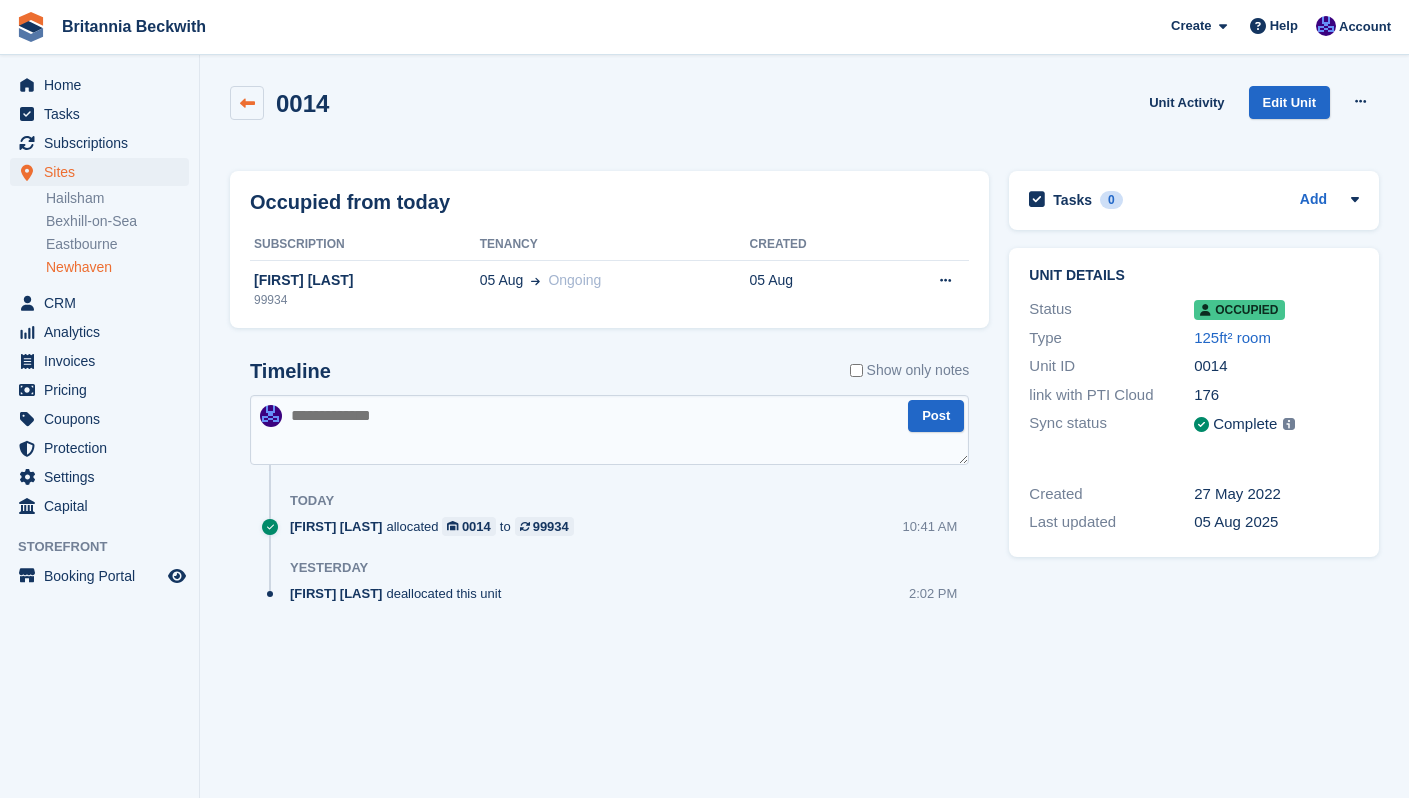 click at bounding box center (247, 103) 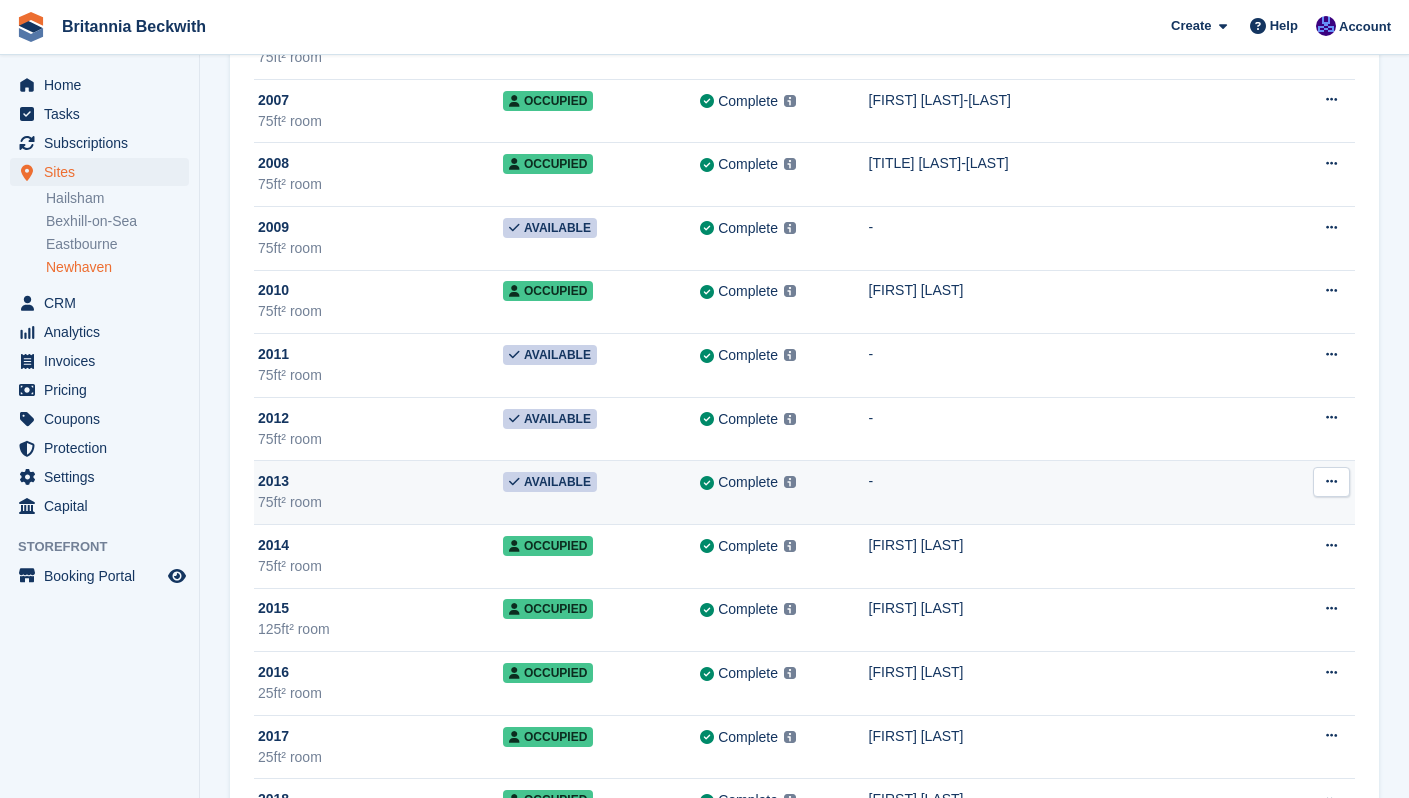 scroll, scrollTop: 0, scrollLeft: 0, axis: both 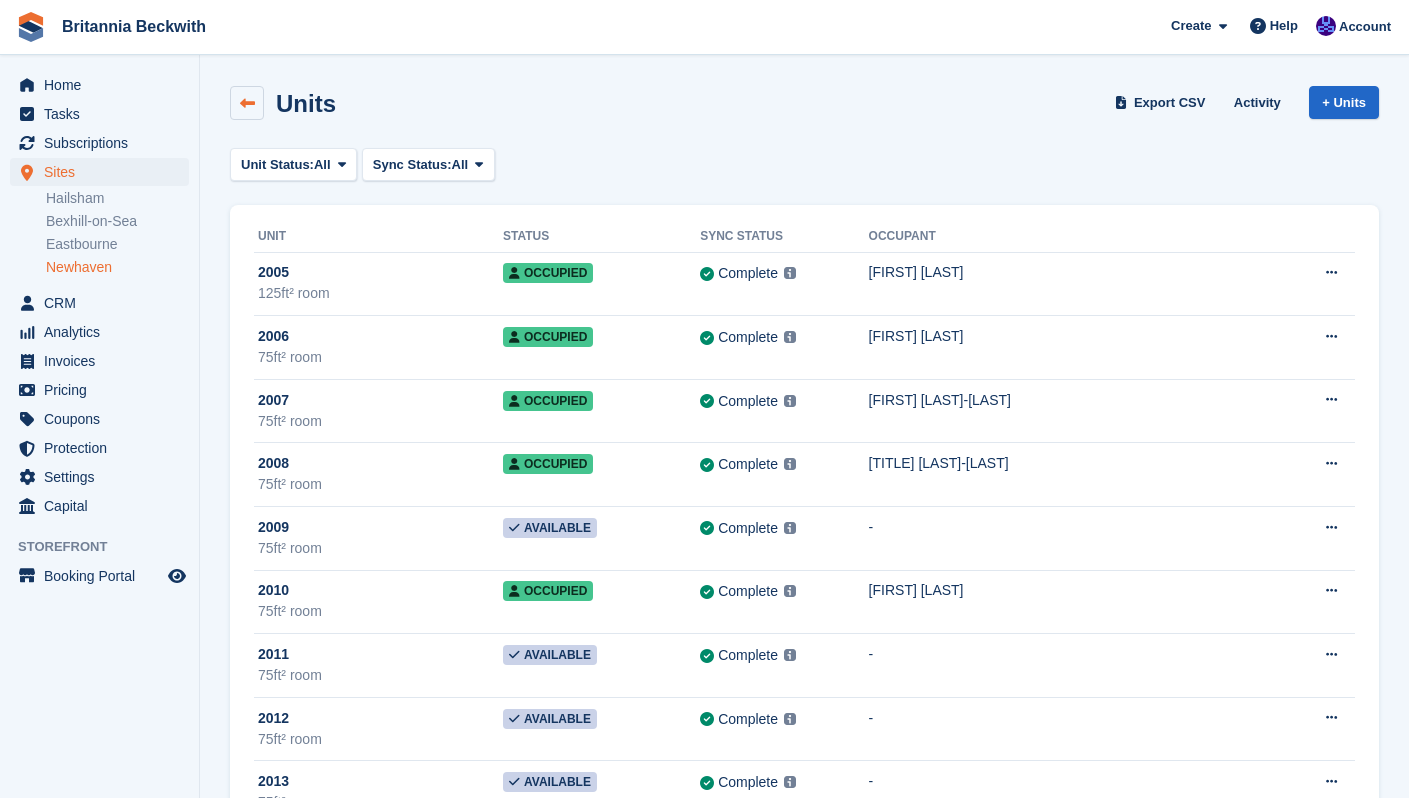 click at bounding box center [247, 103] 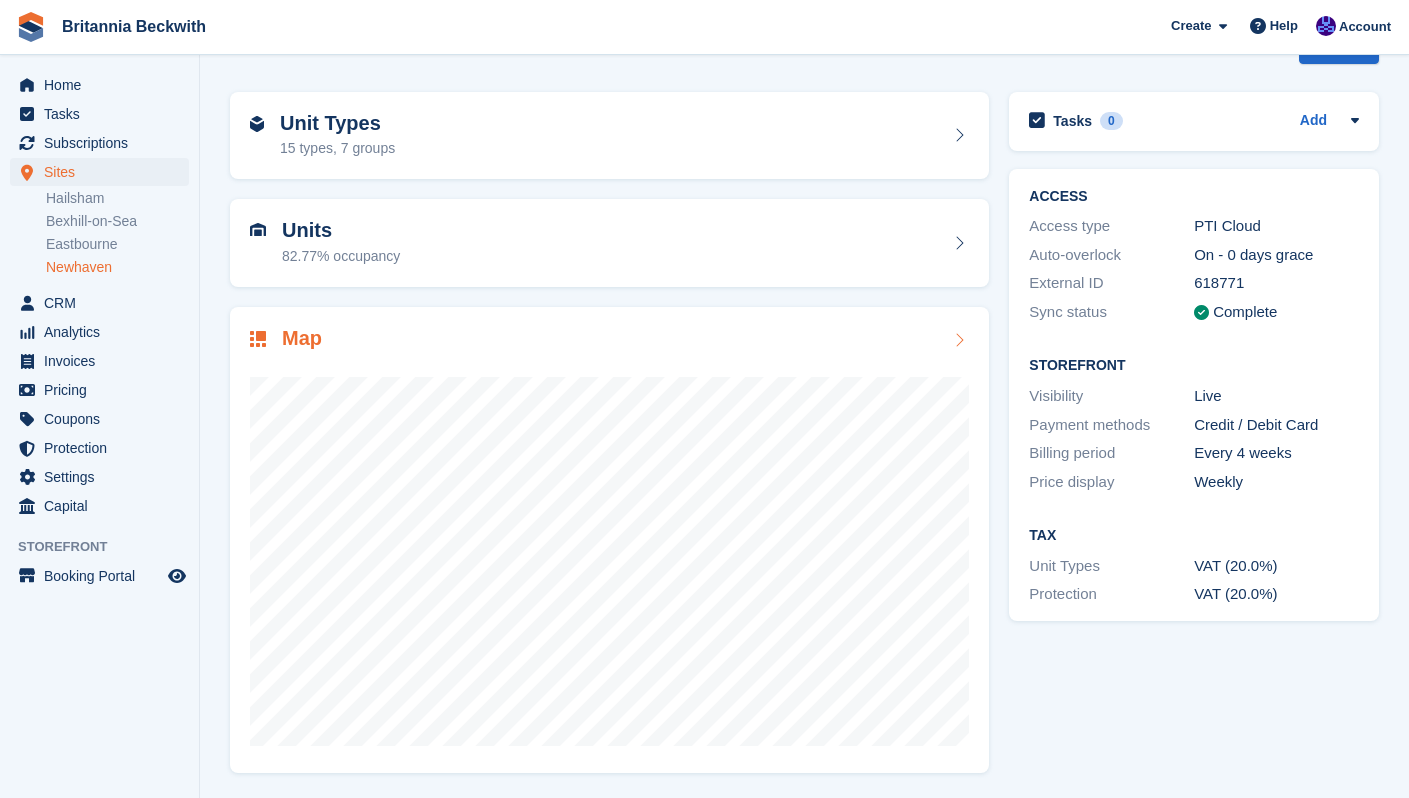 scroll, scrollTop: 0, scrollLeft: 0, axis: both 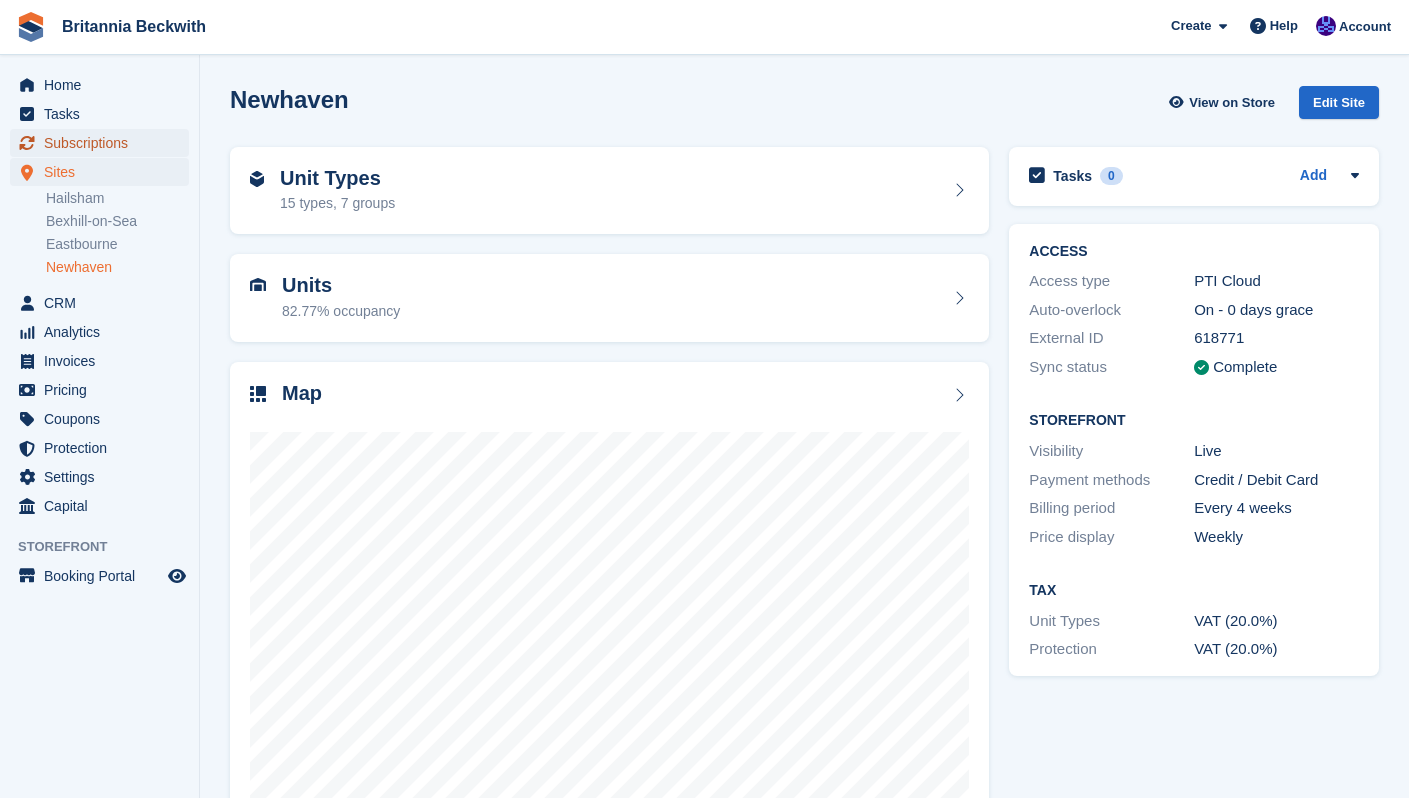 click on "Subscriptions" at bounding box center [104, 143] 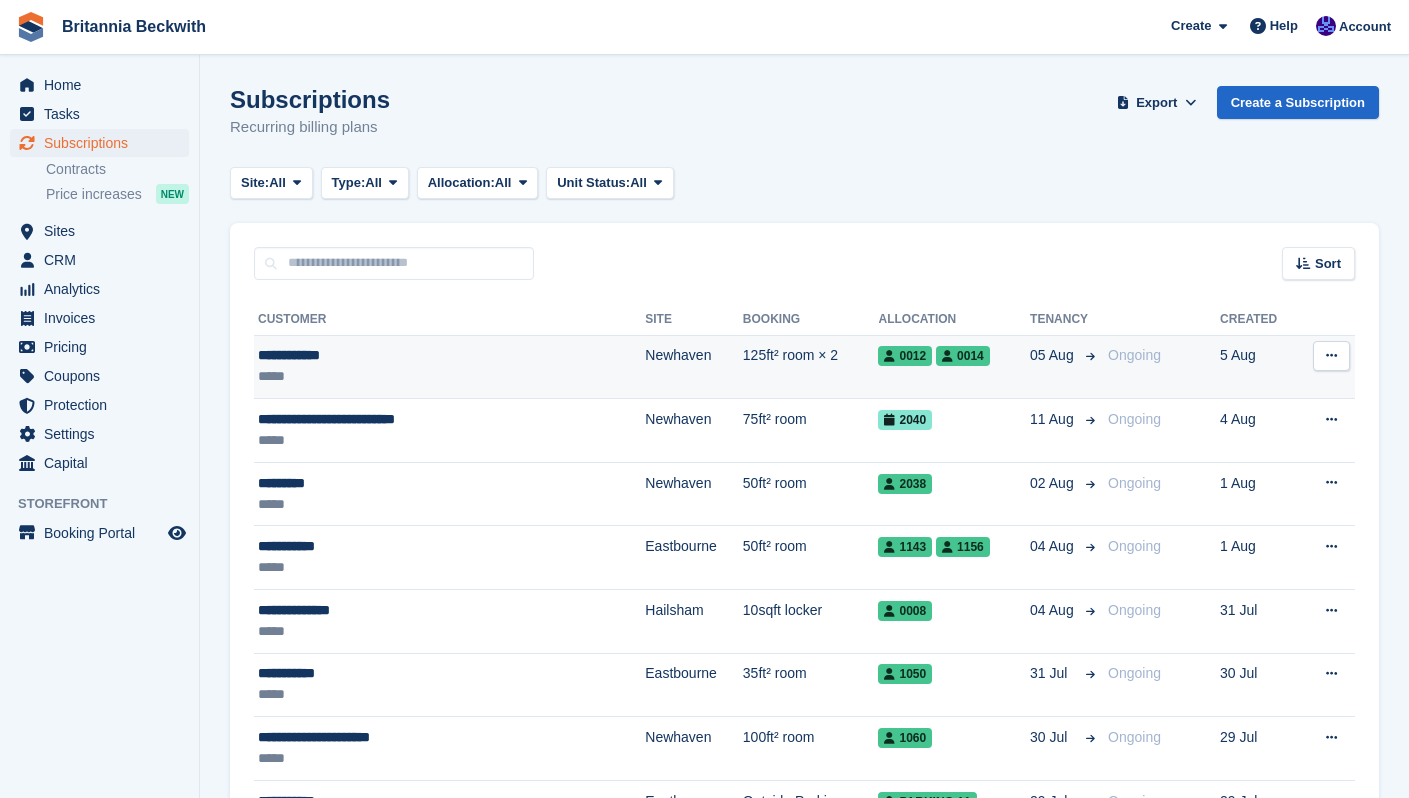 scroll, scrollTop: 0, scrollLeft: 0, axis: both 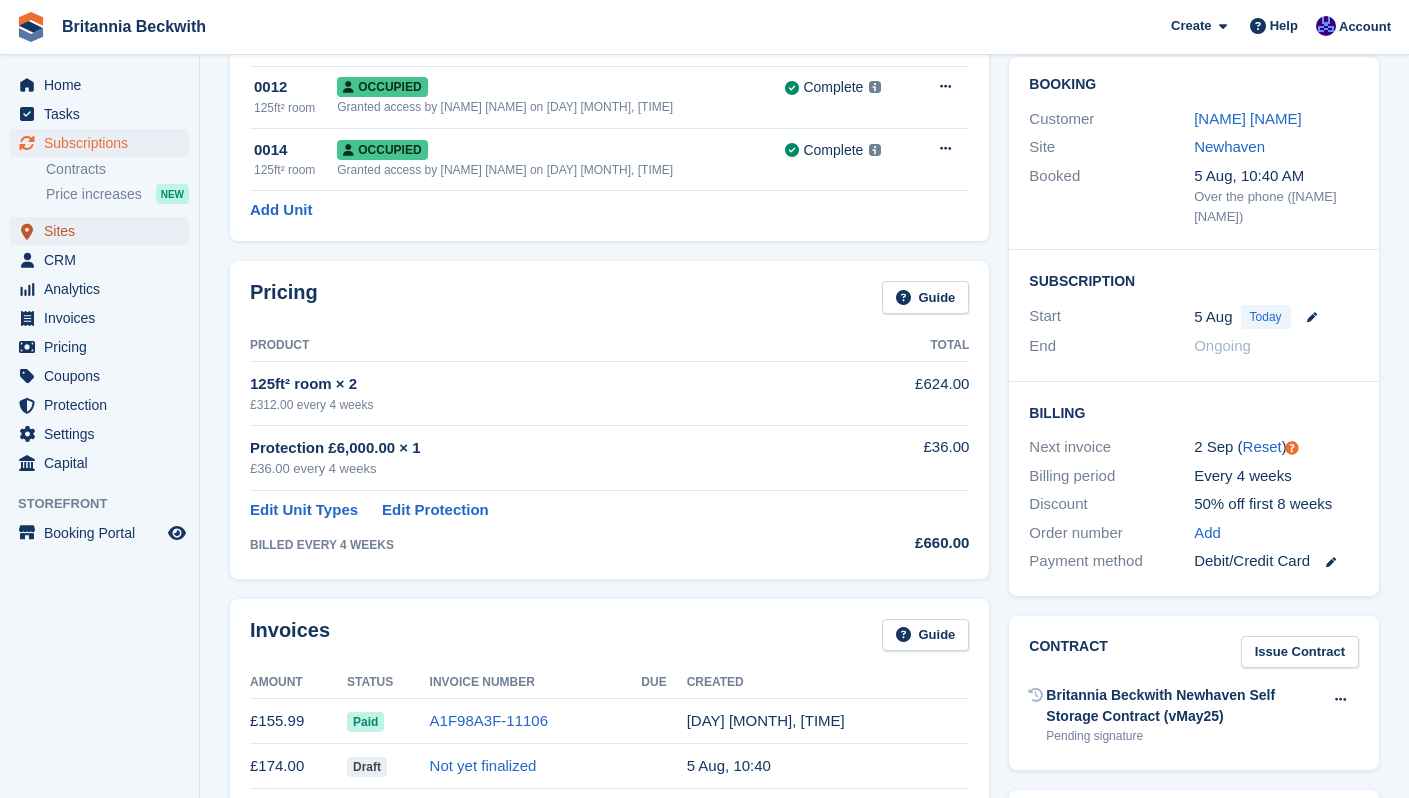 click on "Sites" at bounding box center [104, 231] 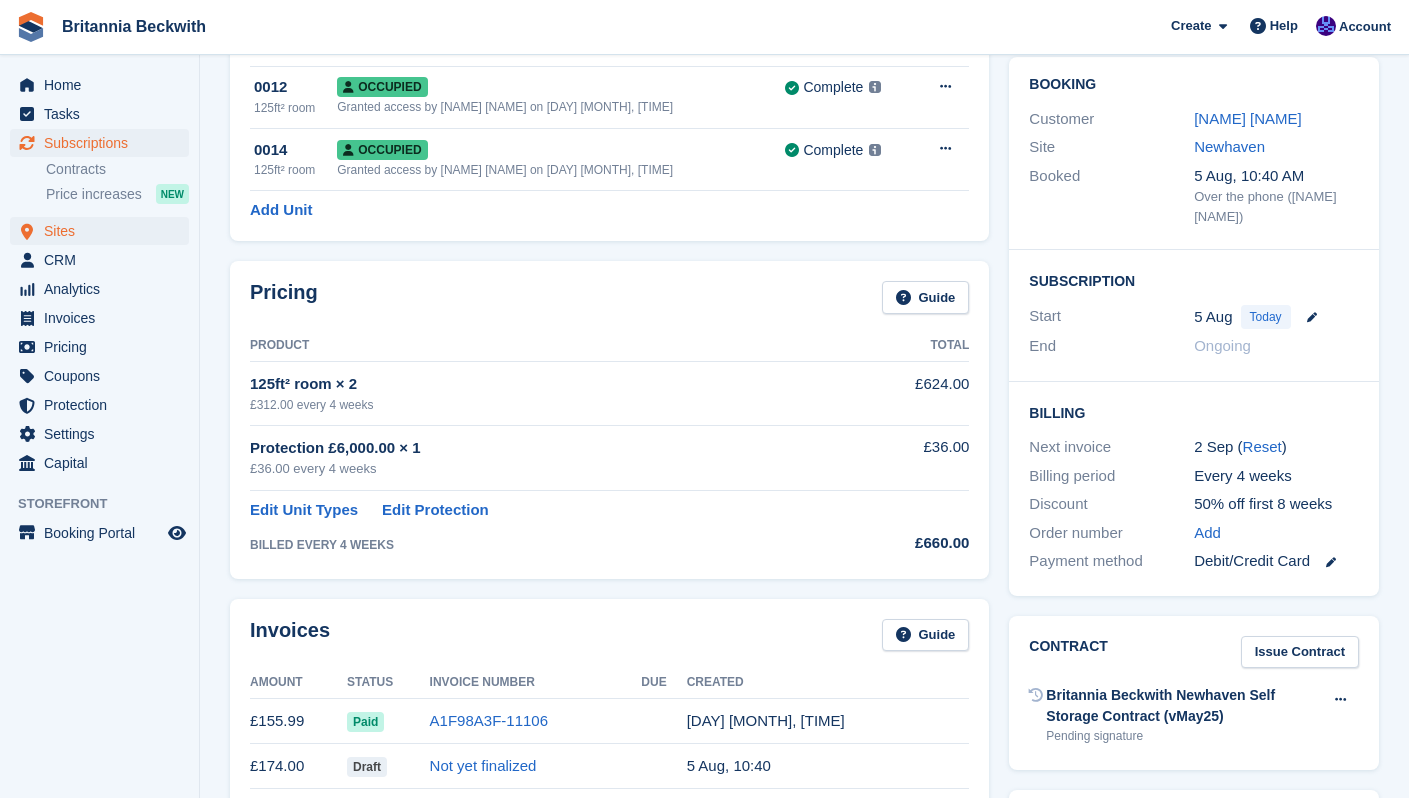 scroll, scrollTop: 0, scrollLeft: 0, axis: both 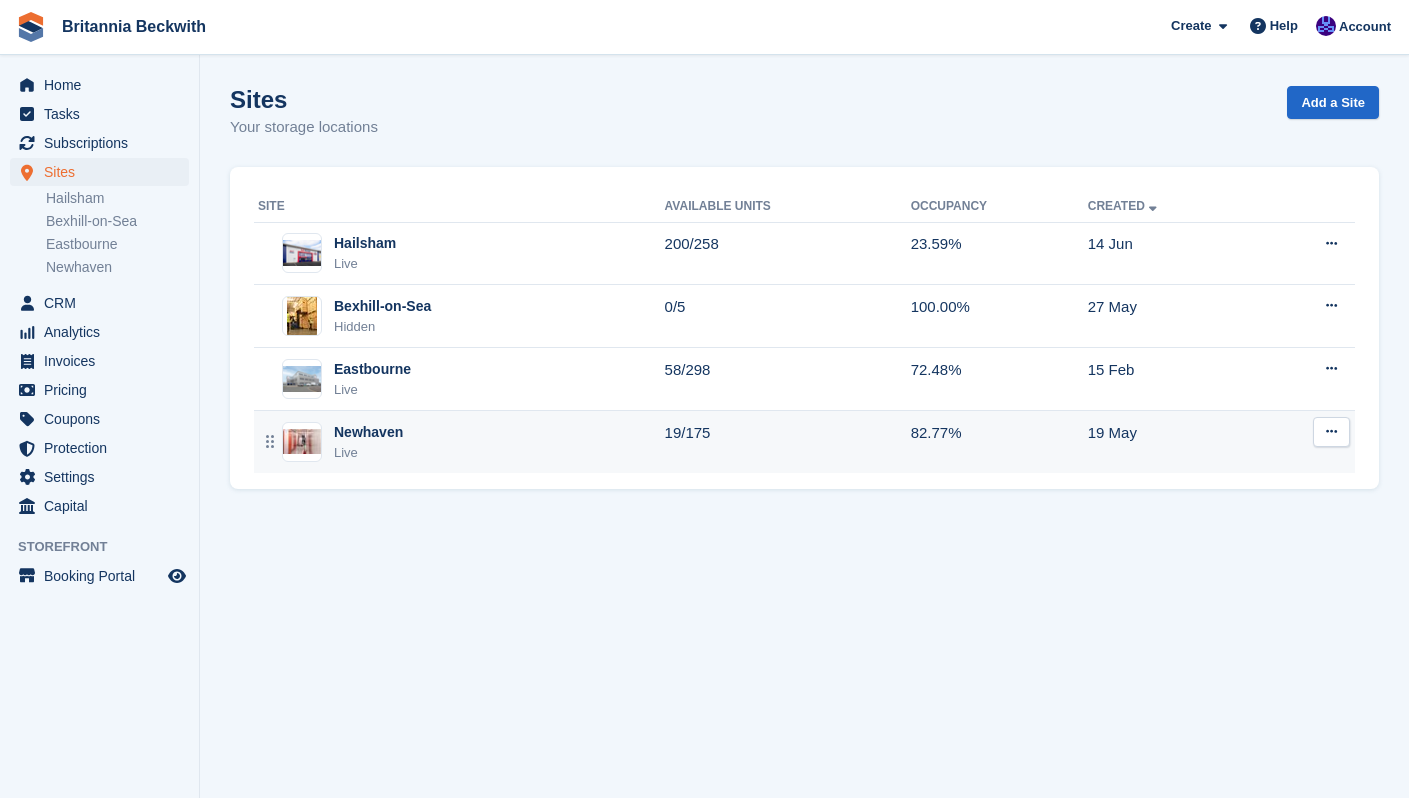 click on "Newhaven" at bounding box center [368, 432] 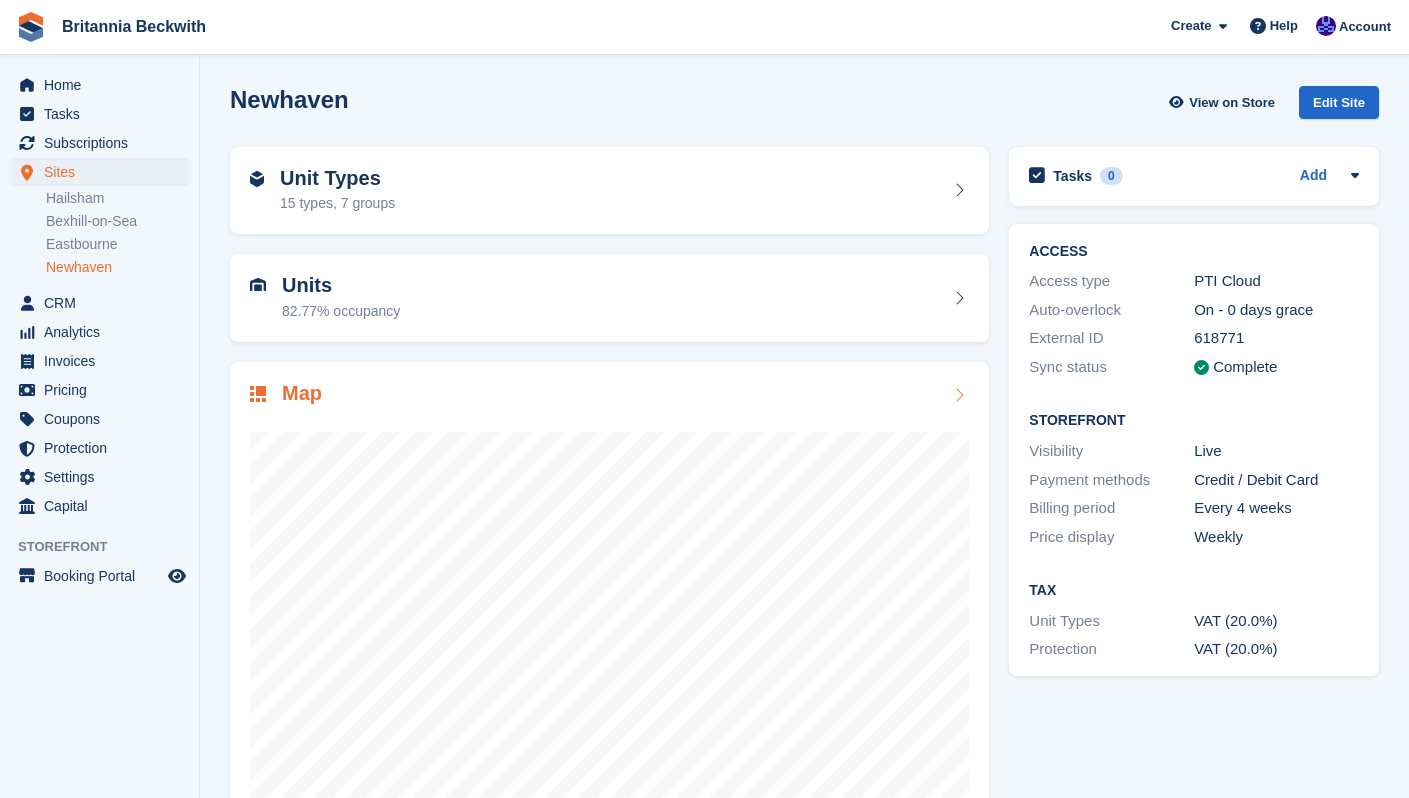 scroll, scrollTop: 55, scrollLeft: 0, axis: vertical 